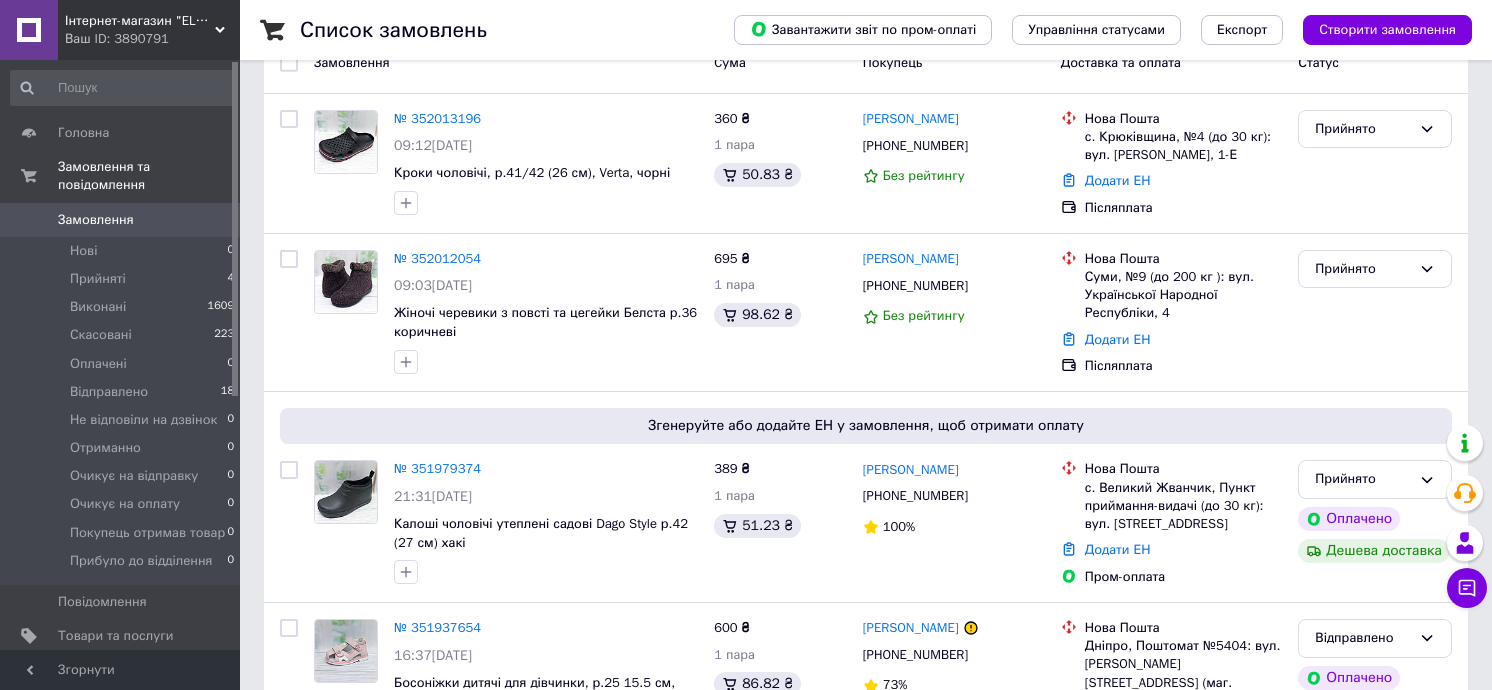 scroll, scrollTop: 100, scrollLeft: 0, axis: vertical 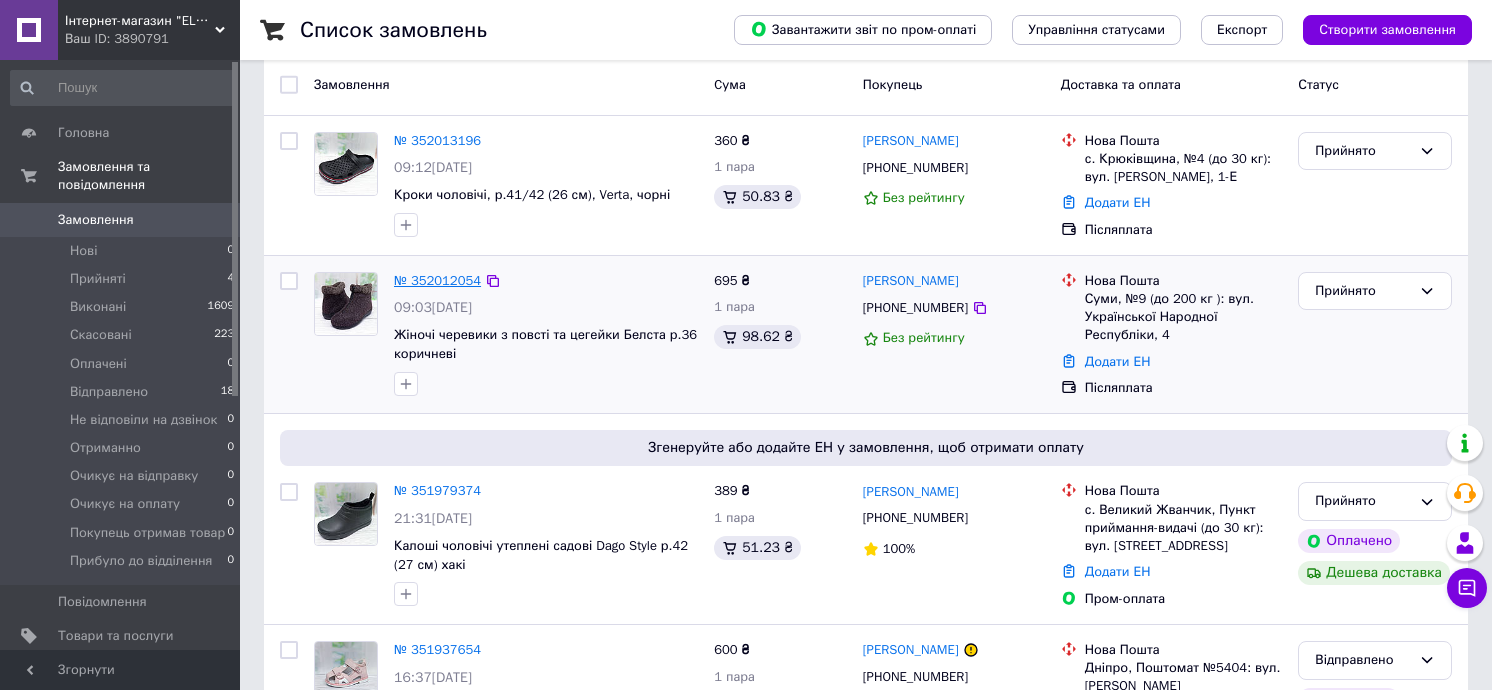 click on "№ 352012054" at bounding box center [437, 280] 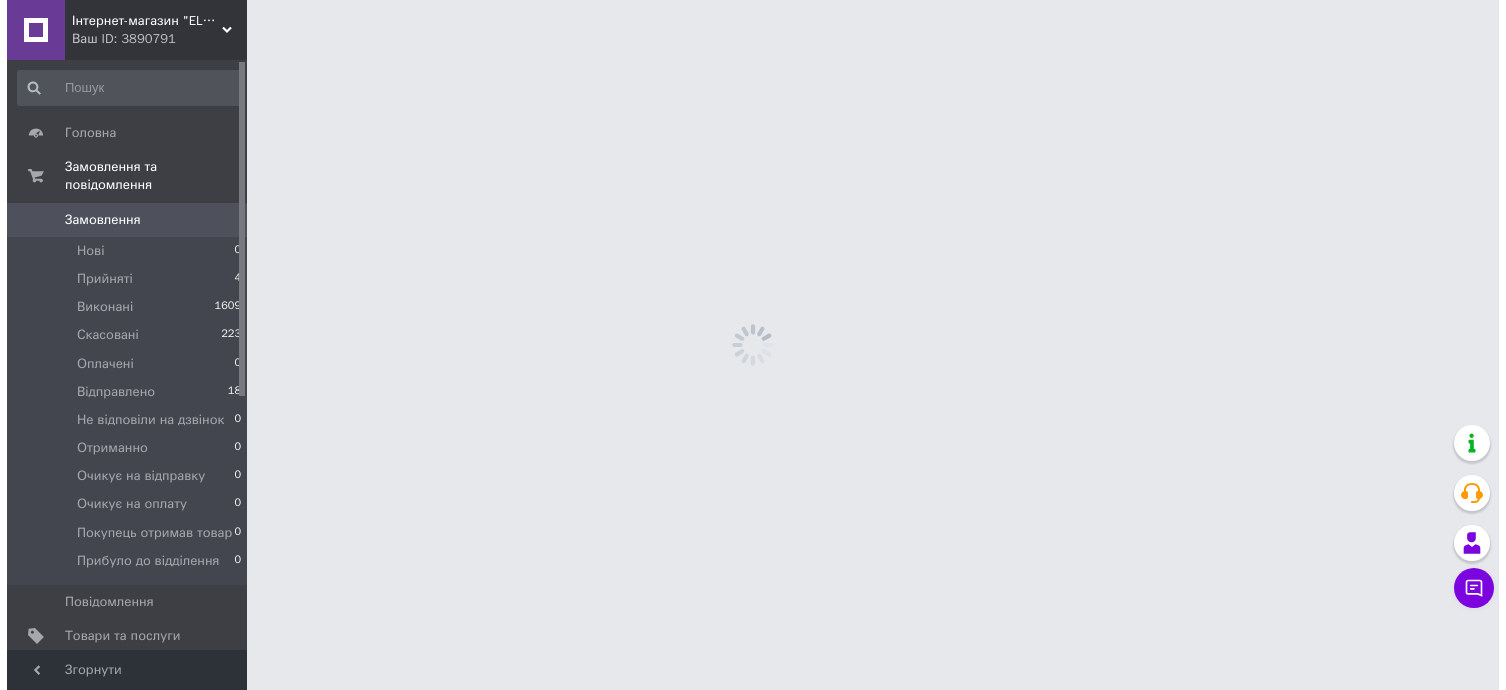 scroll, scrollTop: 0, scrollLeft: 0, axis: both 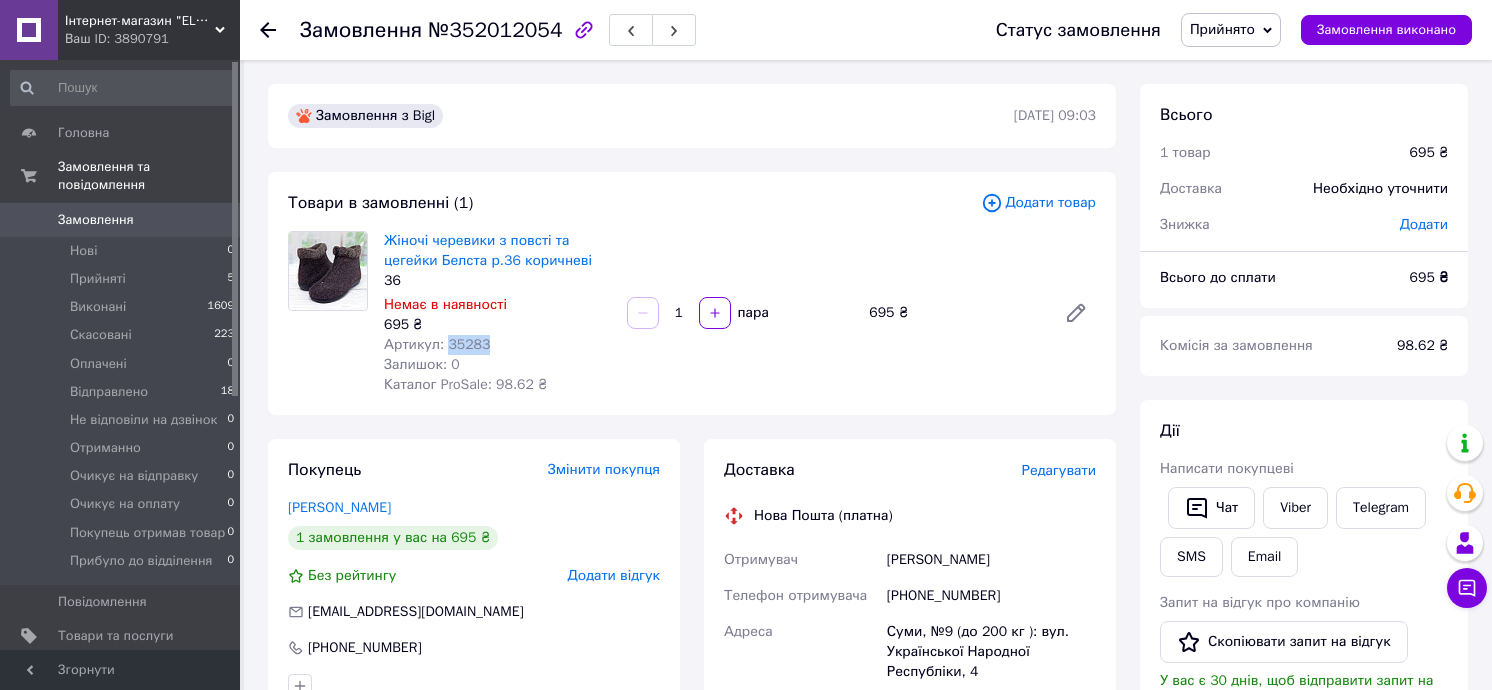 drag, startPoint x: 484, startPoint y: 347, endPoint x: 444, endPoint y: 345, distance: 40.04997 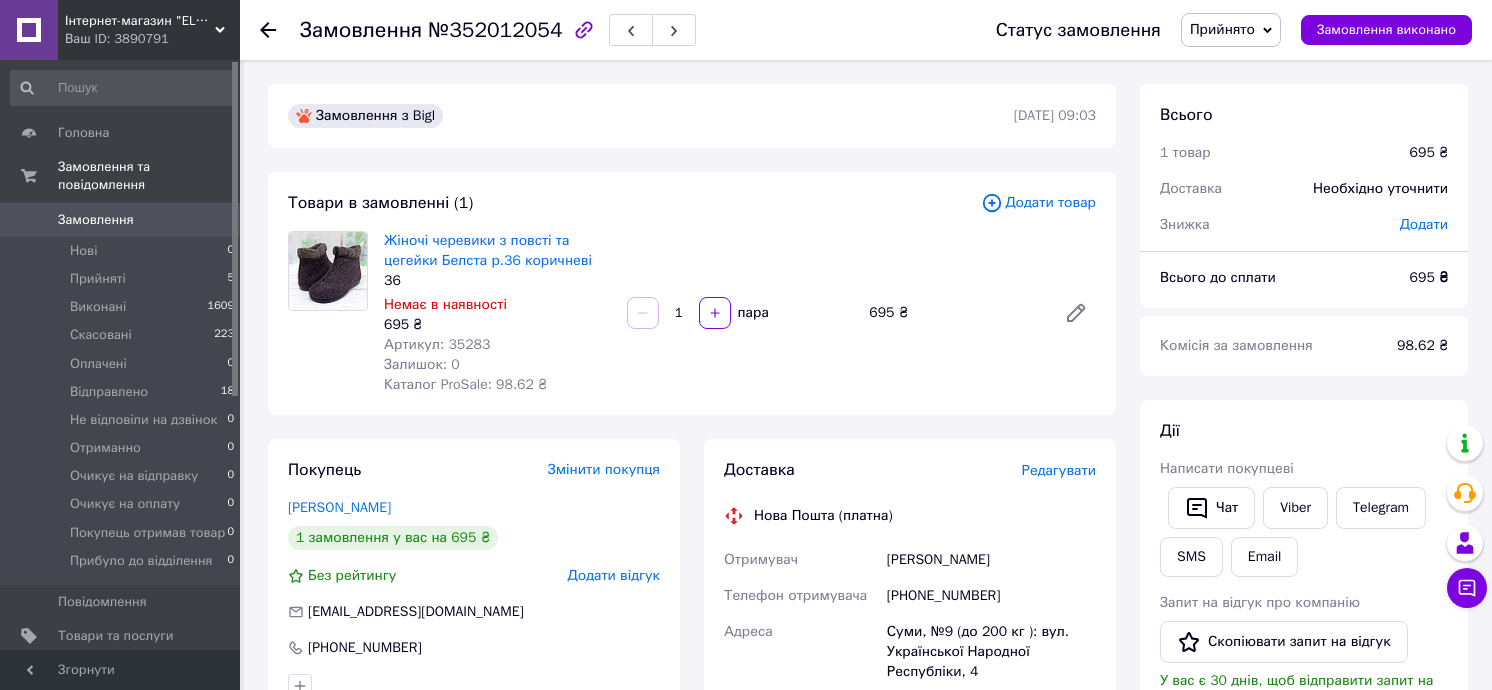 click on "Додати товар" at bounding box center [1038, 203] 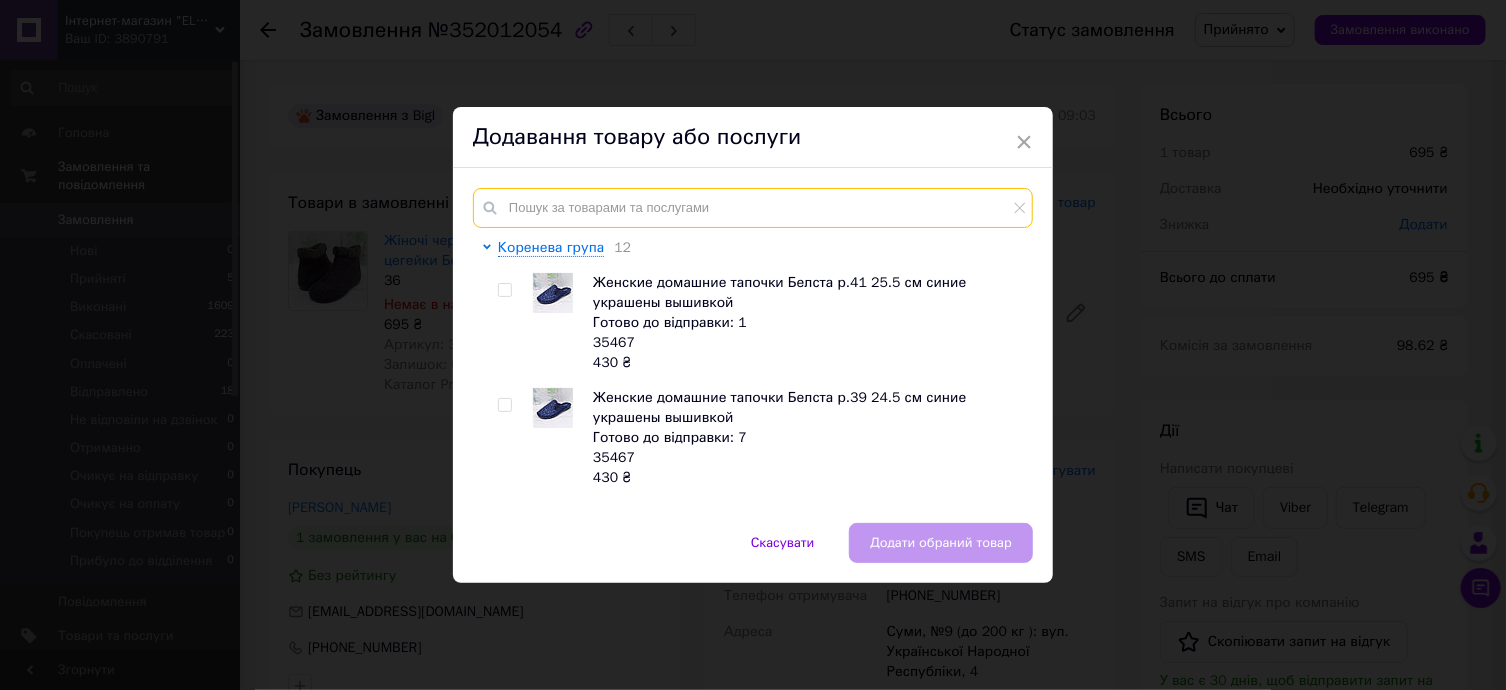 paste on "35283" 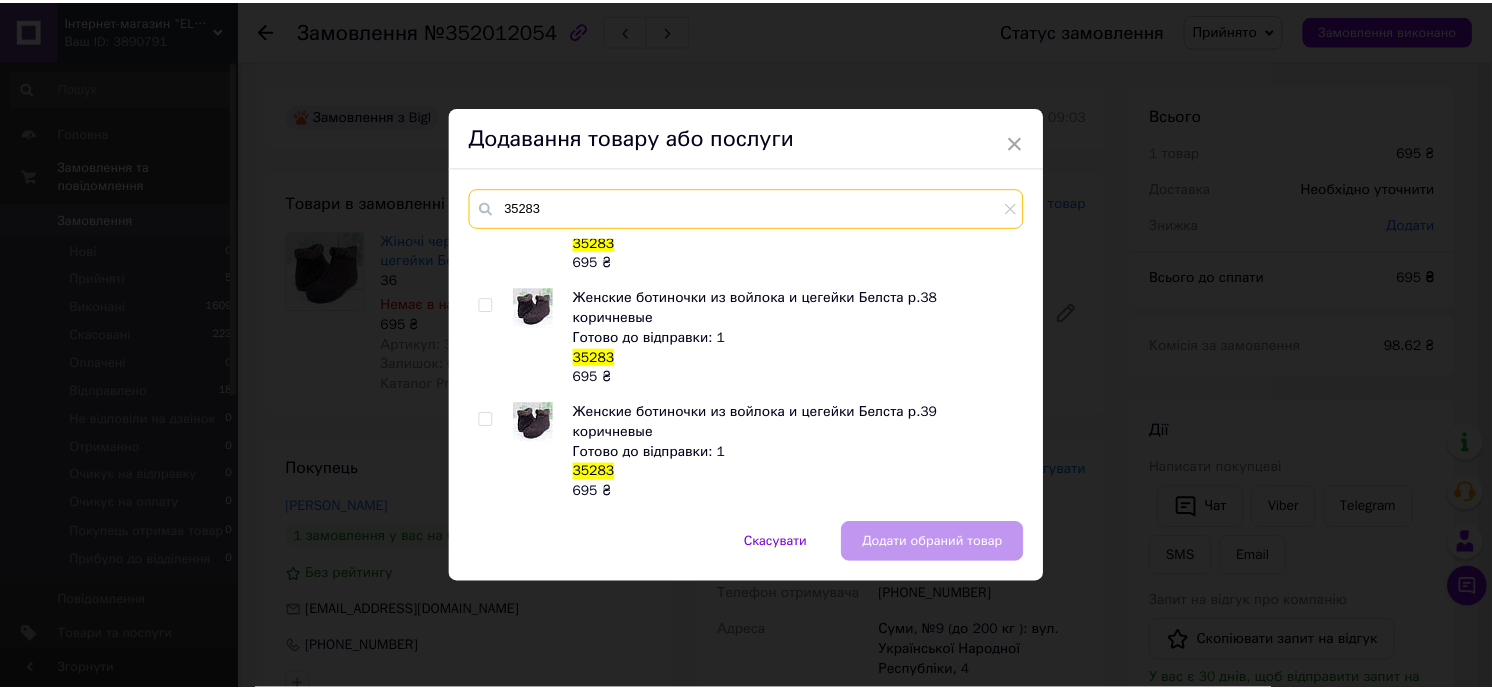 scroll, scrollTop: 100, scrollLeft: 0, axis: vertical 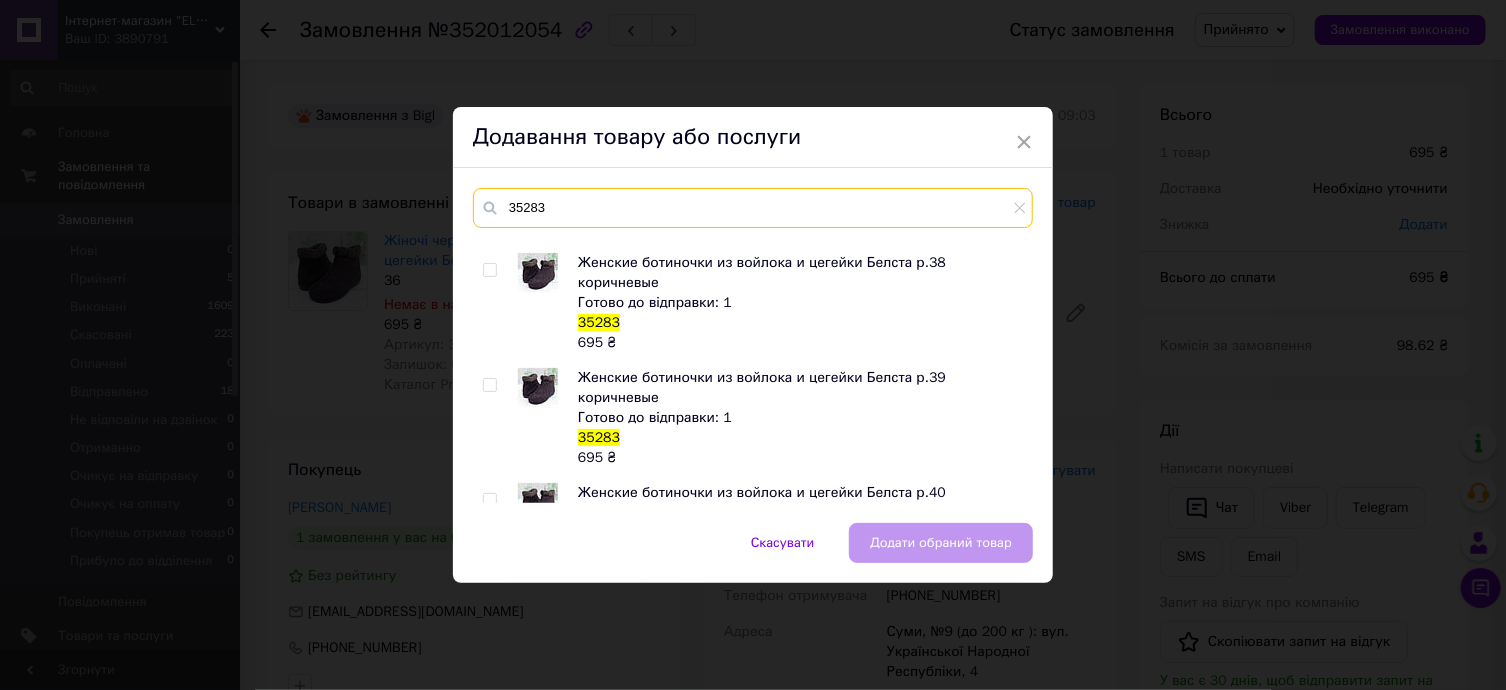 type on "35283" 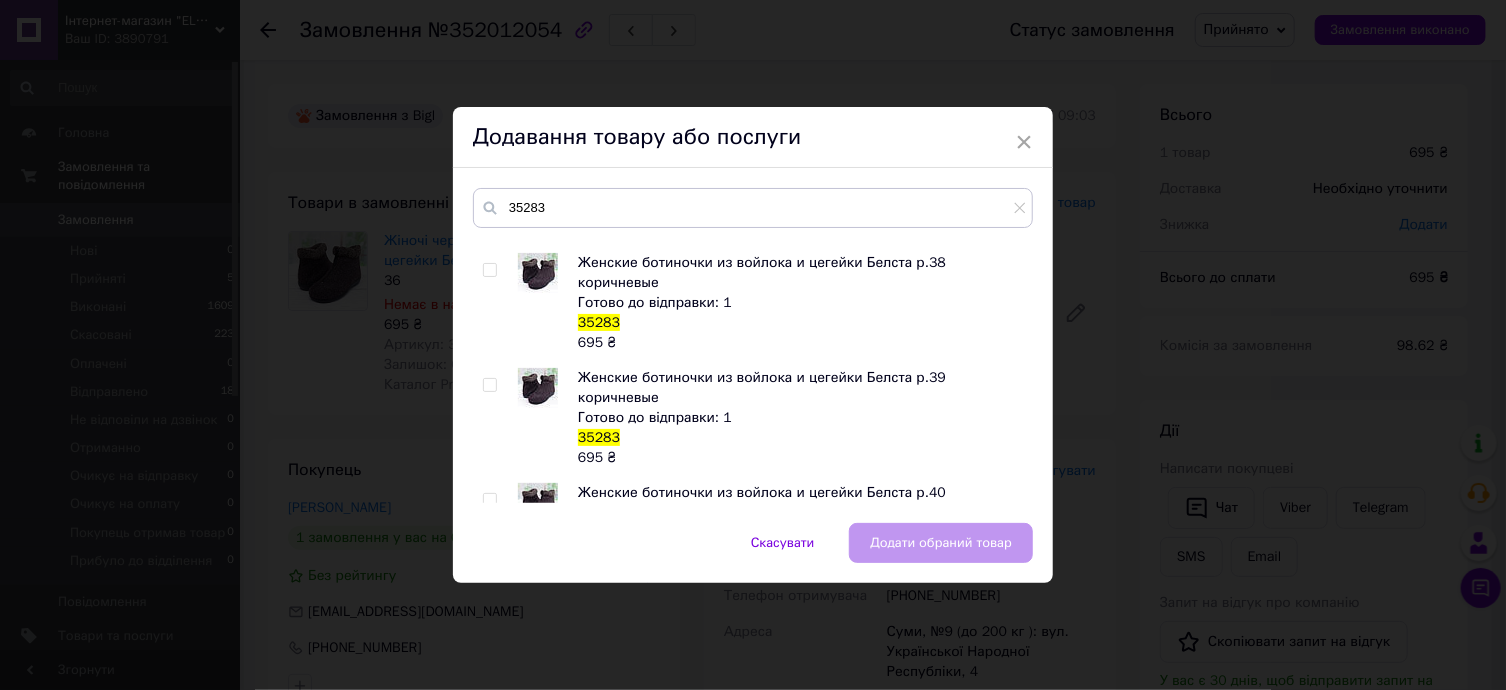 click at bounding box center (489, 500) 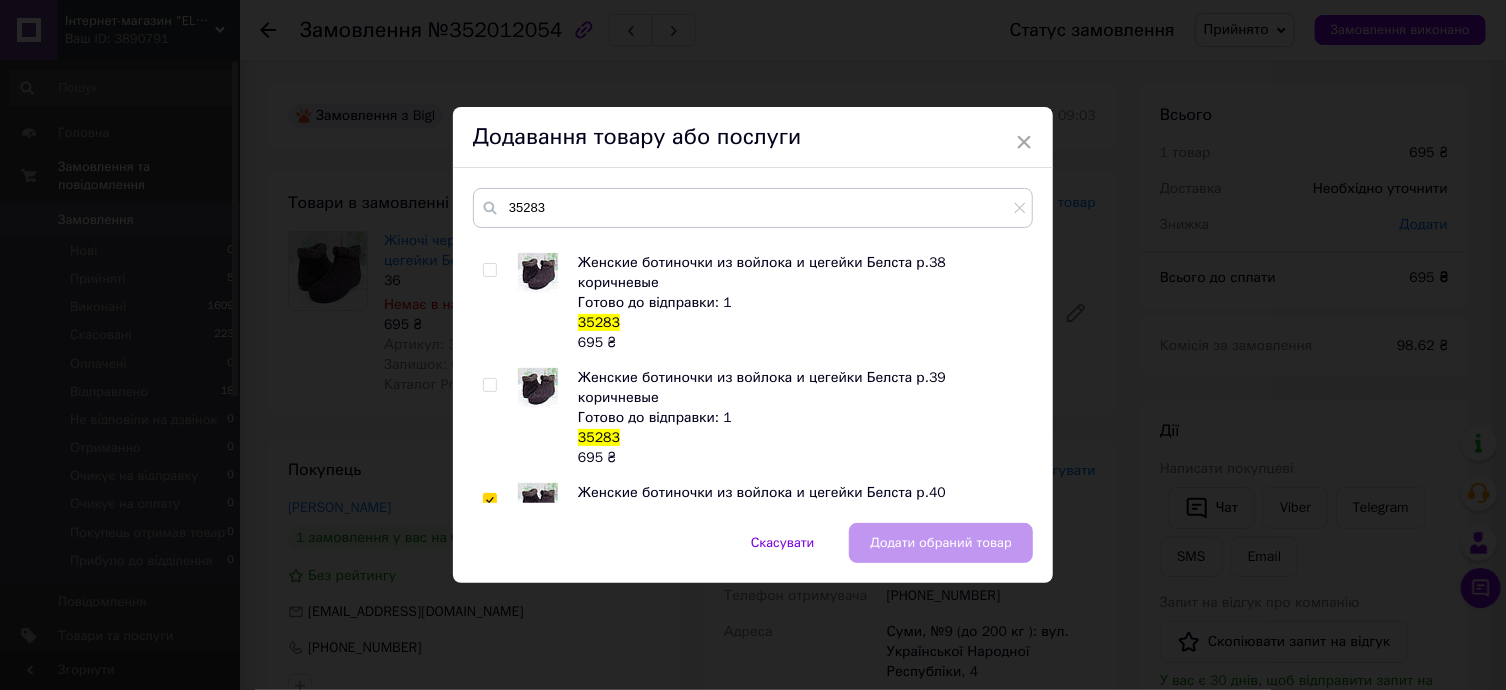 checkbox on "true" 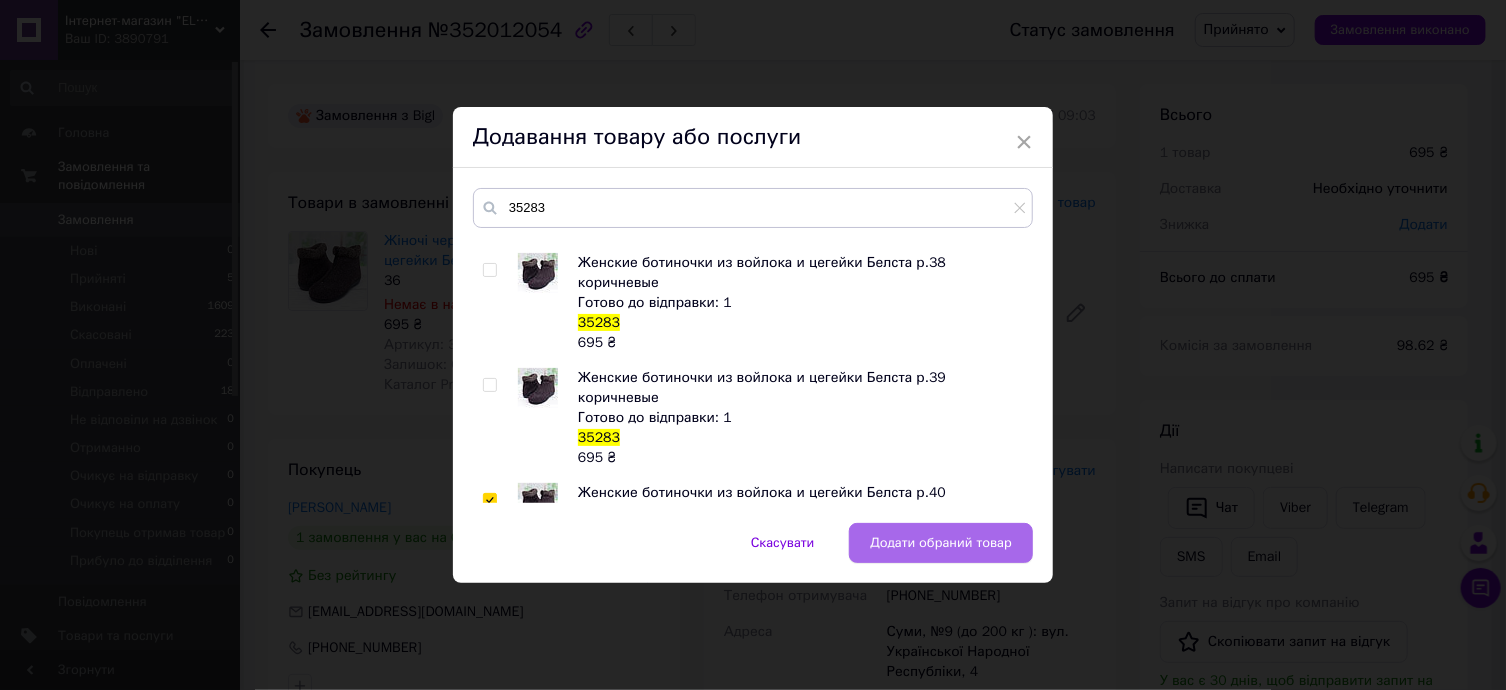 click on "Додати обраний товар" at bounding box center [941, 543] 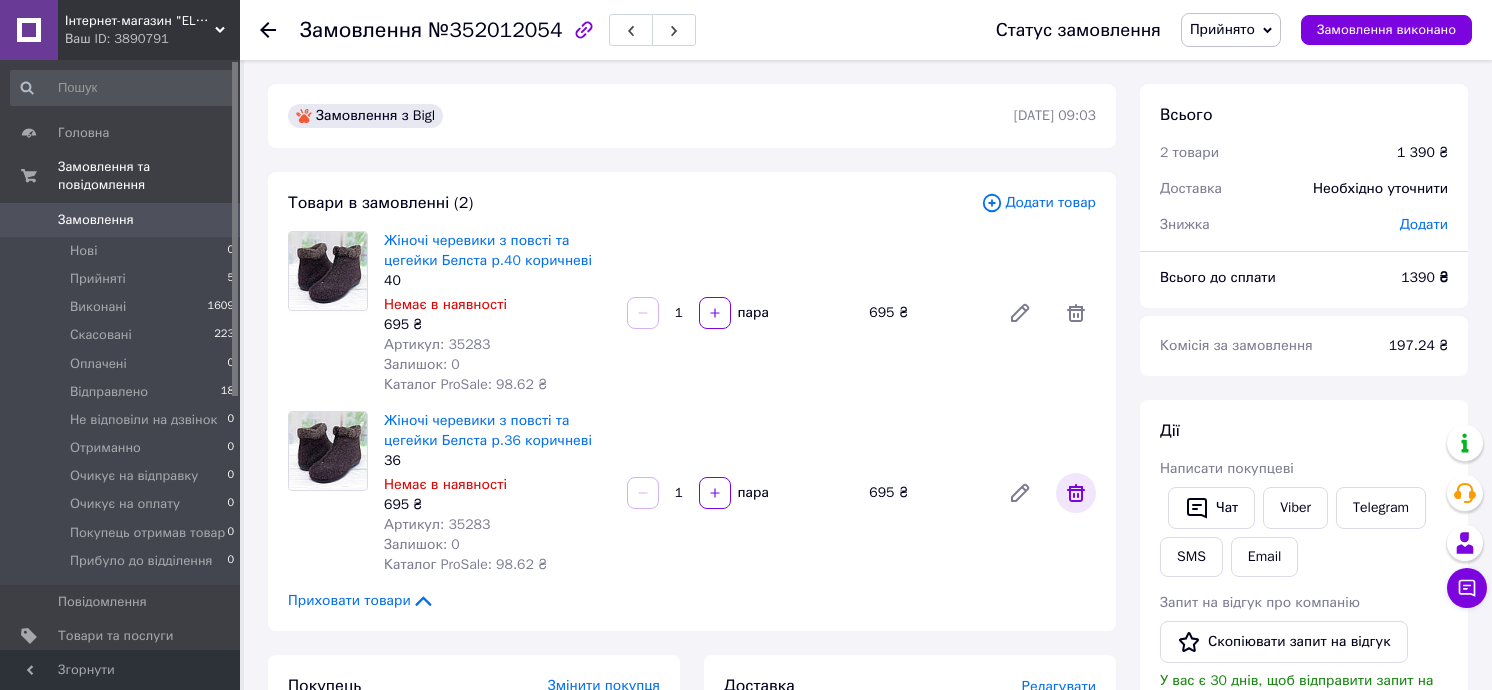 click 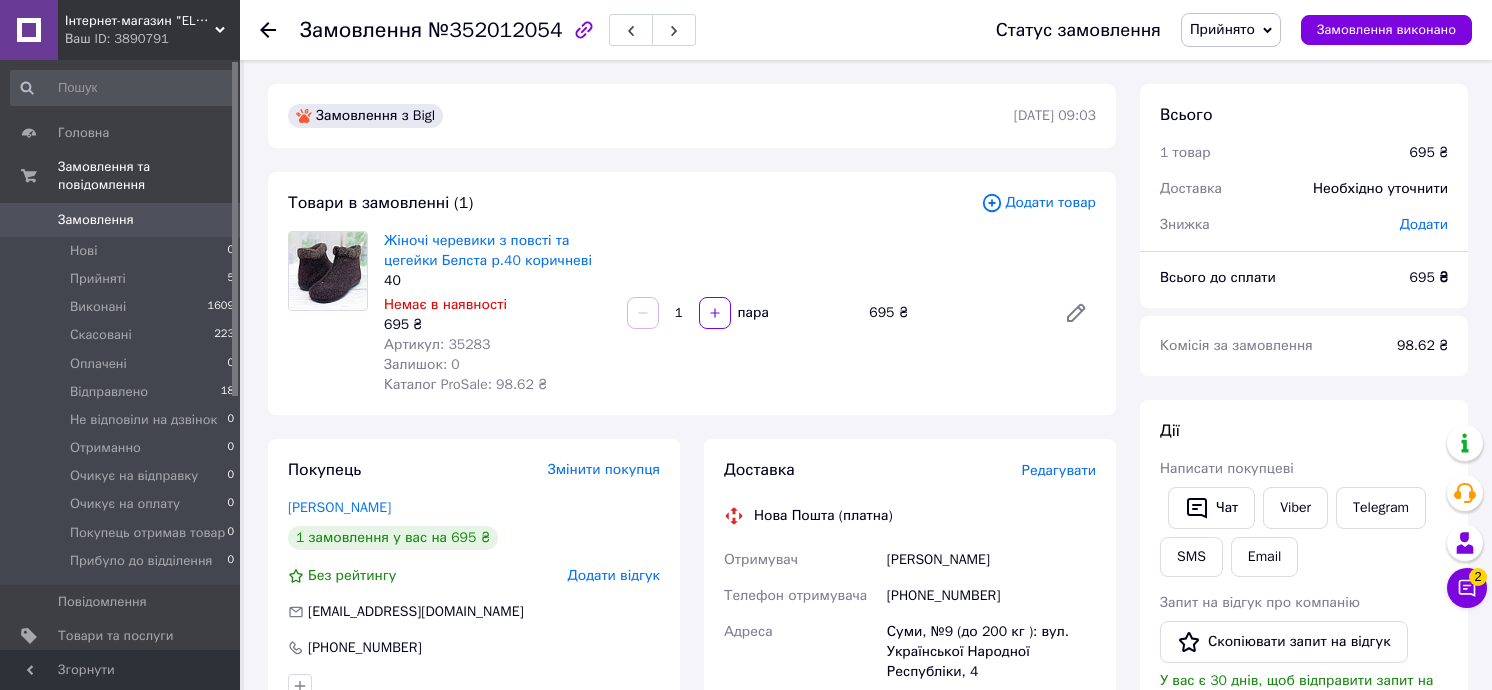 click 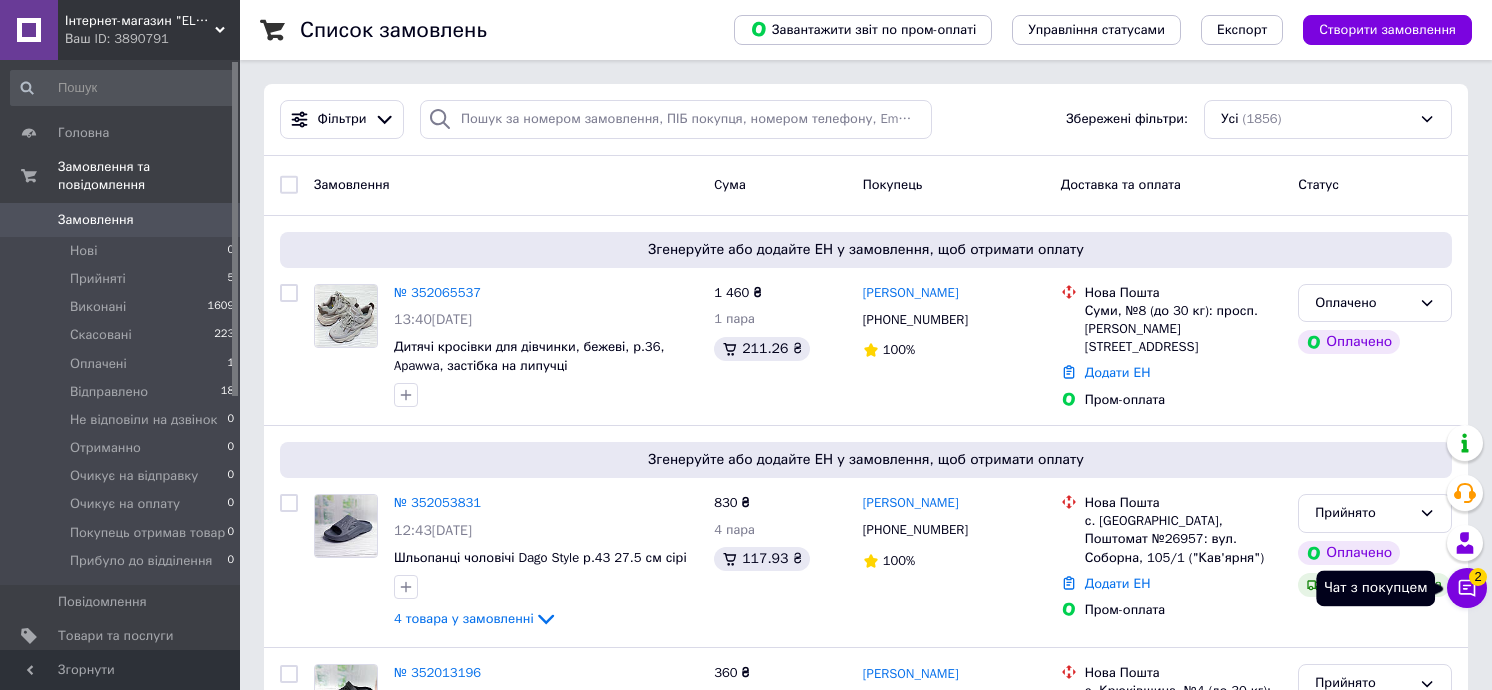 click 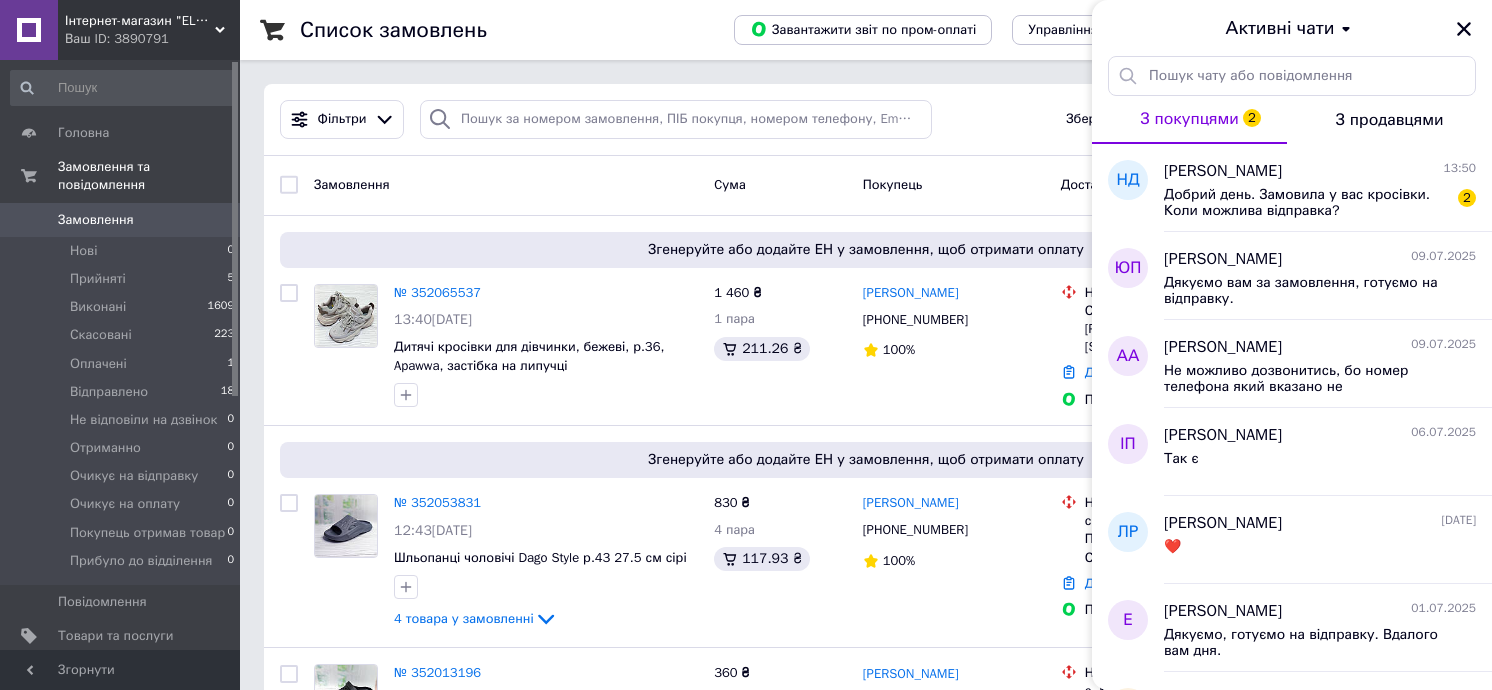 click at bounding box center (1464, 29) 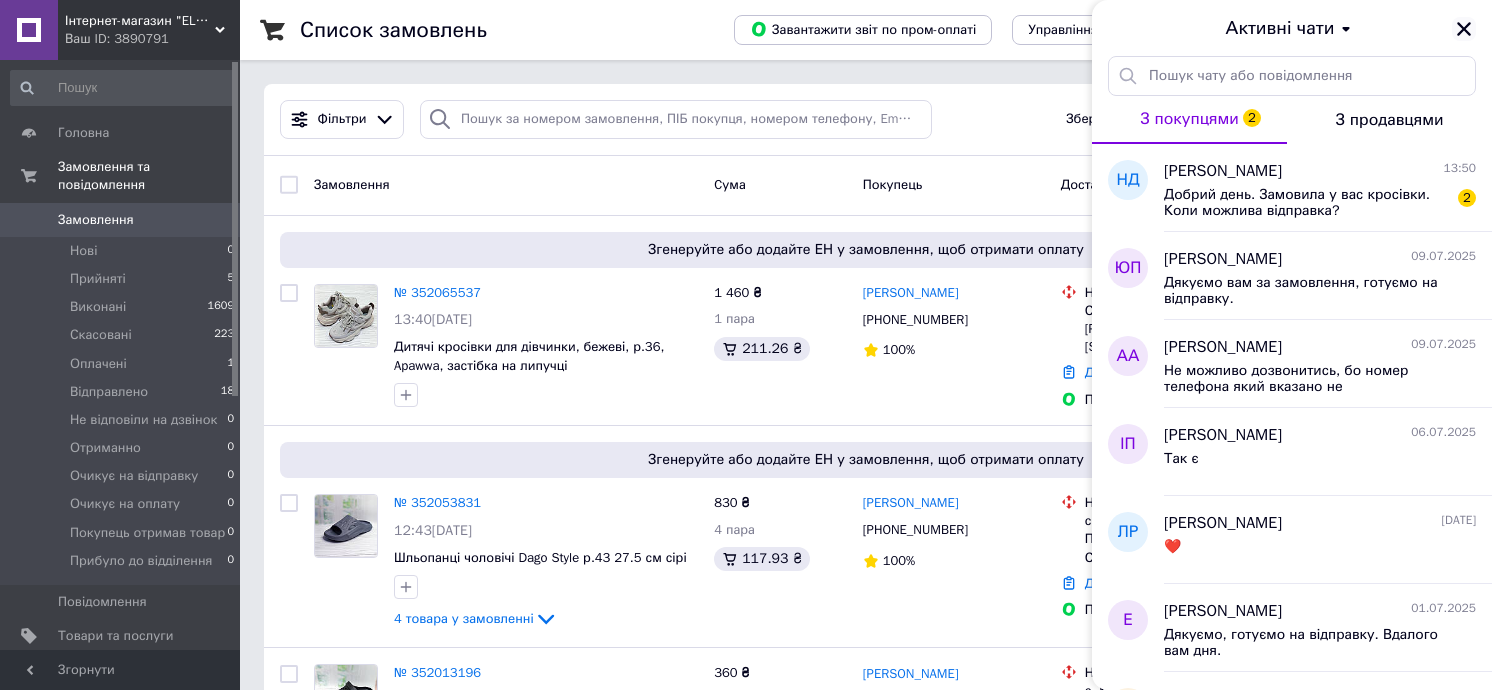 click 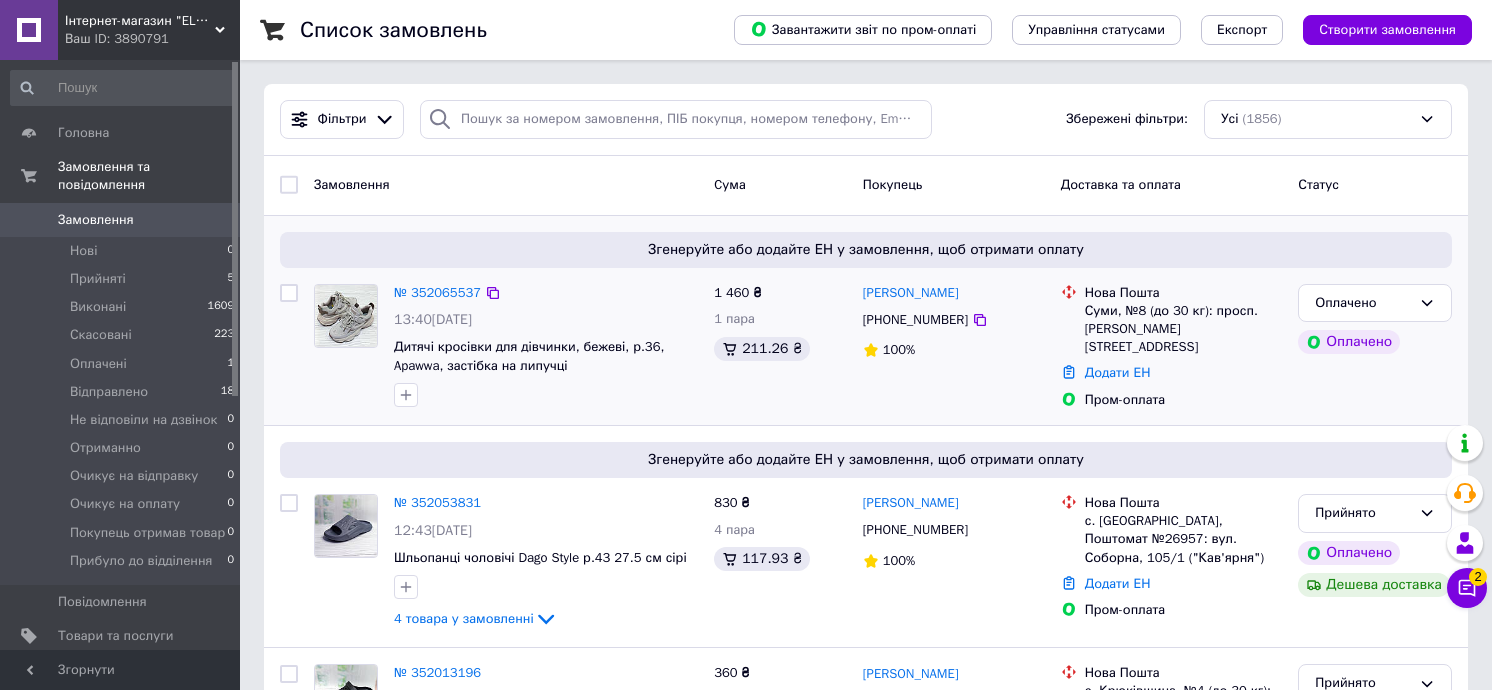 click at bounding box center [546, 395] 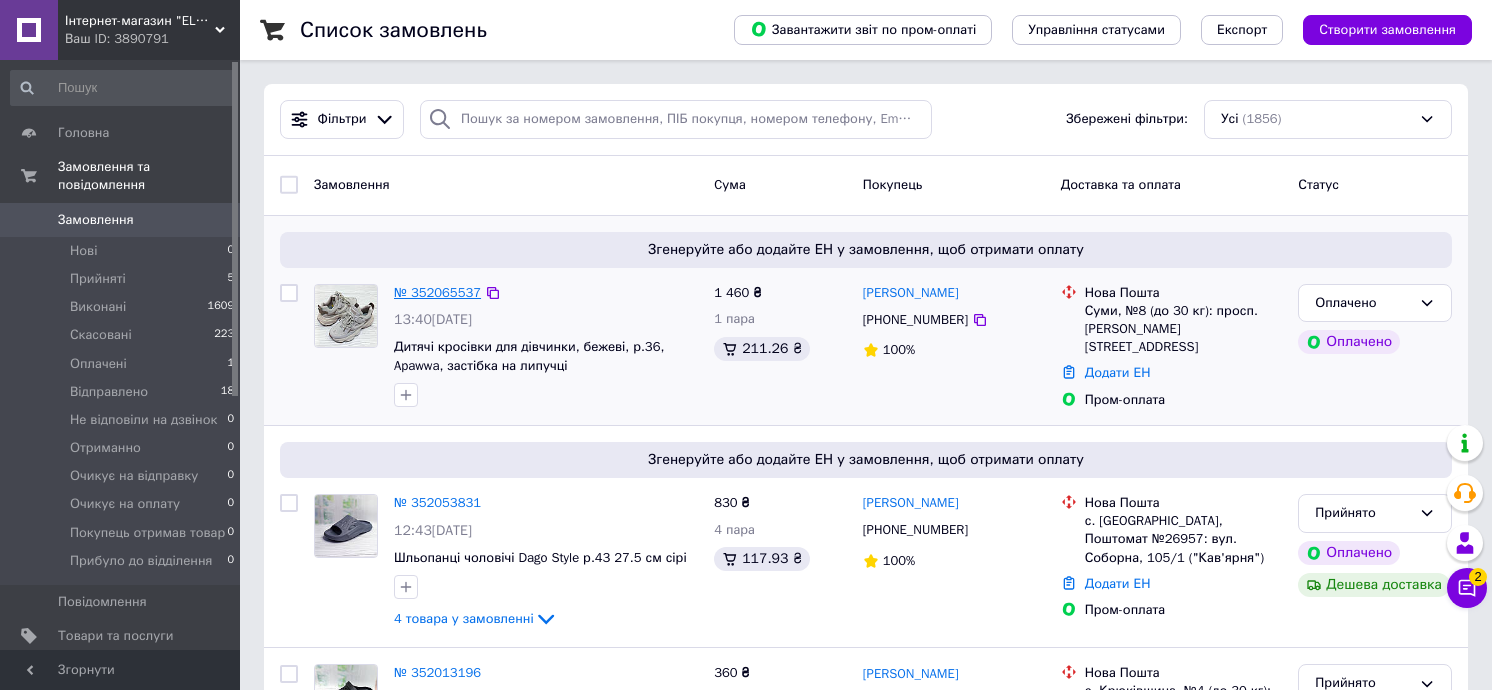 click on "№ 352065537" at bounding box center [437, 292] 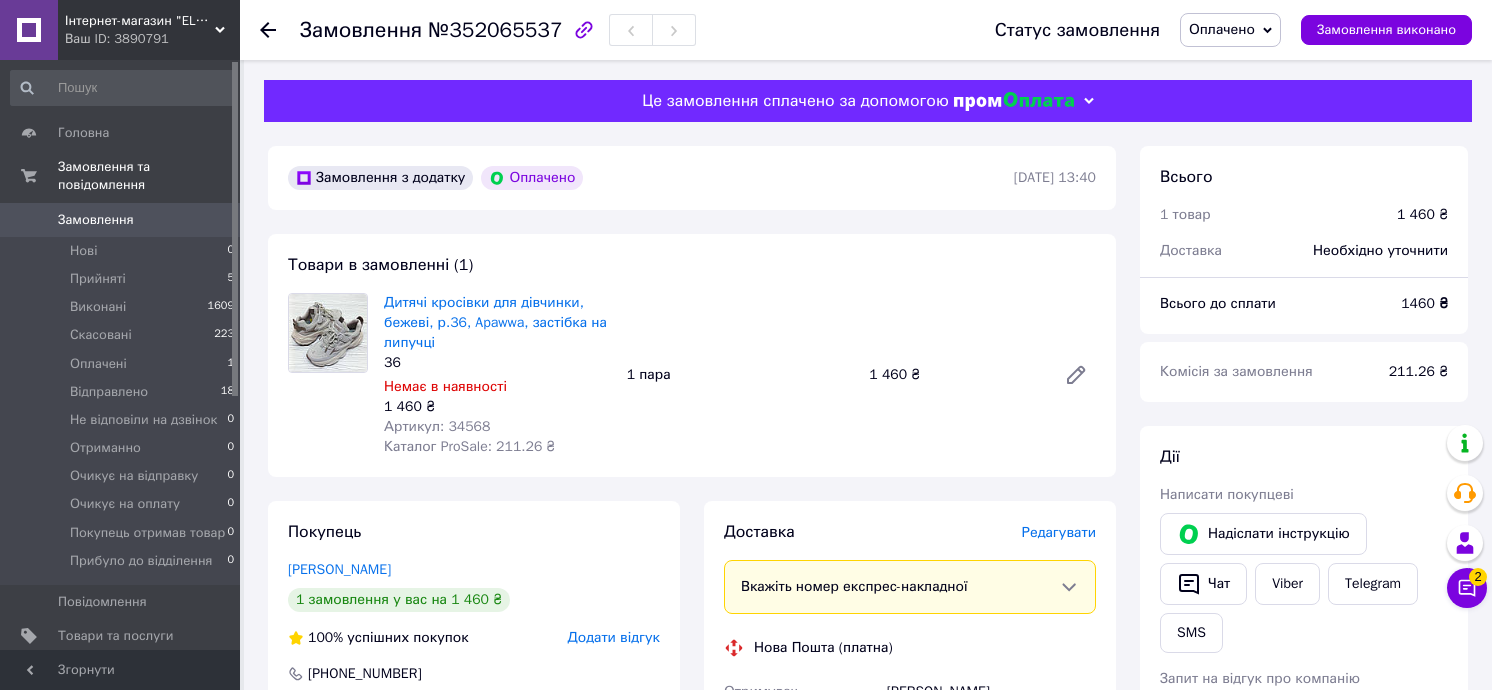 click on "Товари в замовленні (1) Дитячі кросівки для дівчинки, бежеві, р.36, Apawwa, застібка на липучці 36 Немає в наявності 1 460 ₴ Артикул: 34568 Каталог ProSale: 211.26 ₴  1 пара 1 460 ₴" at bounding box center (692, 355) 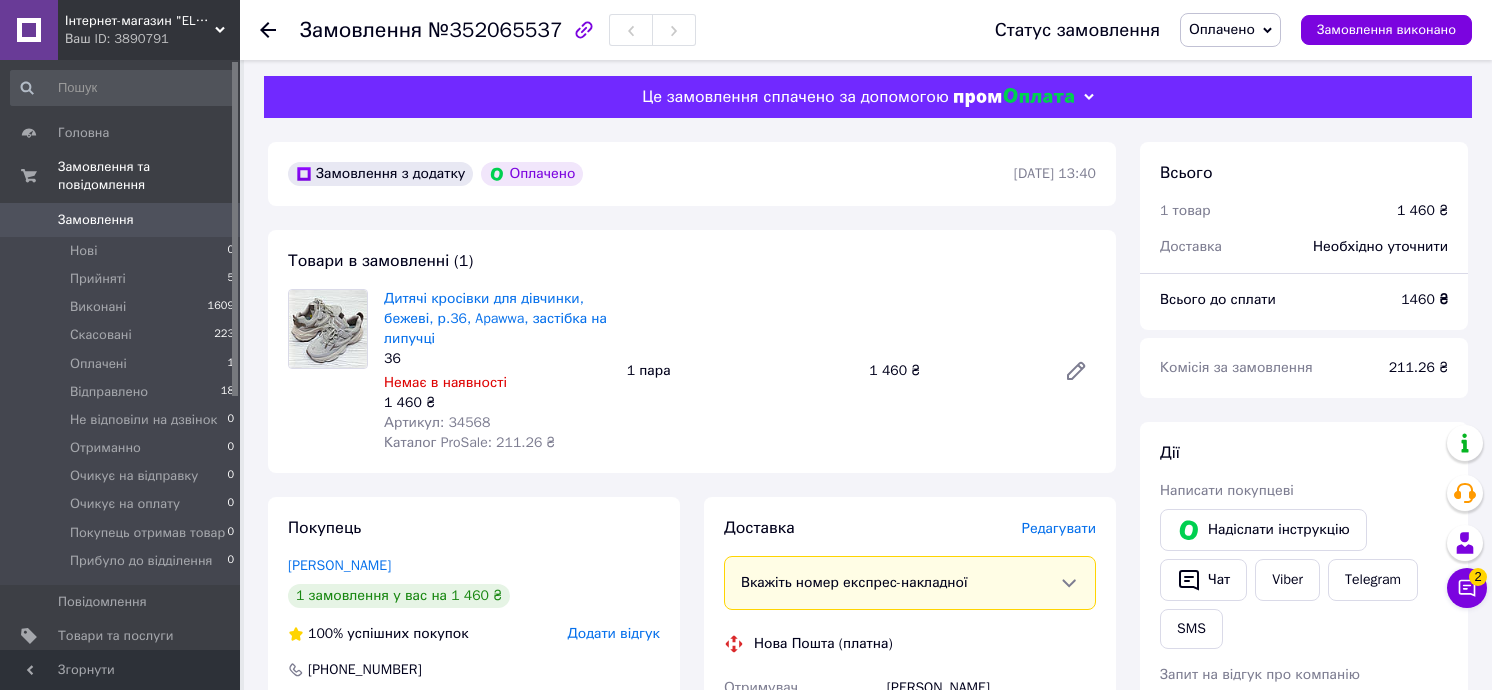 scroll, scrollTop: 0, scrollLeft: 0, axis: both 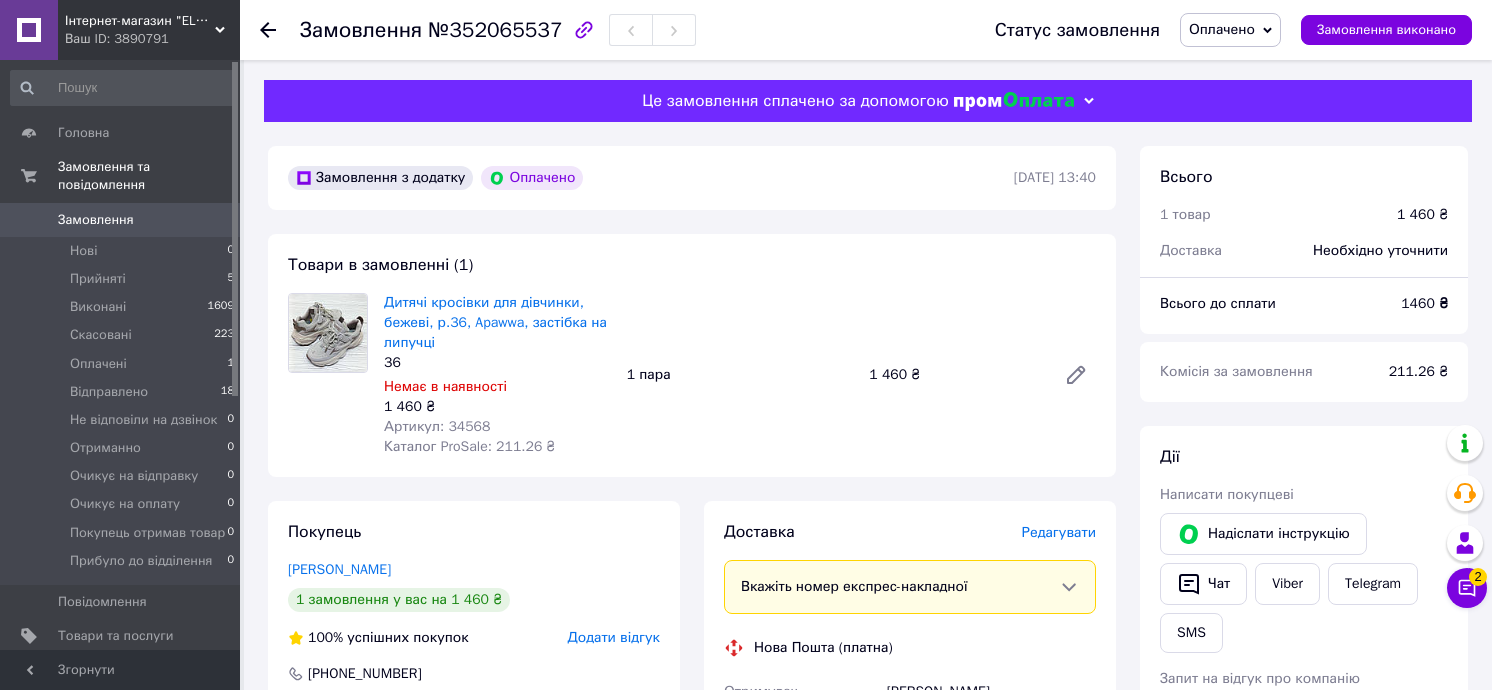click on "Товари в замовленні (1) Дитячі кросівки для дівчинки, бежеві, р.36, Apawwa, застібка на липучці 36 Немає в наявності 1 460 ₴ Артикул: 34568 Каталог ProSale: 211.26 ₴  1 пара 1 460 ₴" at bounding box center (692, 355) 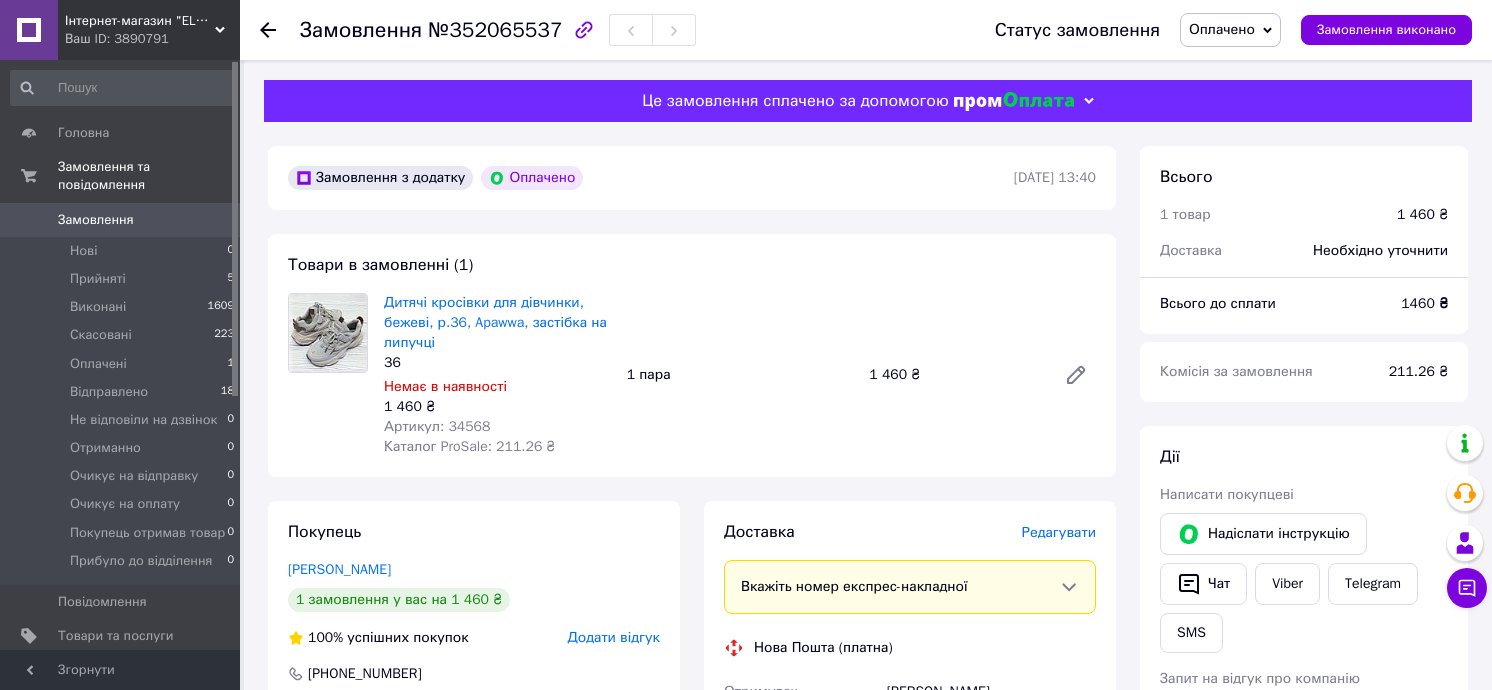 click 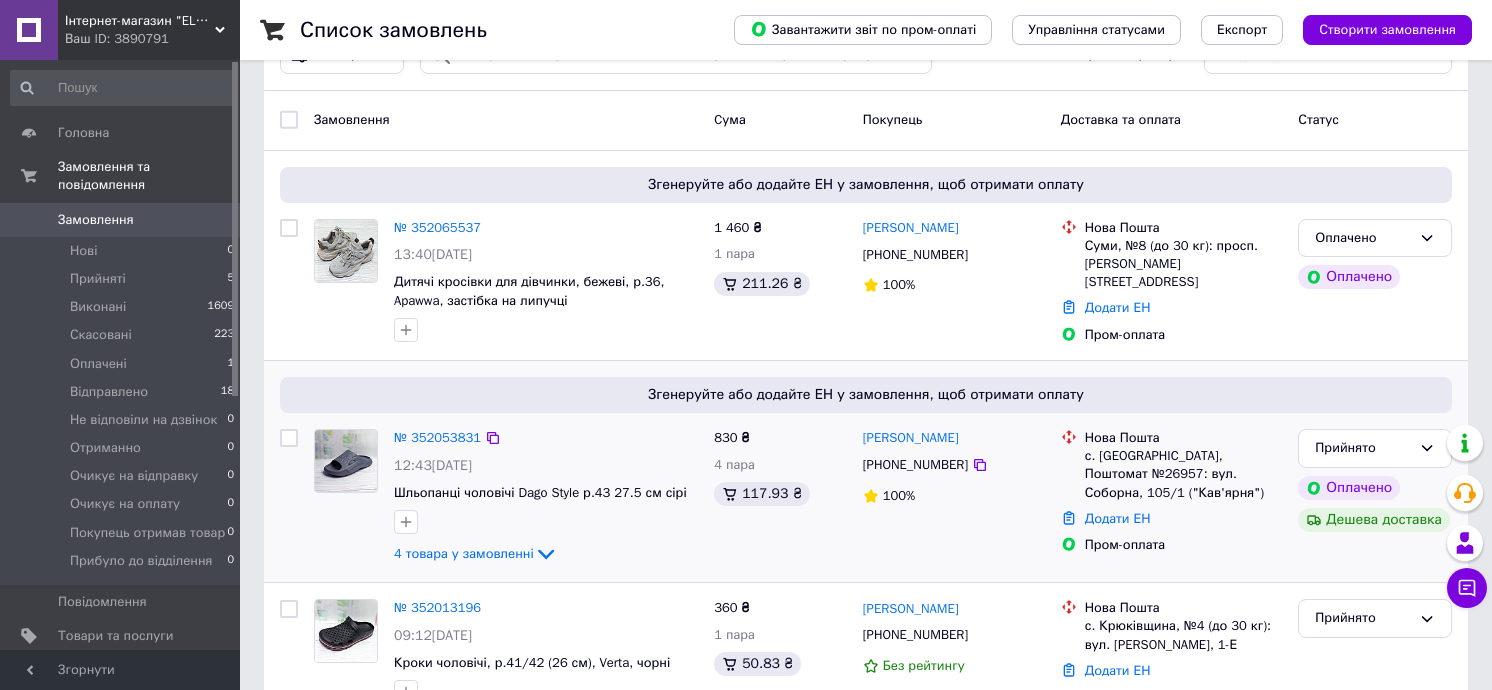 scroll, scrollTop: 100, scrollLeft: 0, axis: vertical 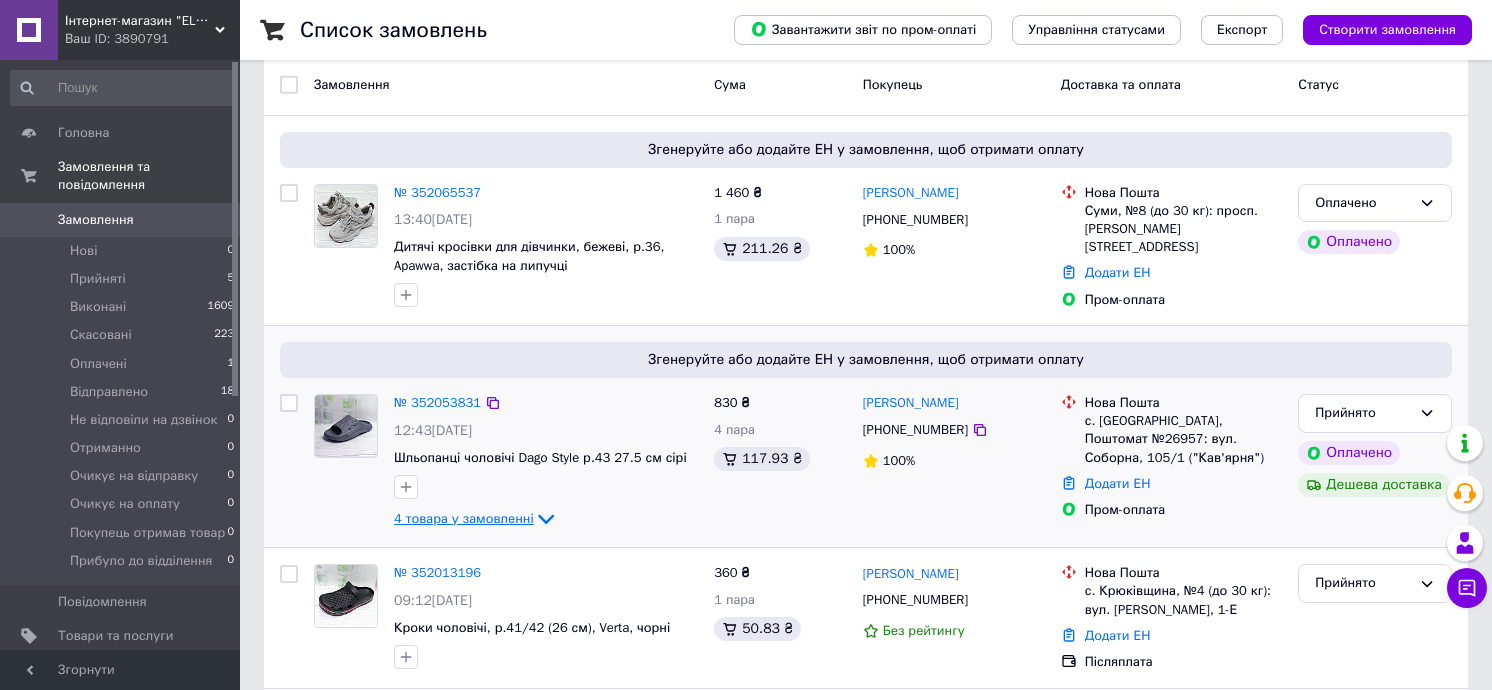 click on "4 товара у замовленні" at bounding box center (464, 518) 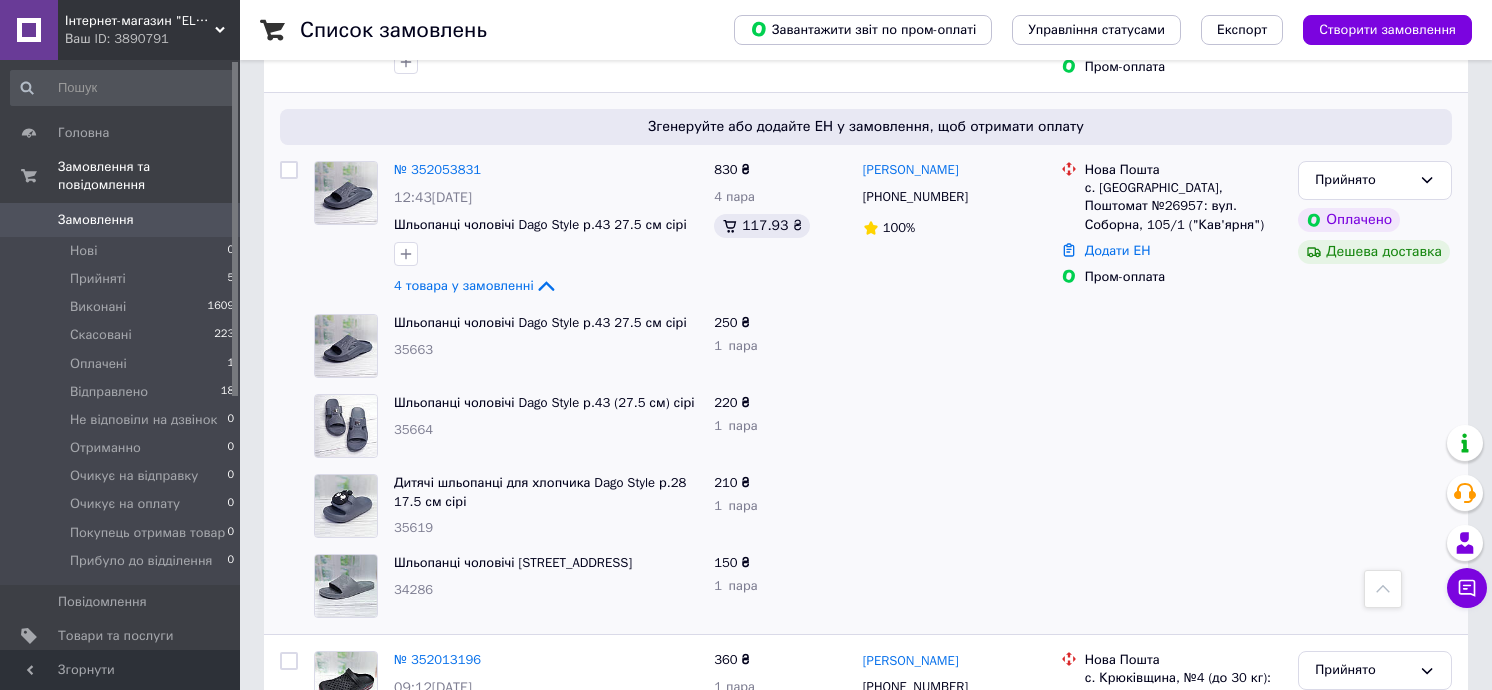 scroll, scrollTop: 300, scrollLeft: 0, axis: vertical 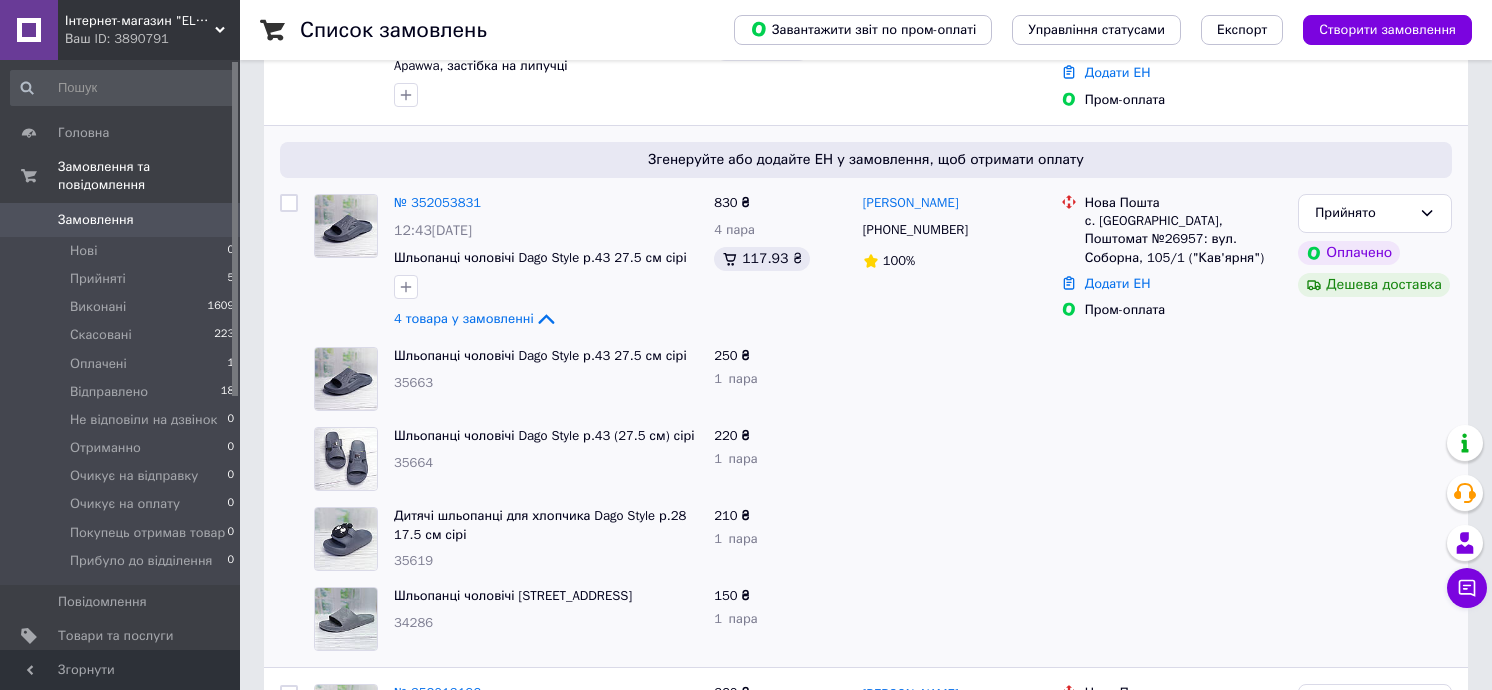 click at bounding box center (1172, 459) 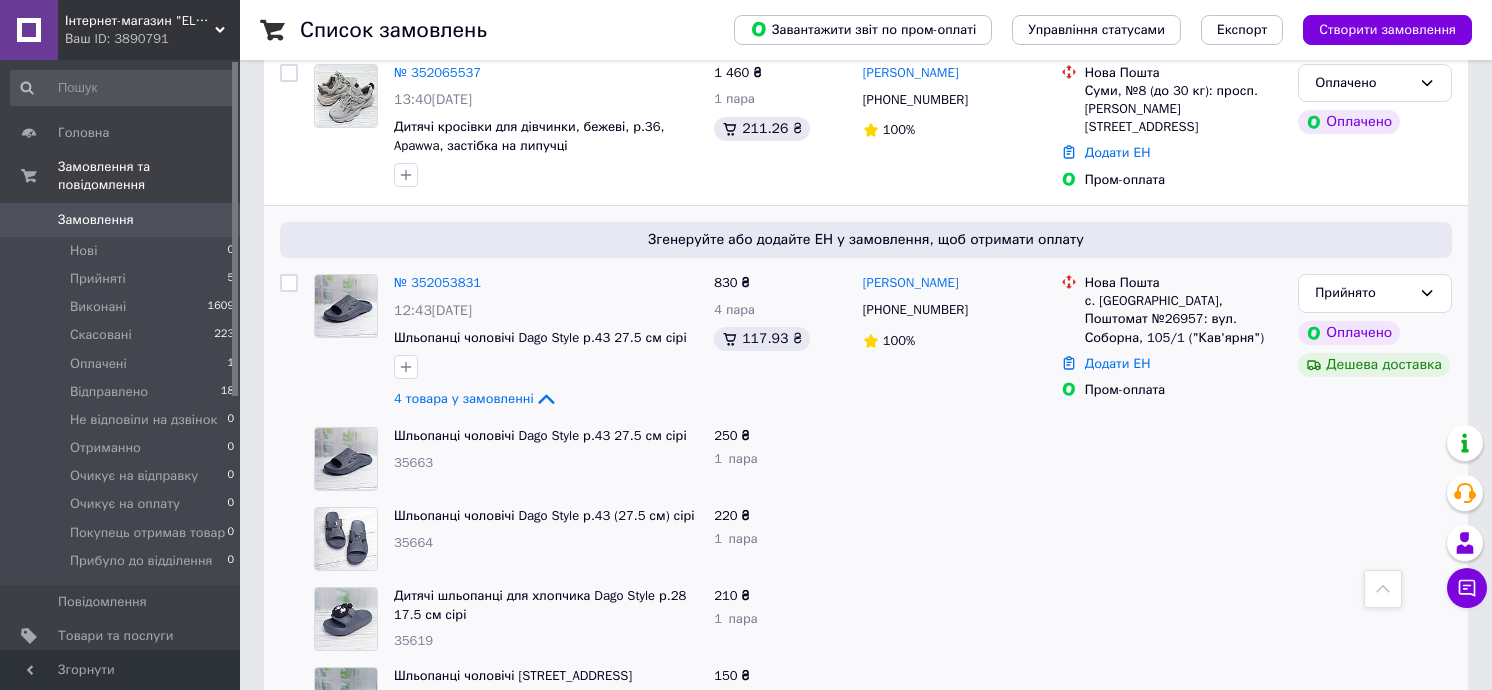 scroll, scrollTop: 200, scrollLeft: 0, axis: vertical 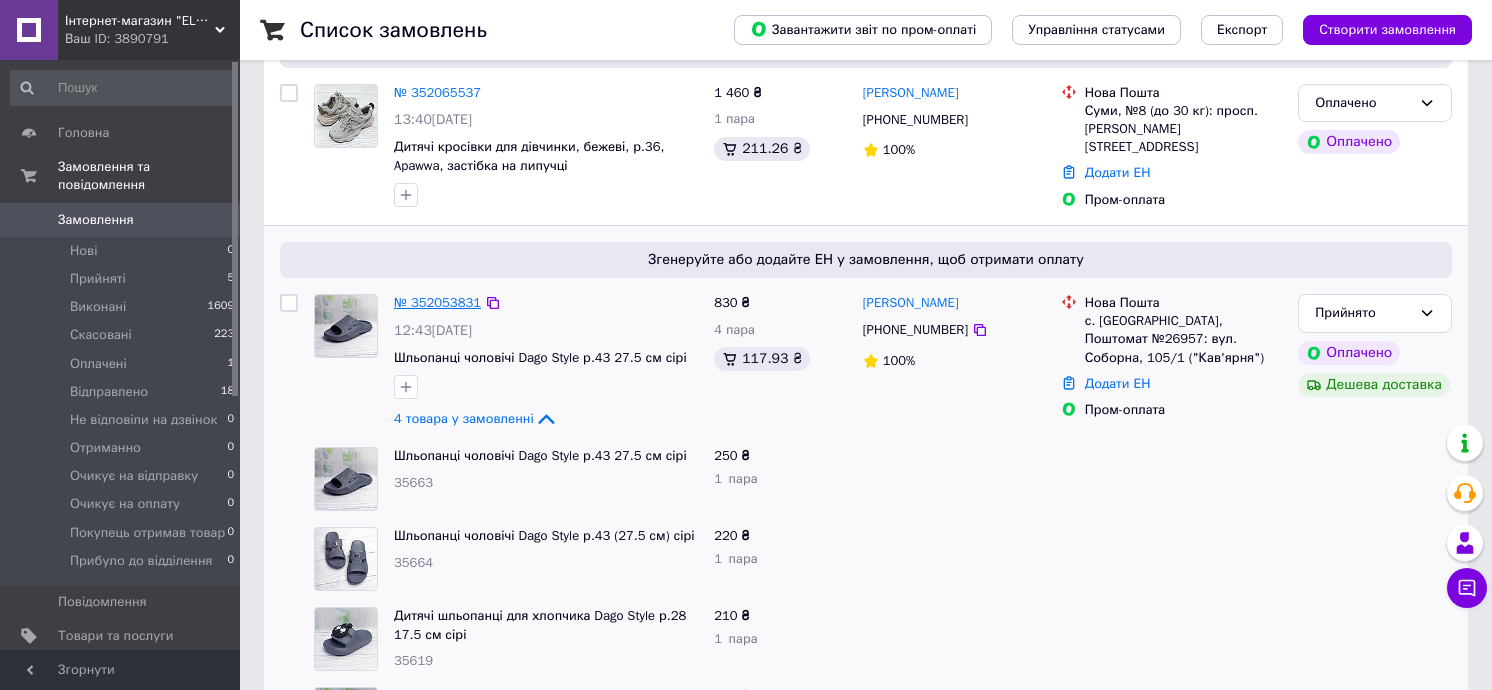 click on "№ 352053831" at bounding box center [437, 302] 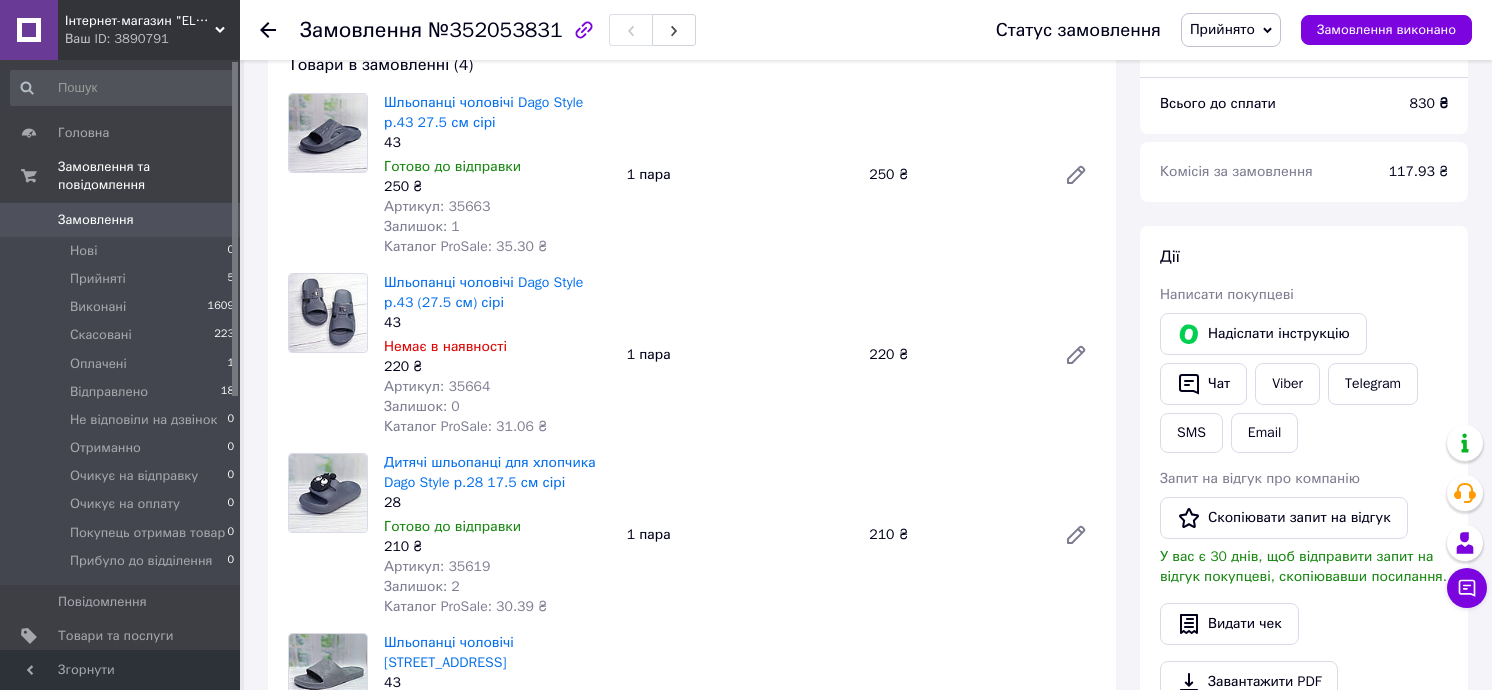 scroll, scrollTop: 100, scrollLeft: 0, axis: vertical 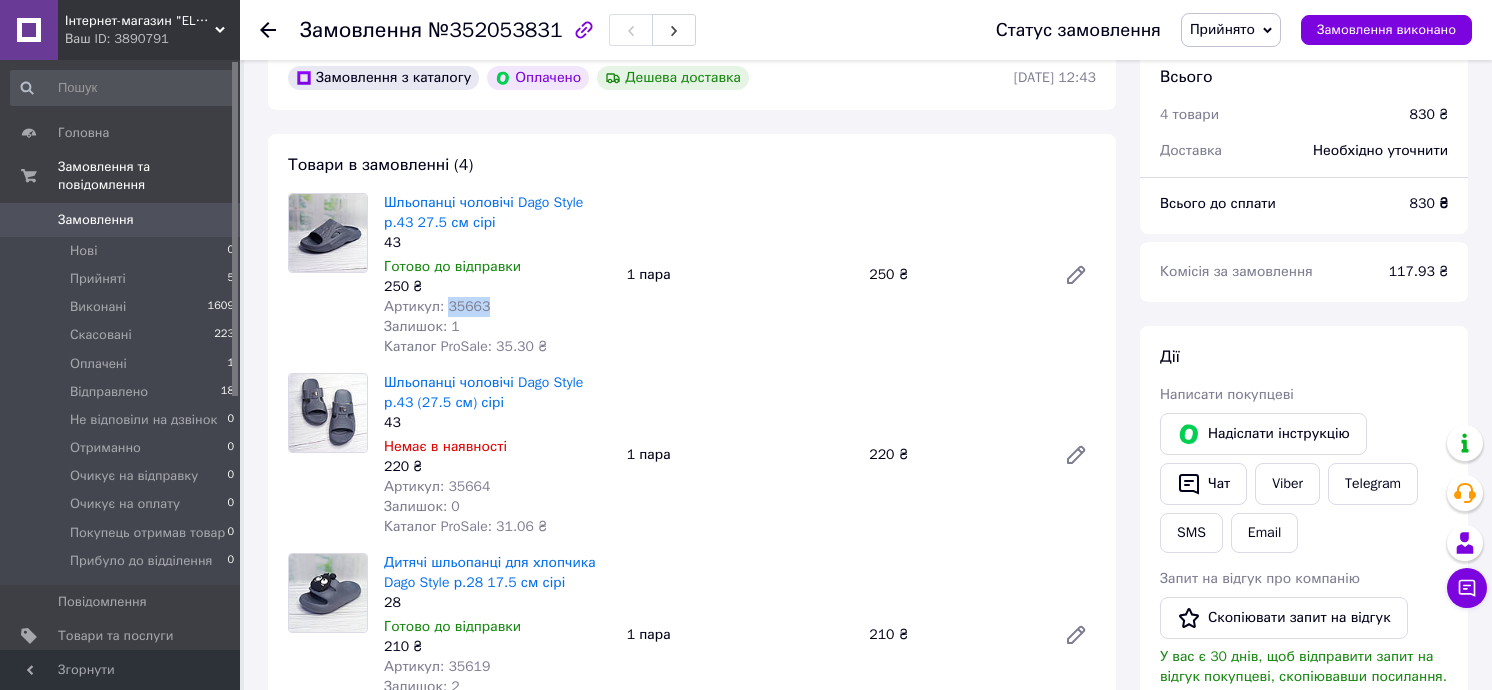 drag, startPoint x: 490, startPoint y: 303, endPoint x: 445, endPoint y: 306, distance: 45.099888 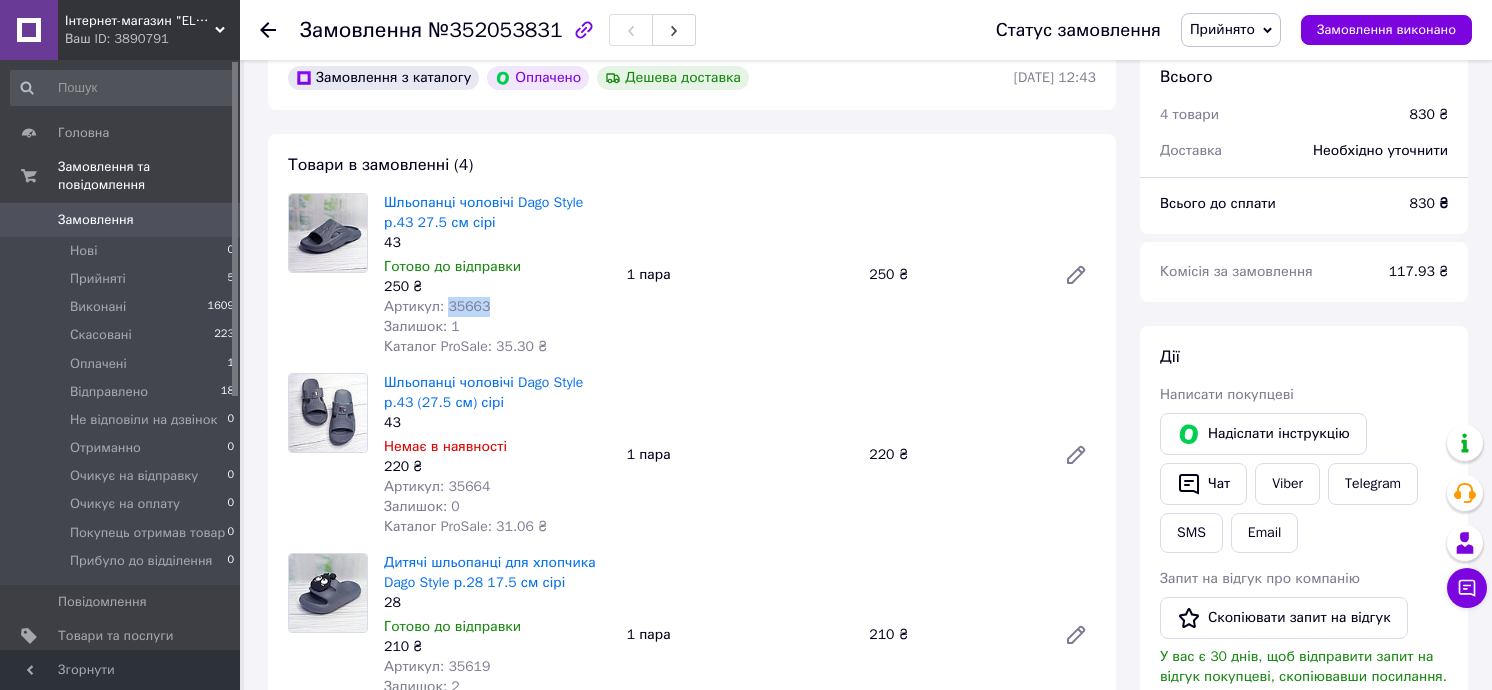 scroll, scrollTop: 0, scrollLeft: 0, axis: both 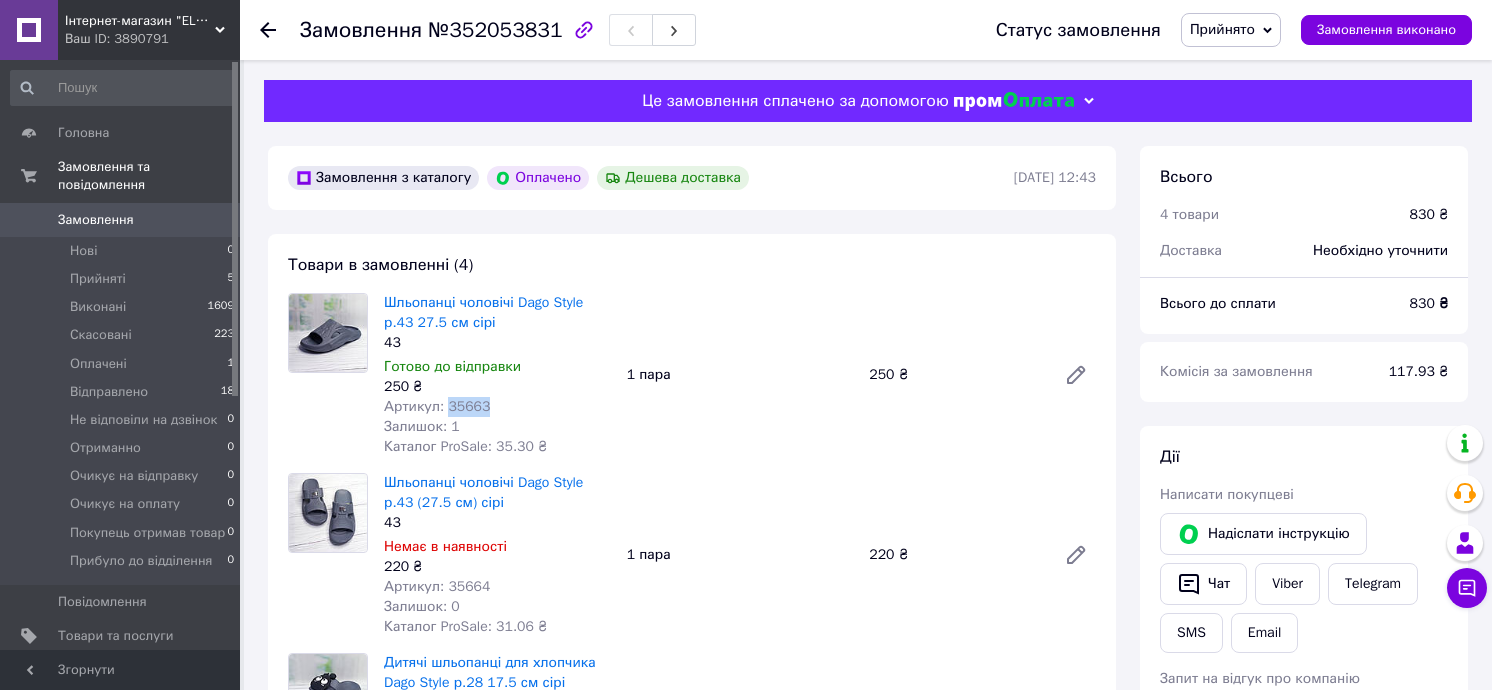 copy on "35663" 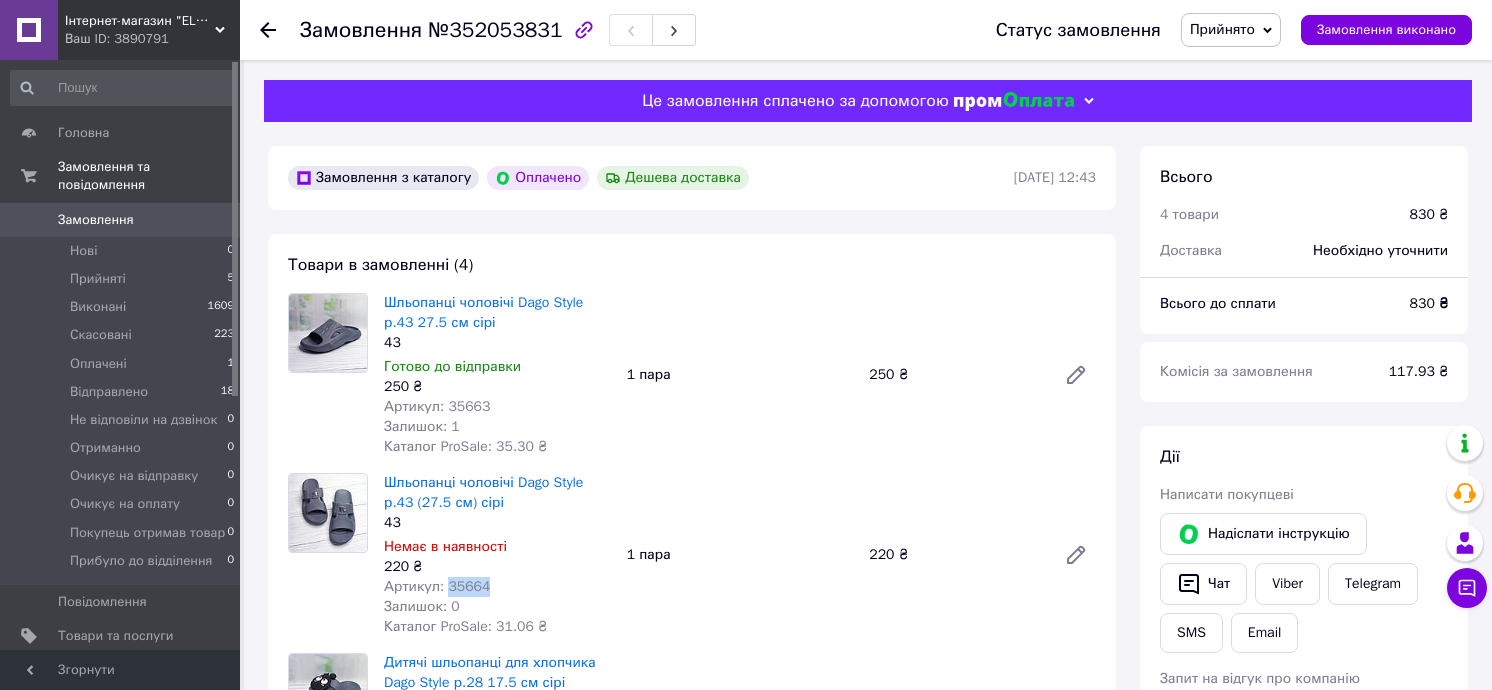 drag, startPoint x: 484, startPoint y: 589, endPoint x: 446, endPoint y: 591, distance: 38.052597 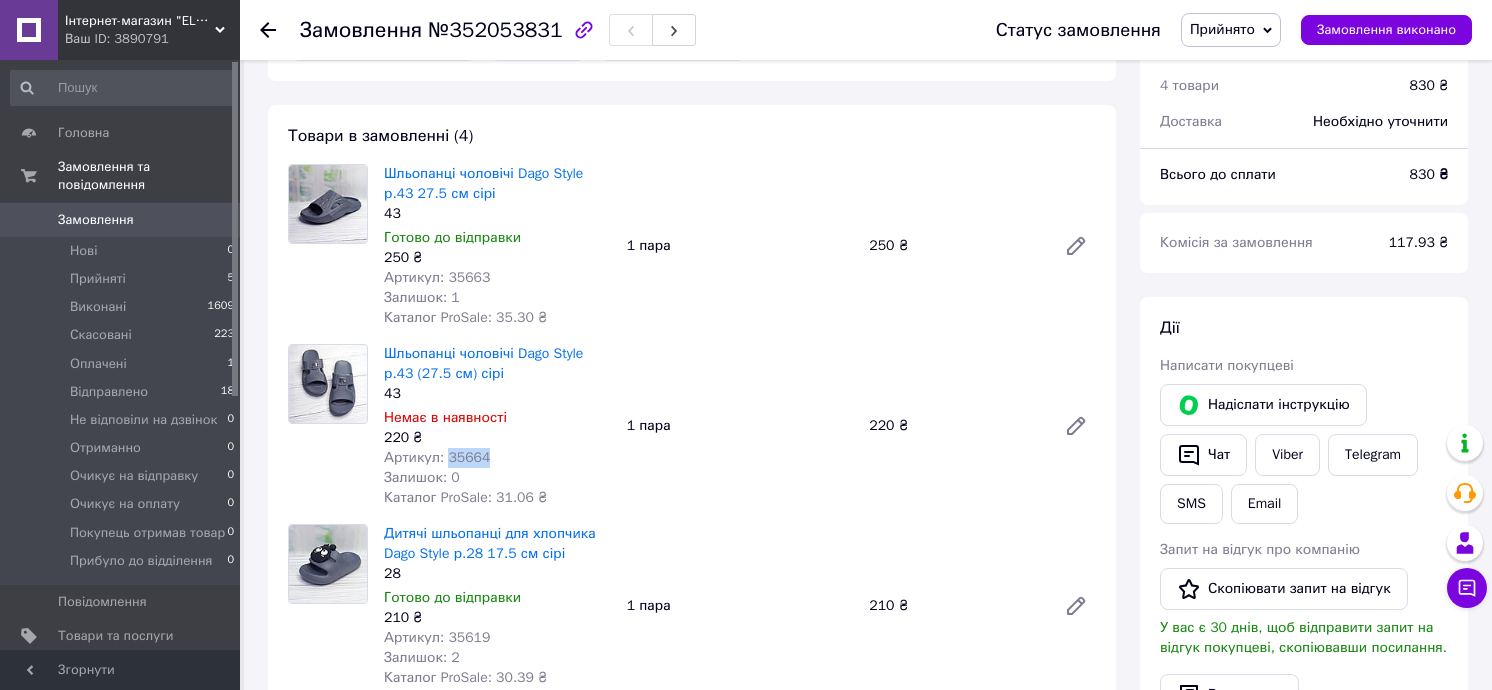 scroll, scrollTop: 0, scrollLeft: 0, axis: both 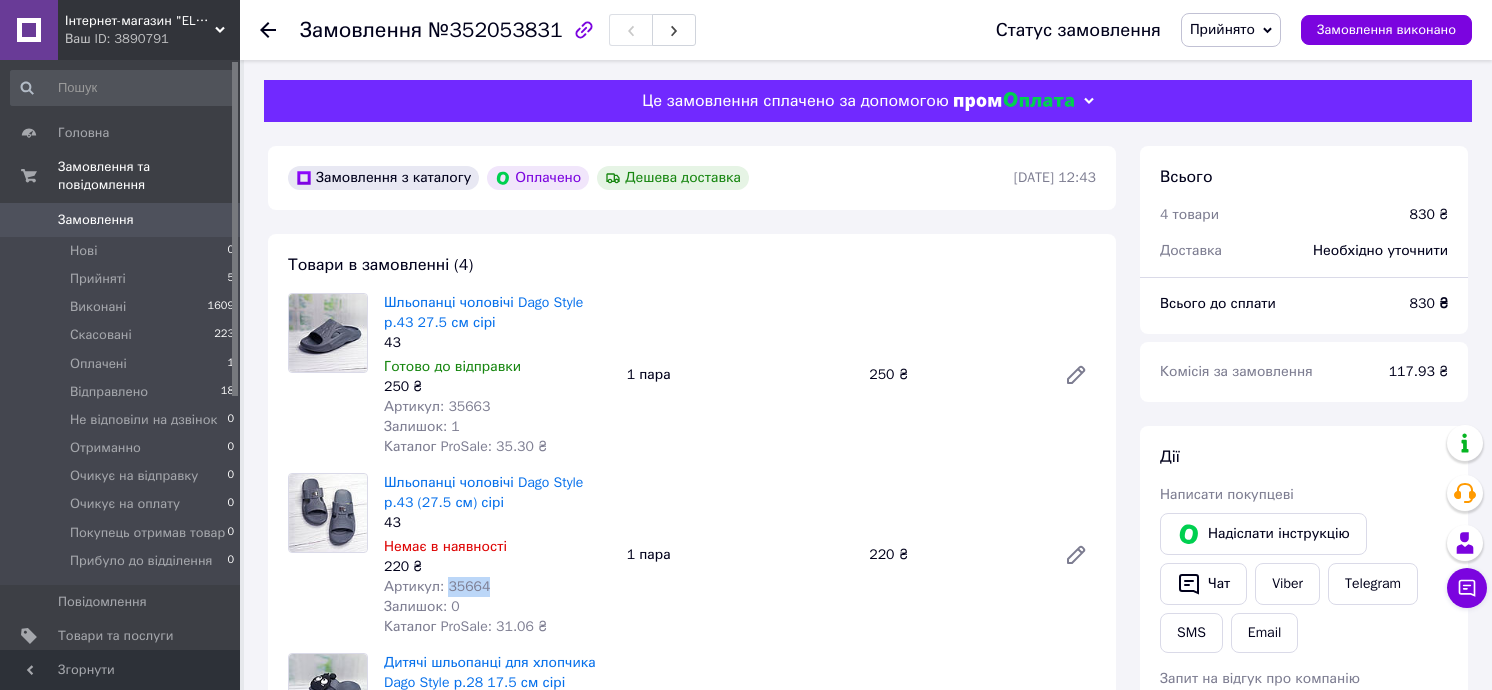copy on "35664" 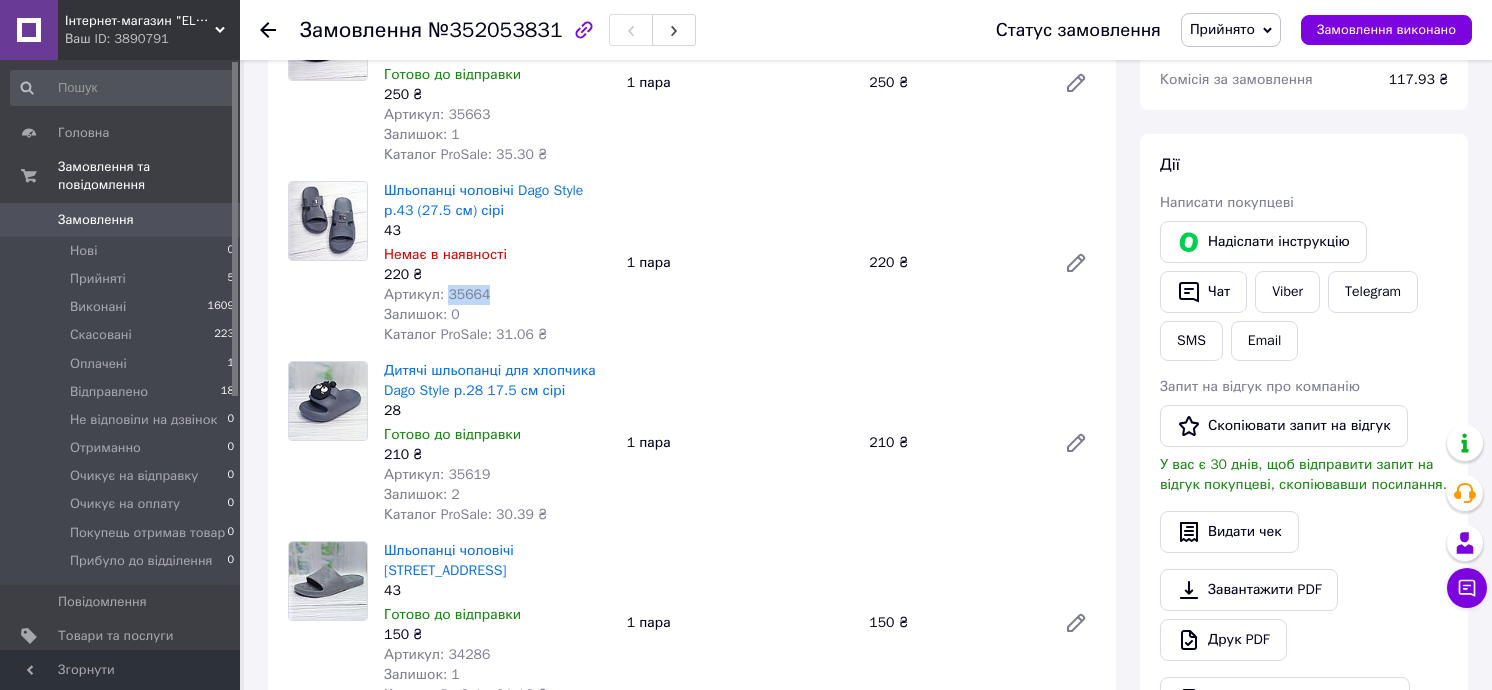 scroll, scrollTop: 300, scrollLeft: 0, axis: vertical 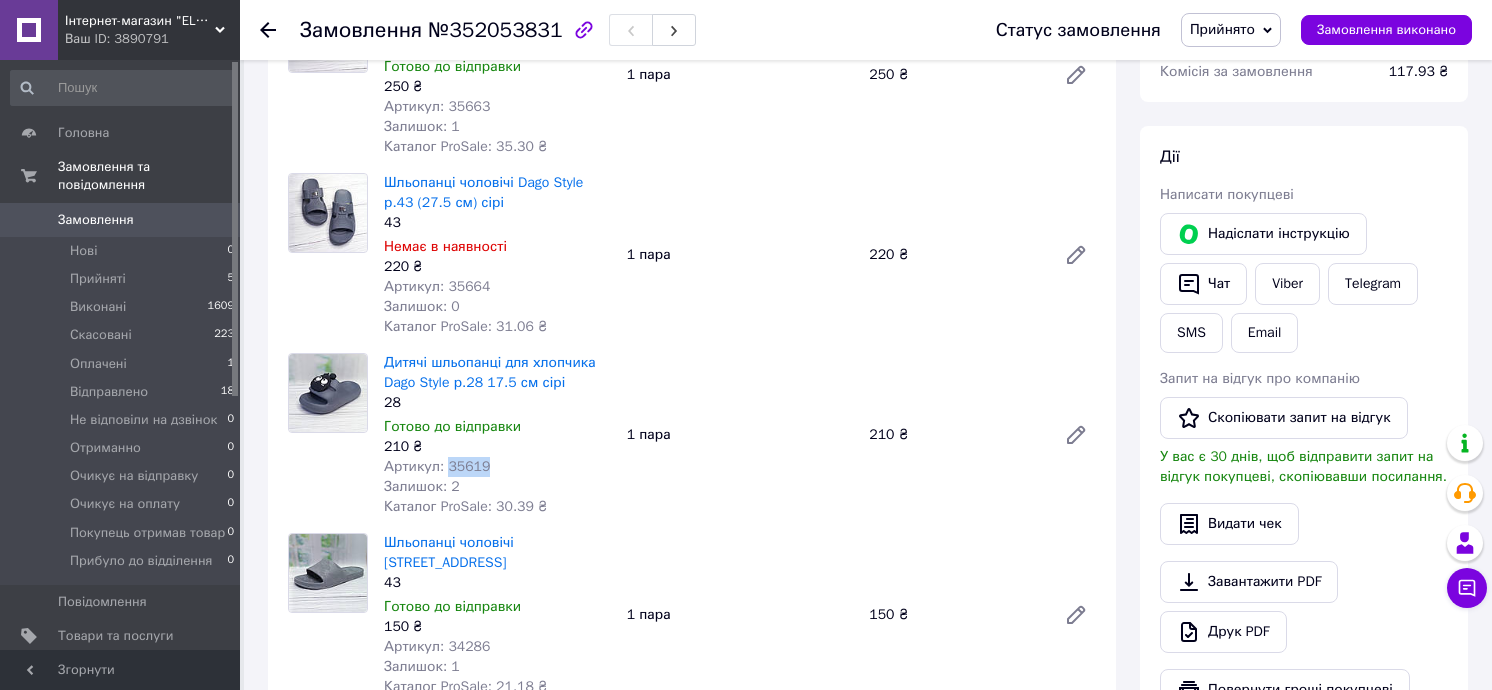 drag, startPoint x: 479, startPoint y: 470, endPoint x: 445, endPoint y: 470, distance: 34 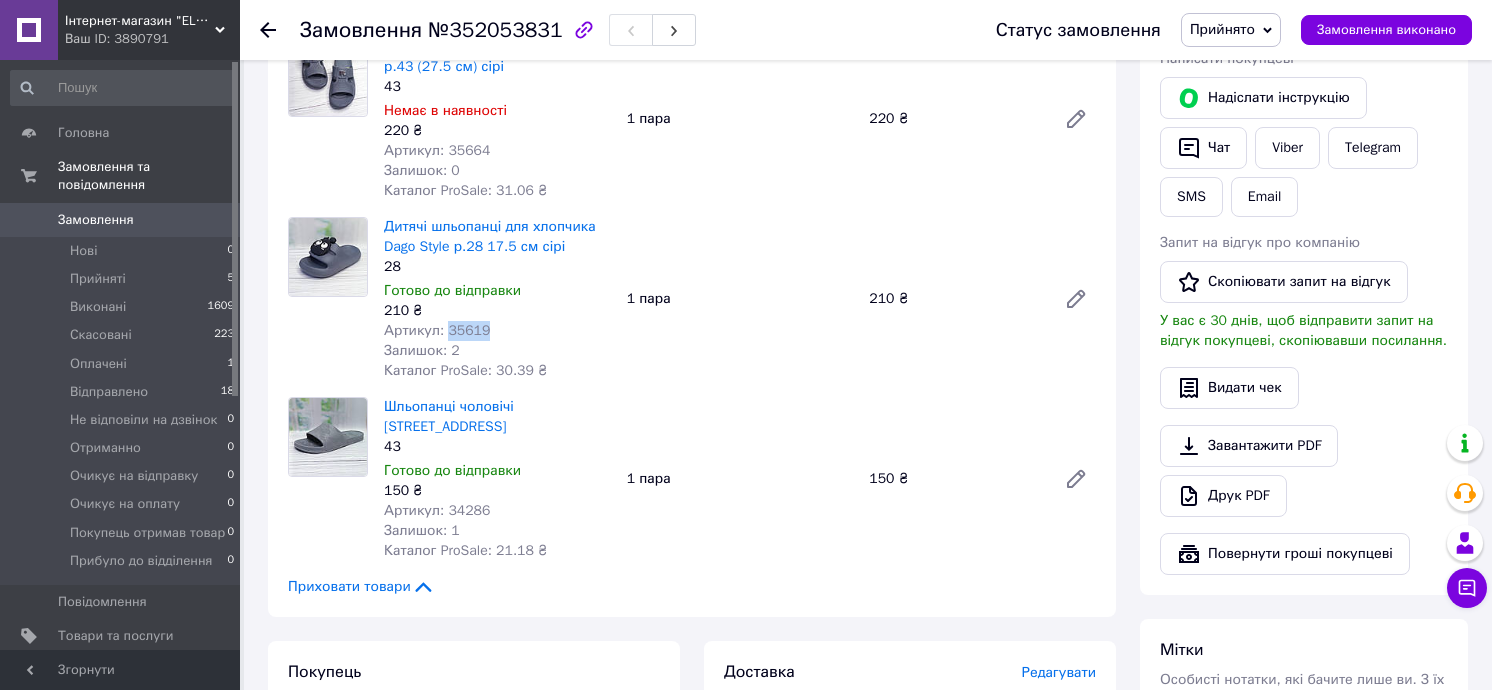 scroll, scrollTop: 500, scrollLeft: 0, axis: vertical 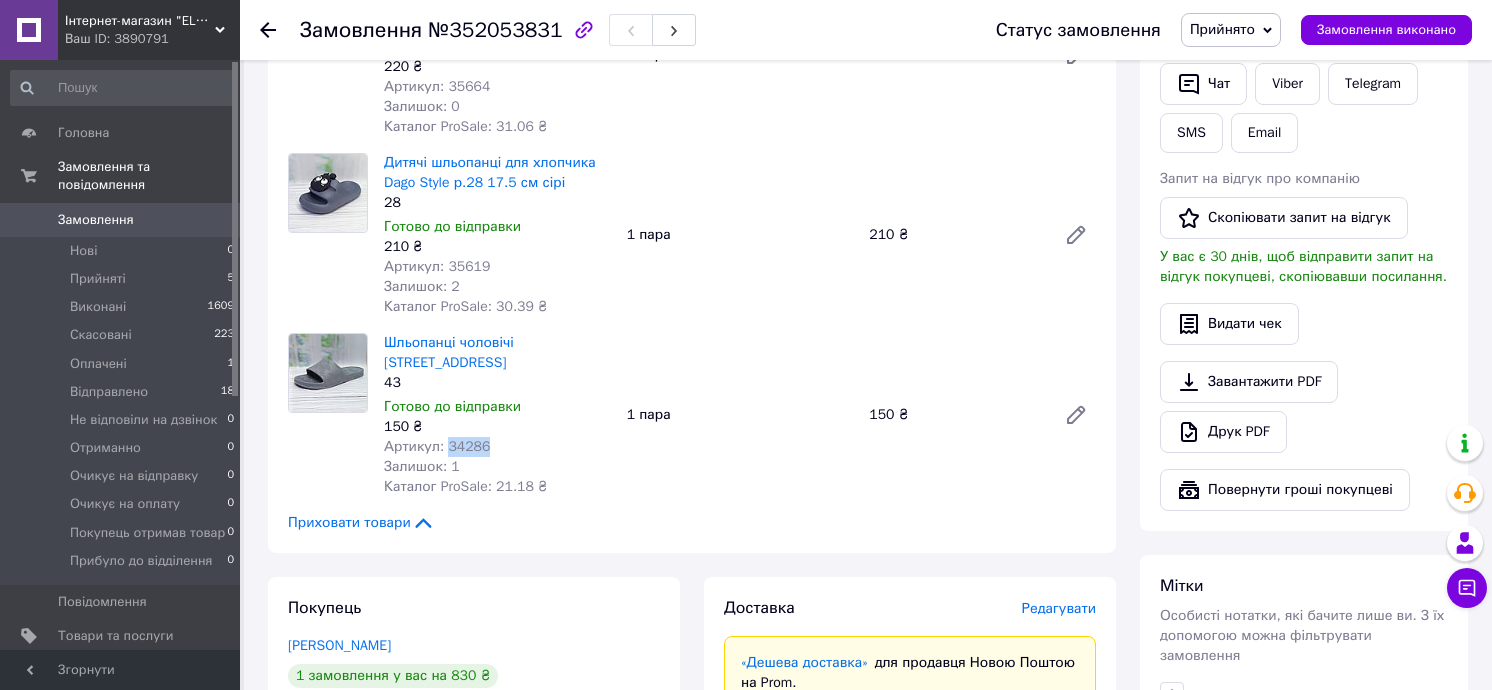 drag, startPoint x: 482, startPoint y: 447, endPoint x: 444, endPoint y: 449, distance: 38.052597 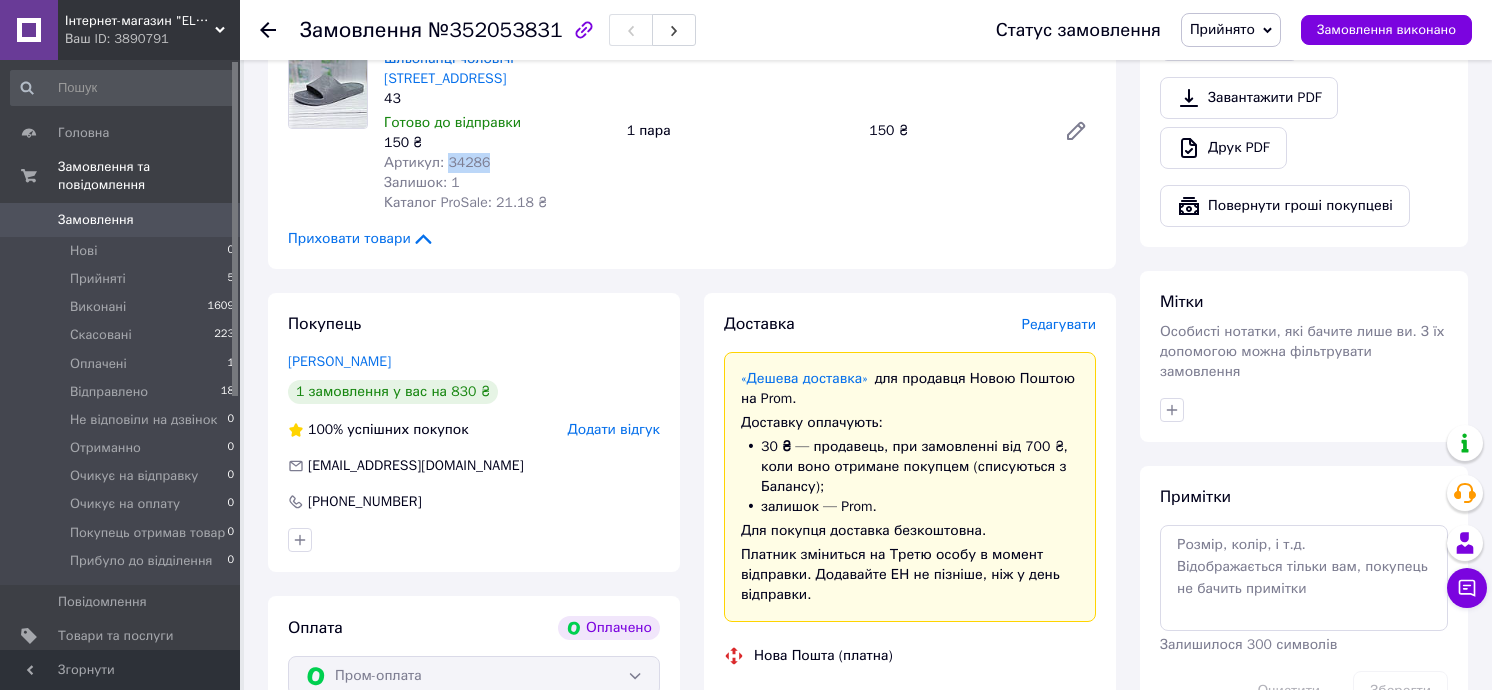 scroll, scrollTop: 800, scrollLeft: 0, axis: vertical 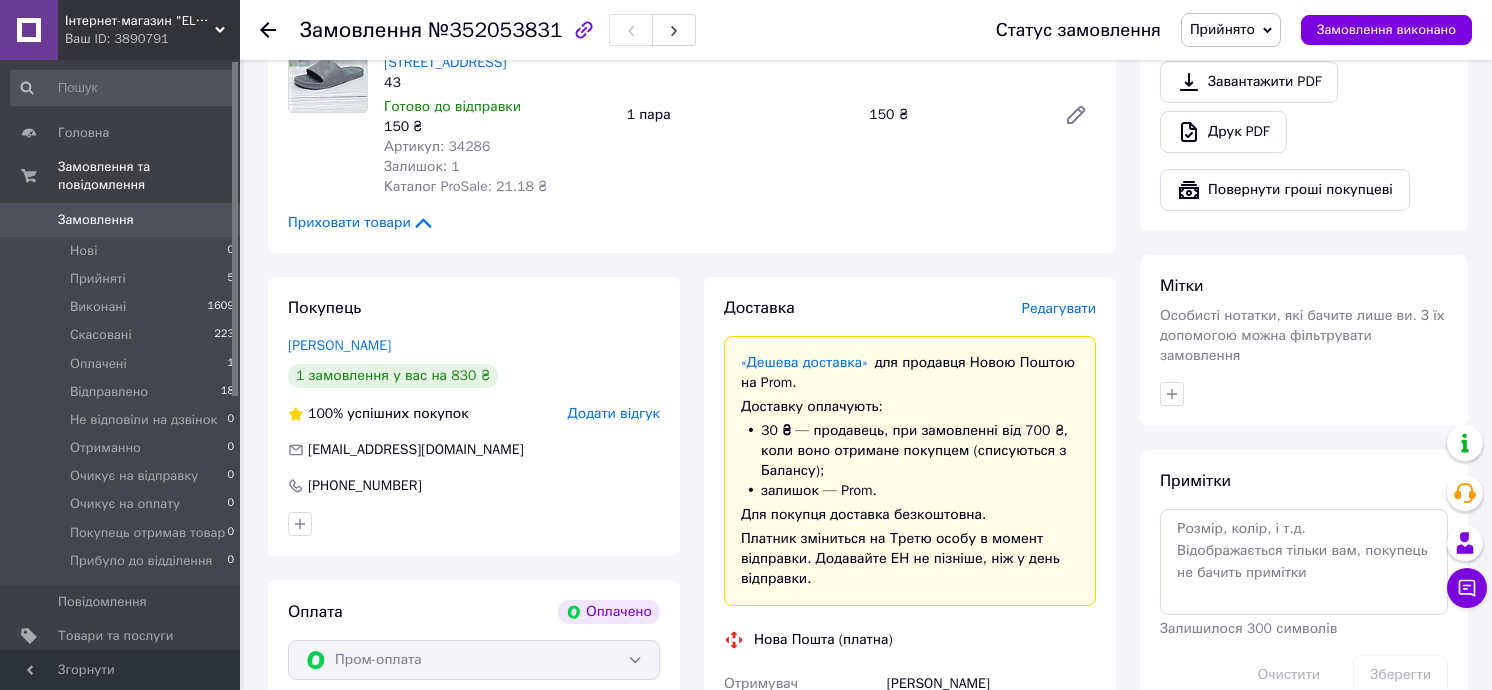 click on "Приховати товари" at bounding box center (361, 223) 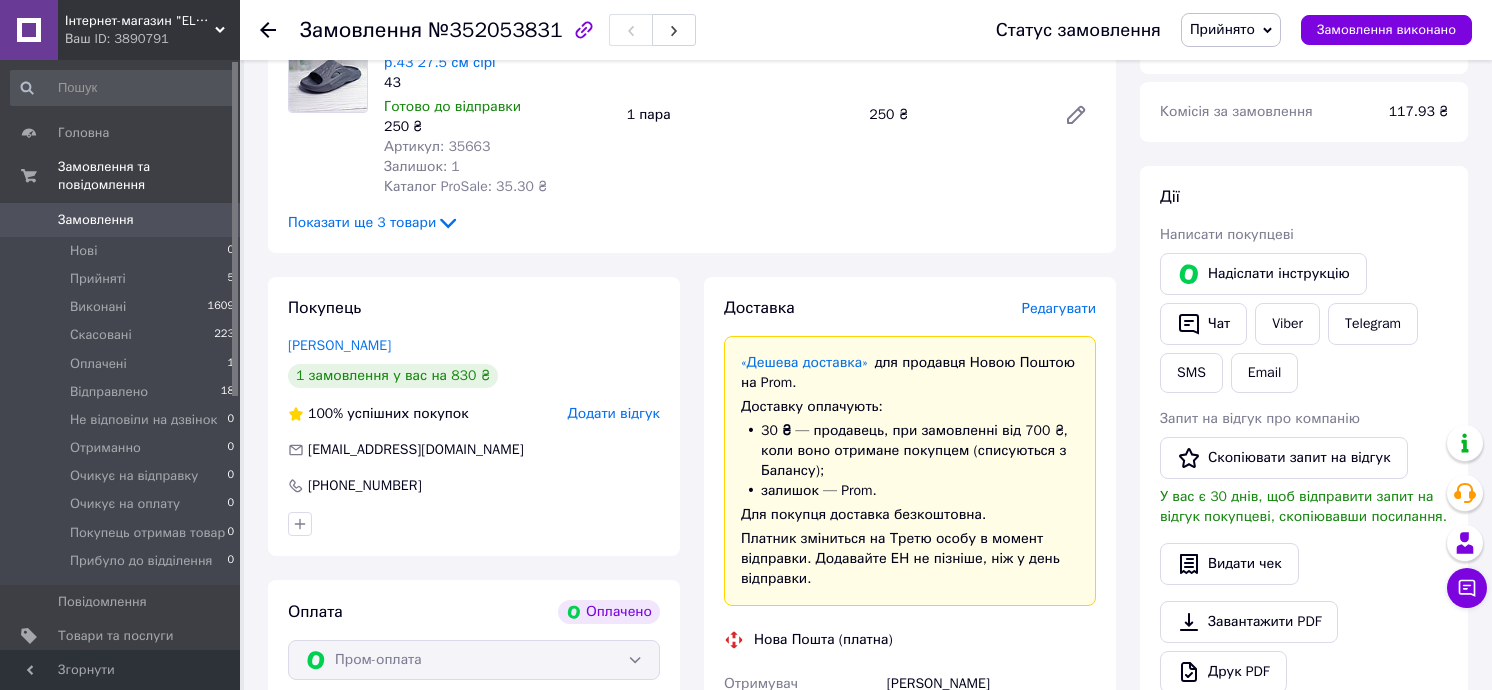 scroll, scrollTop: 0, scrollLeft: 0, axis: both 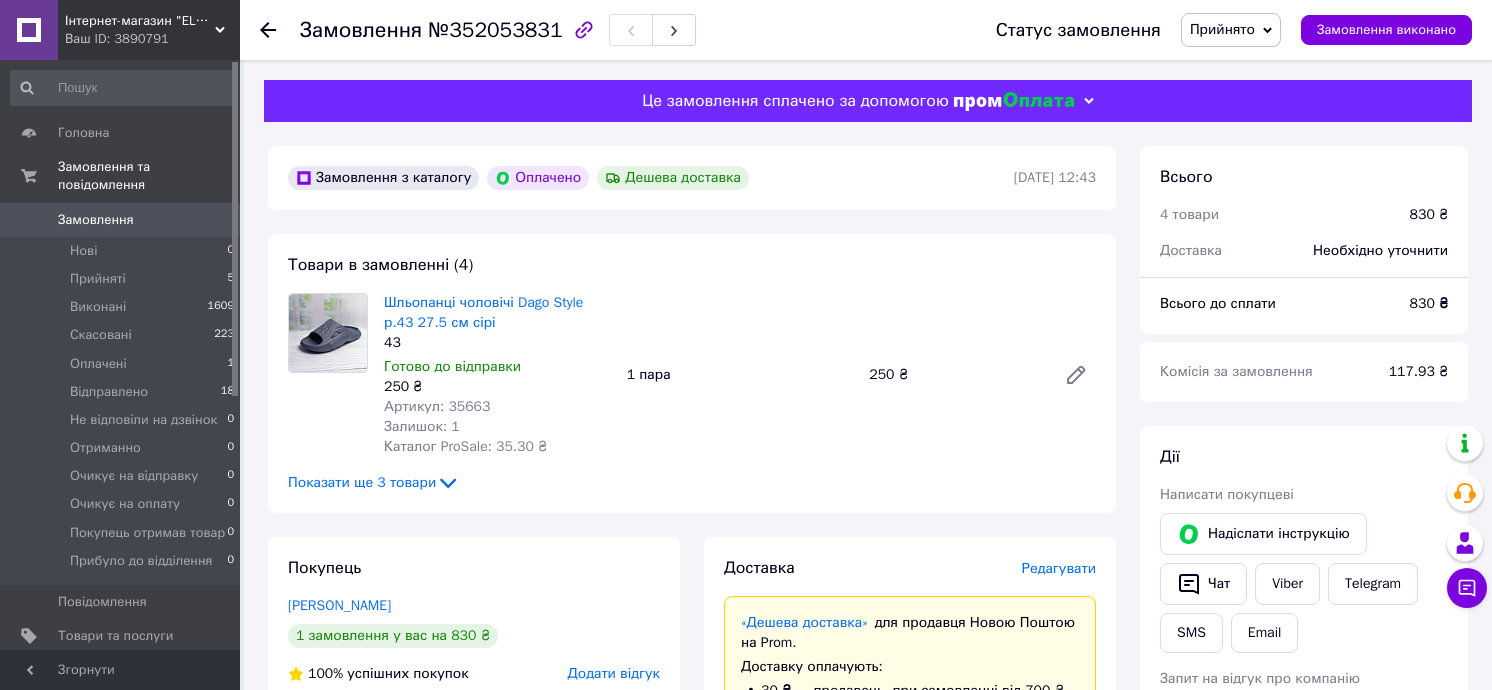click 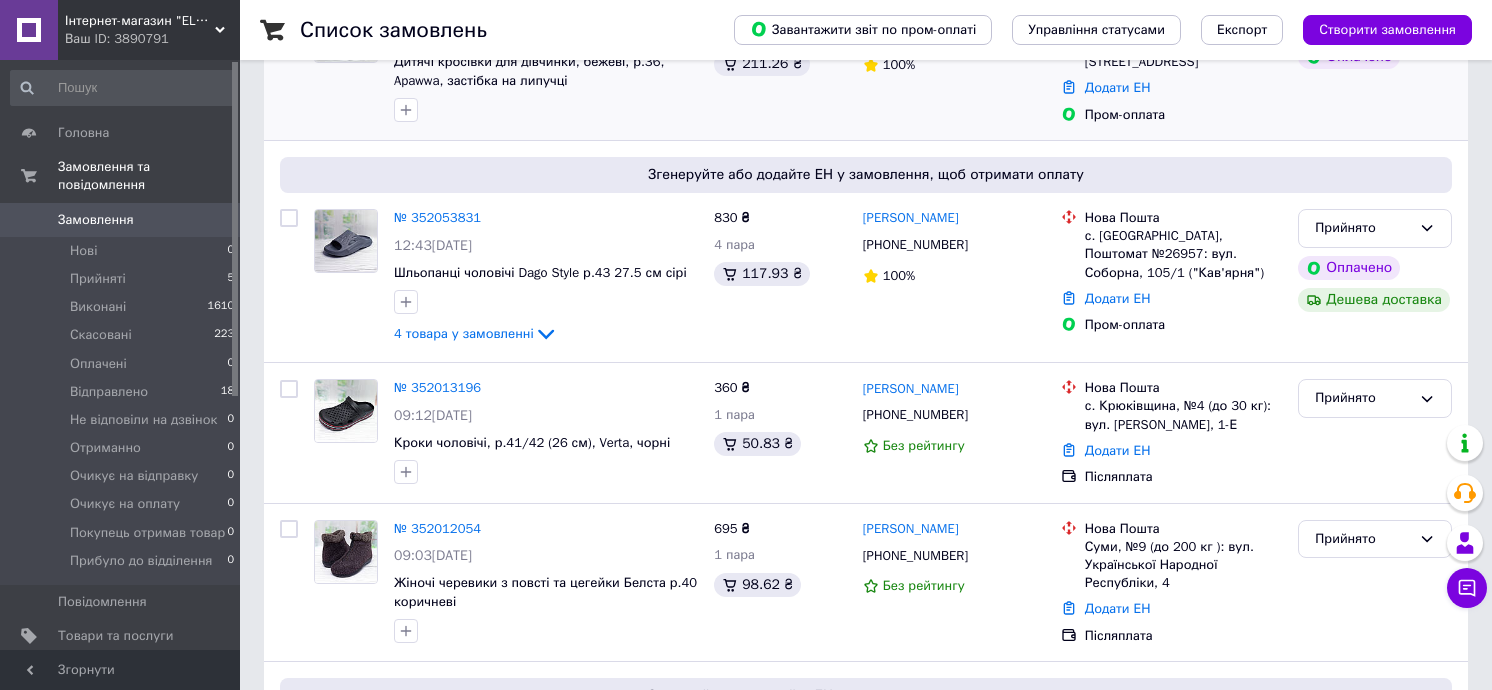 scroll, scrollTop: 300, scrollLeft: 0, axis: vertical 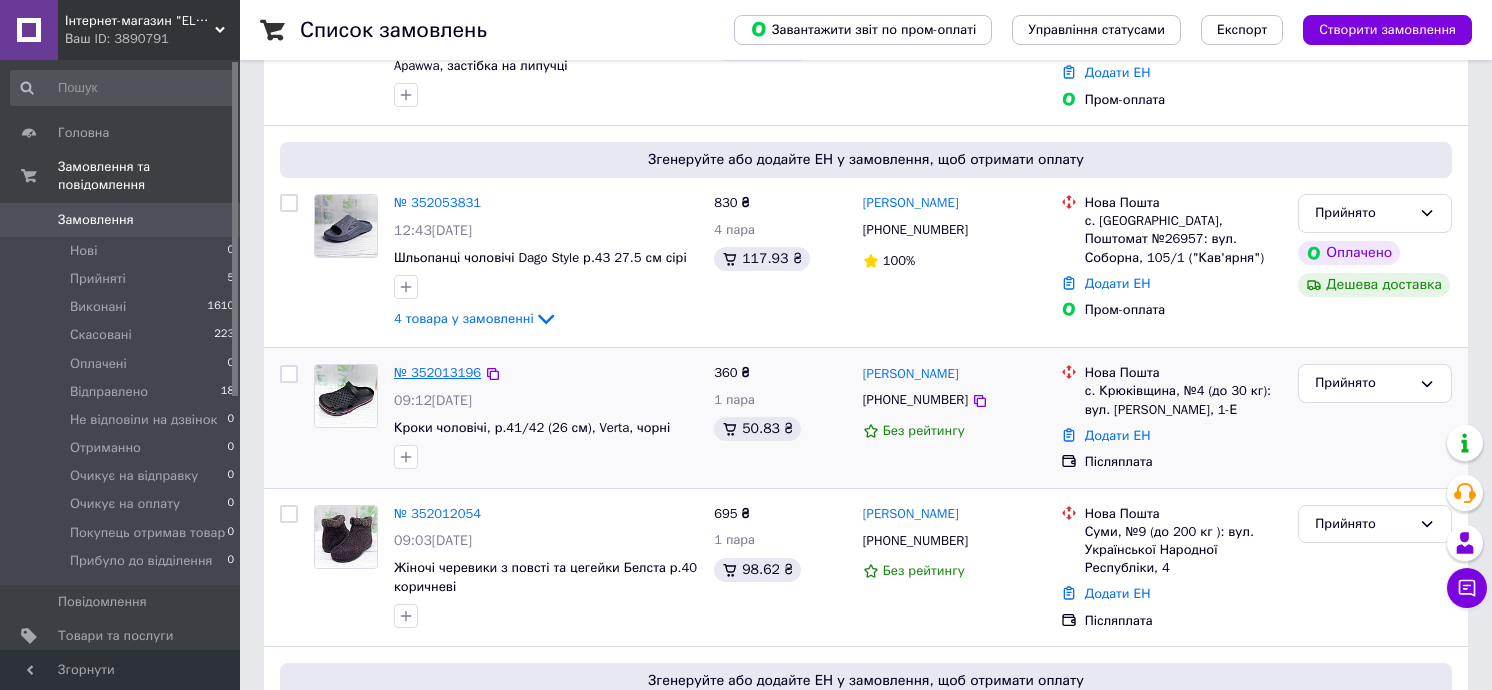 click on "№ 352013196" at bounding box center [437, 372] 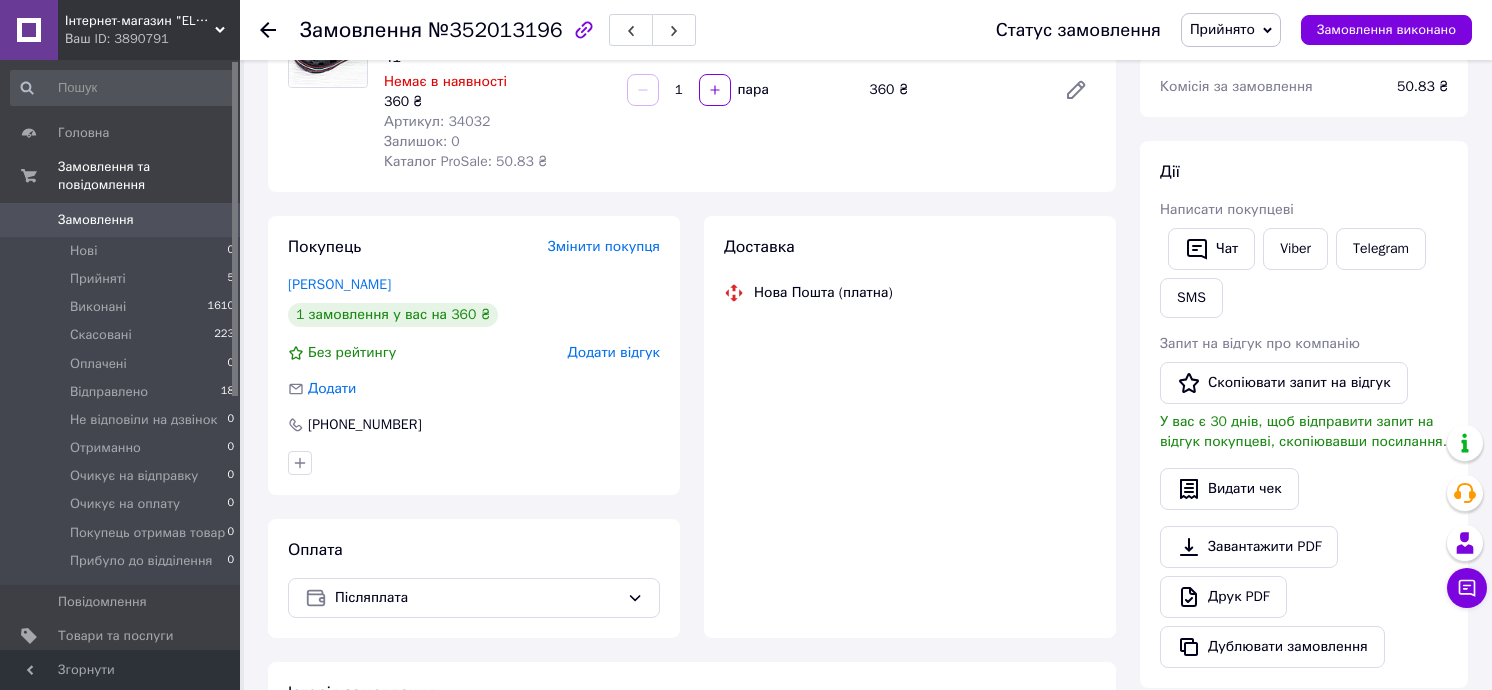scroll, scrollTop: 0, scrollLeft: 0, axis: both 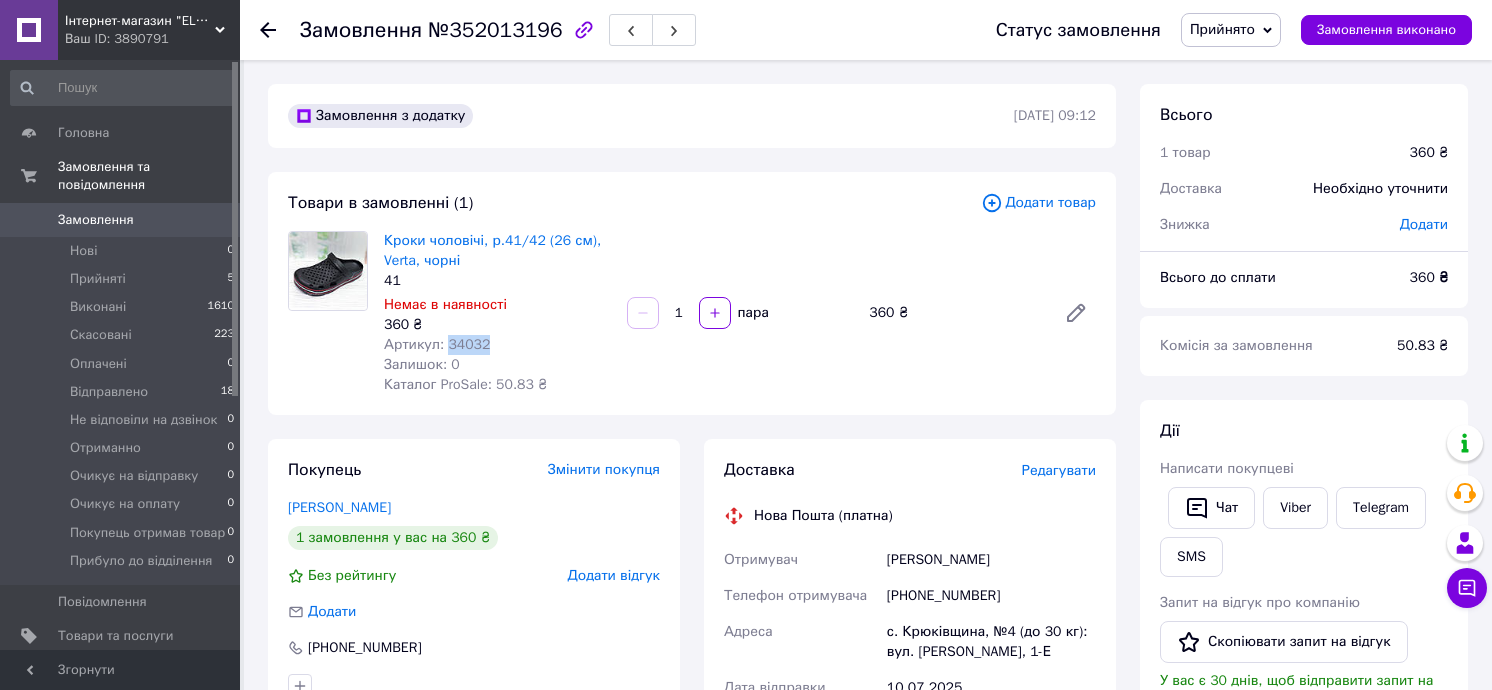 drag, startPoint x: 484, startPoint y: 342, endPoint x: 444, endPoint y: 341, distance: 40.012497 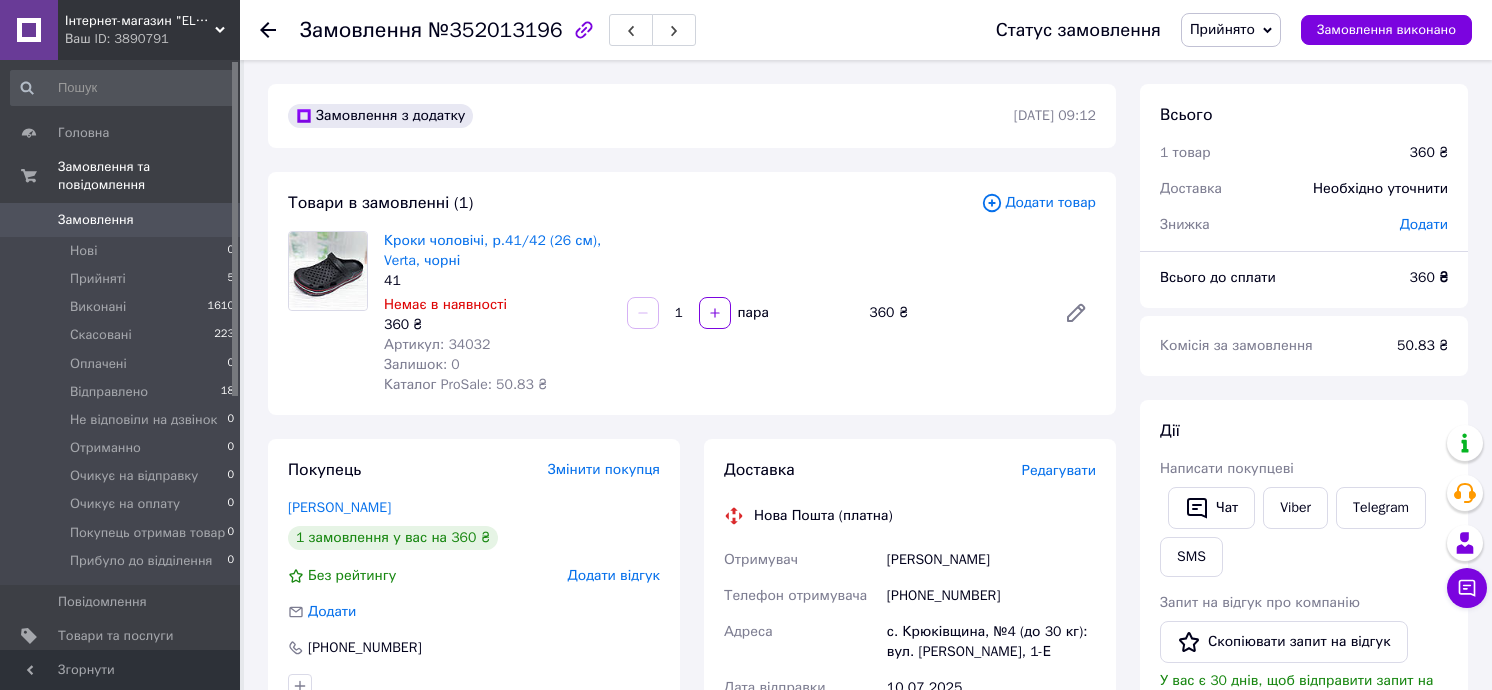 click 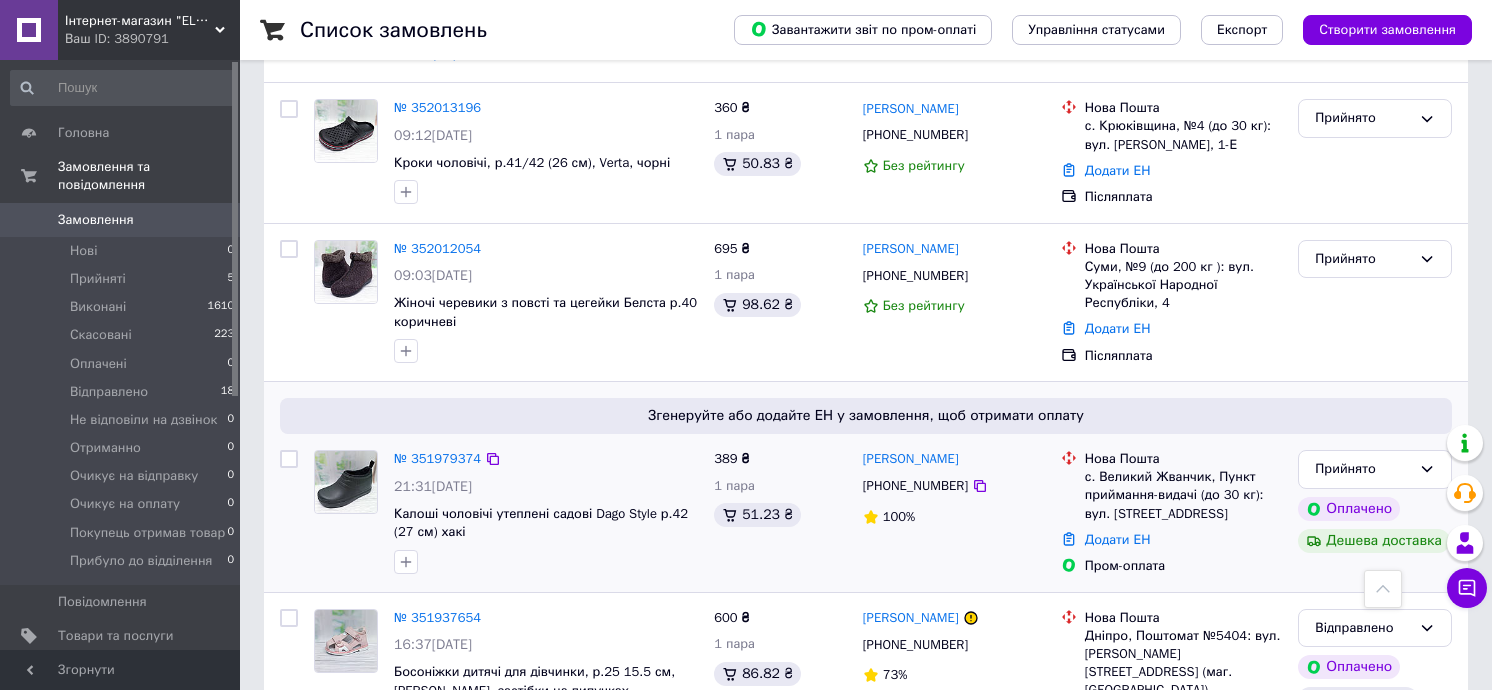 scroll, scrollTop: 600, scrollLeft: 0, axis: vertical 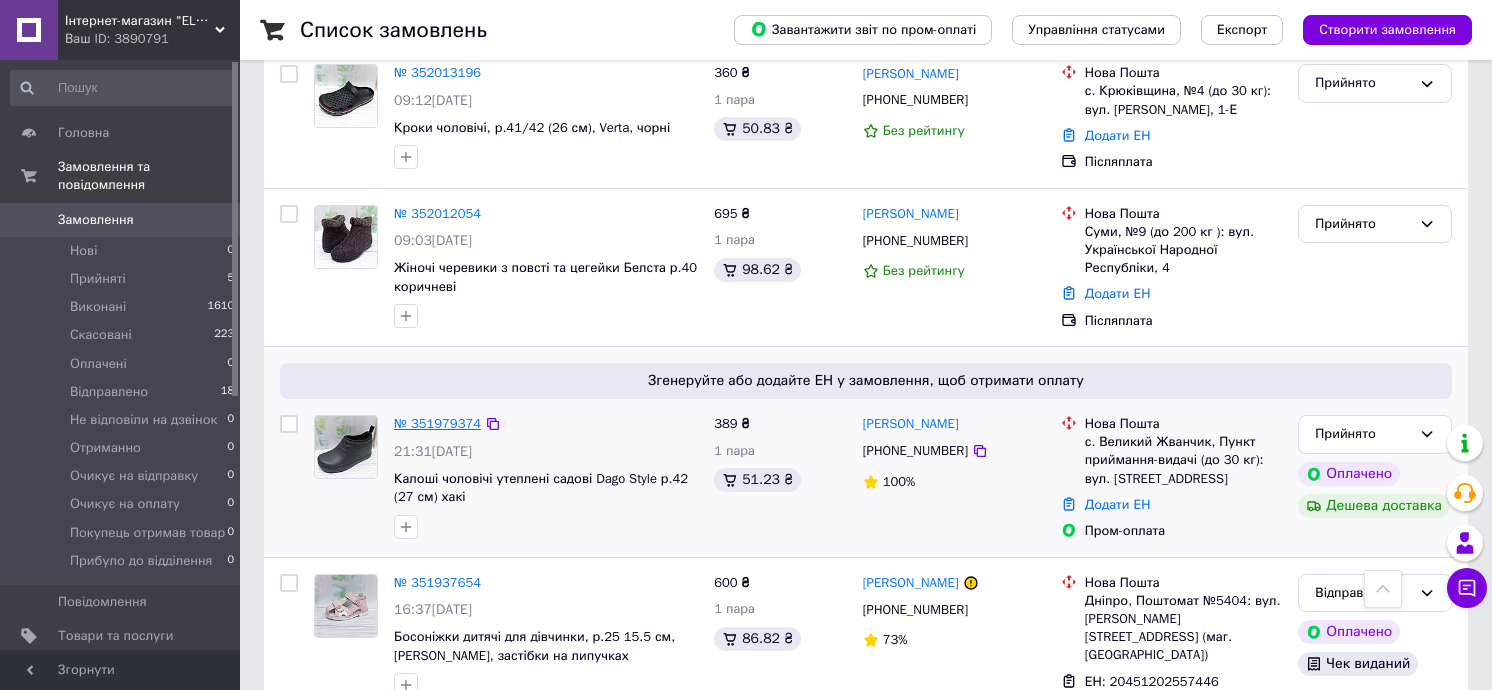 click on "№ 351979374" at bounding box center (437, 423) 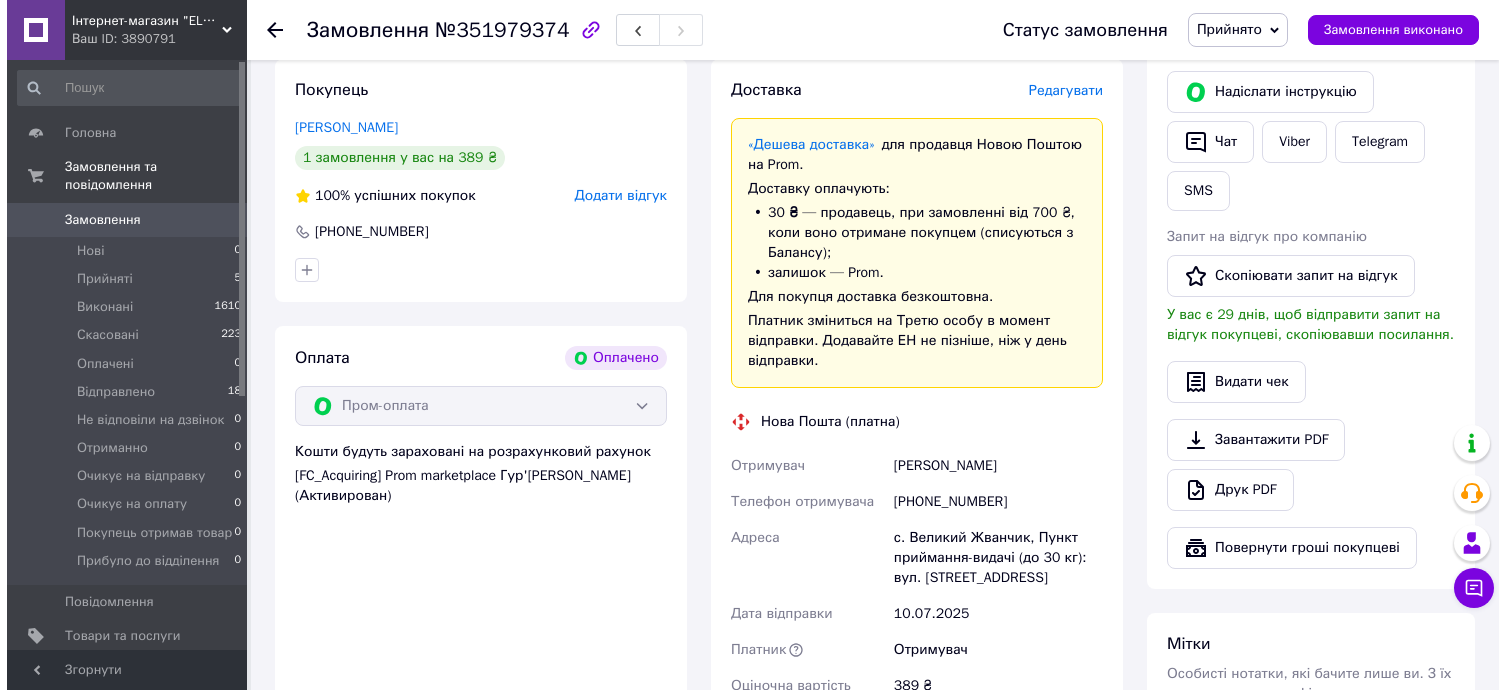 scroll, scrollTop: 480, scrollLeft: 0, axis: vertical 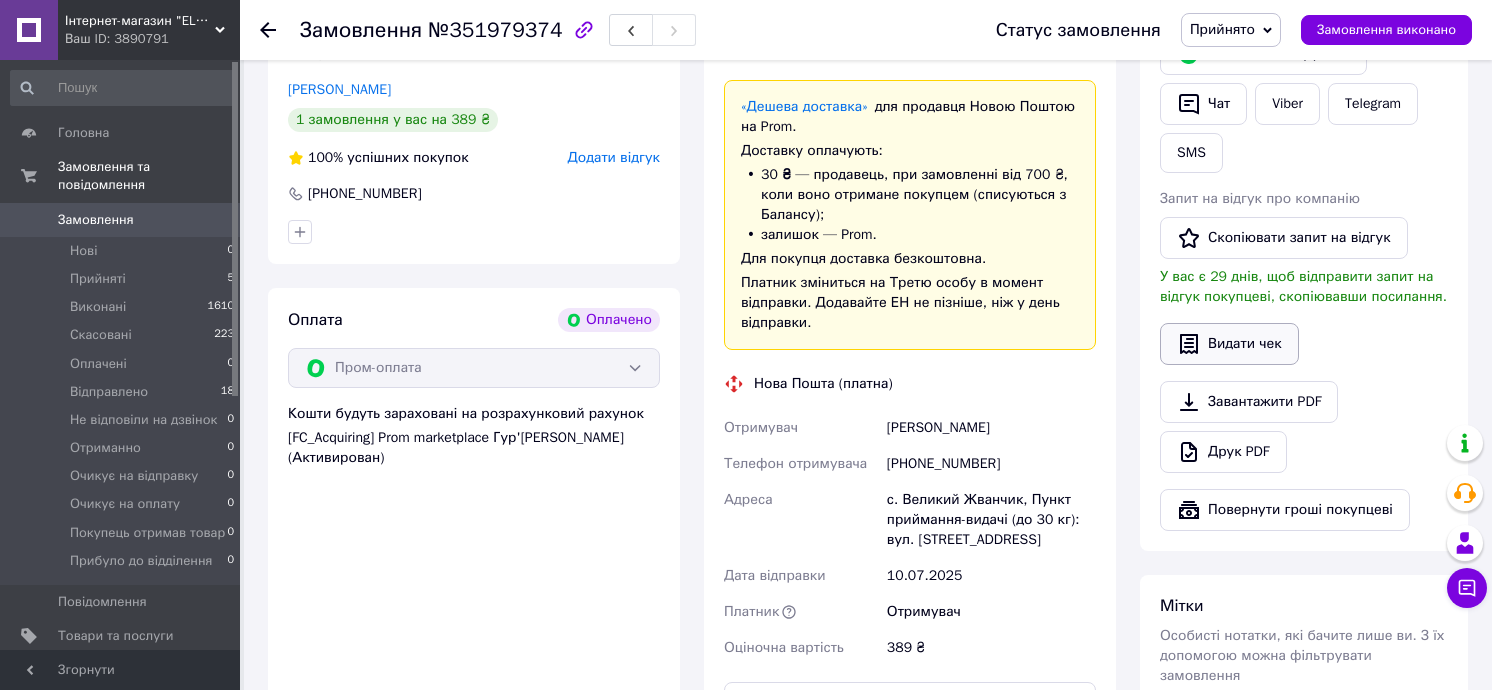 click on "Видати чек" at bounding box center (1229, 344) 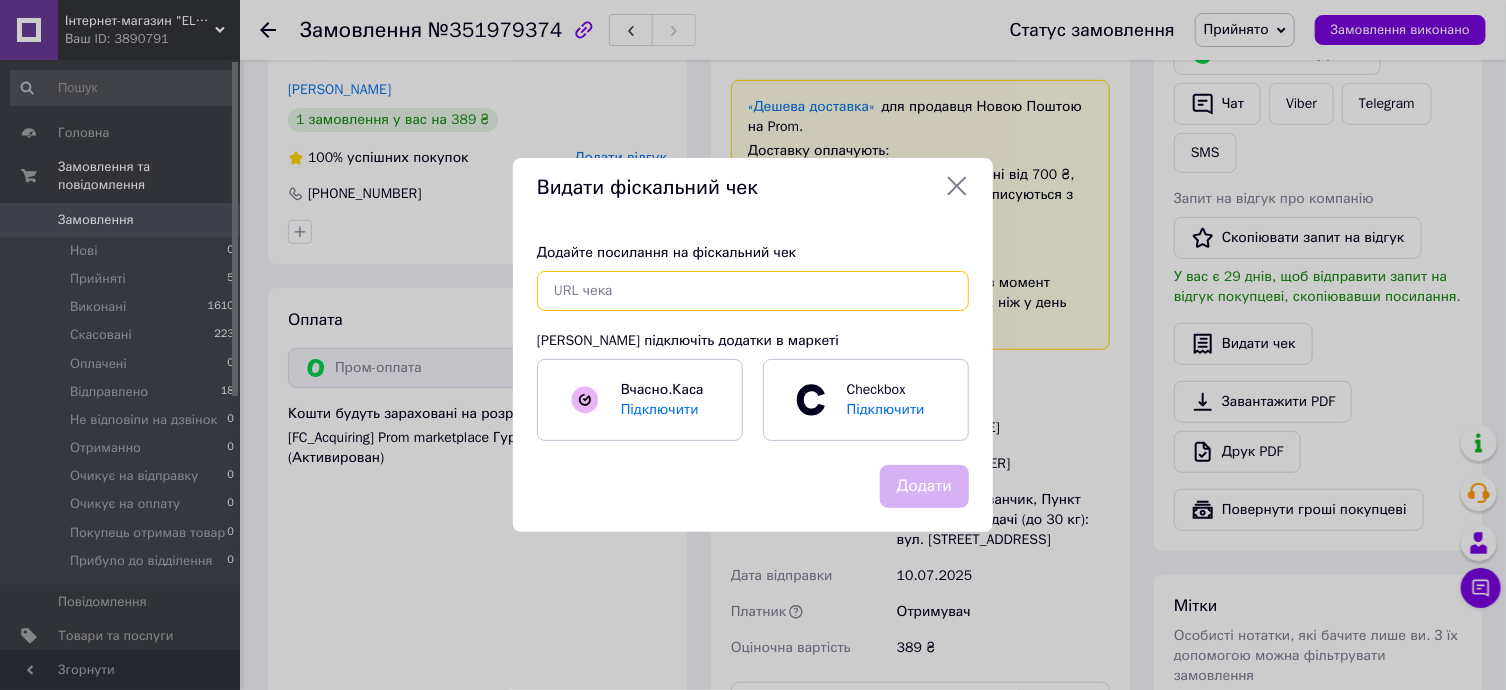 paste on "[URL][DOMAIN_NAME]" 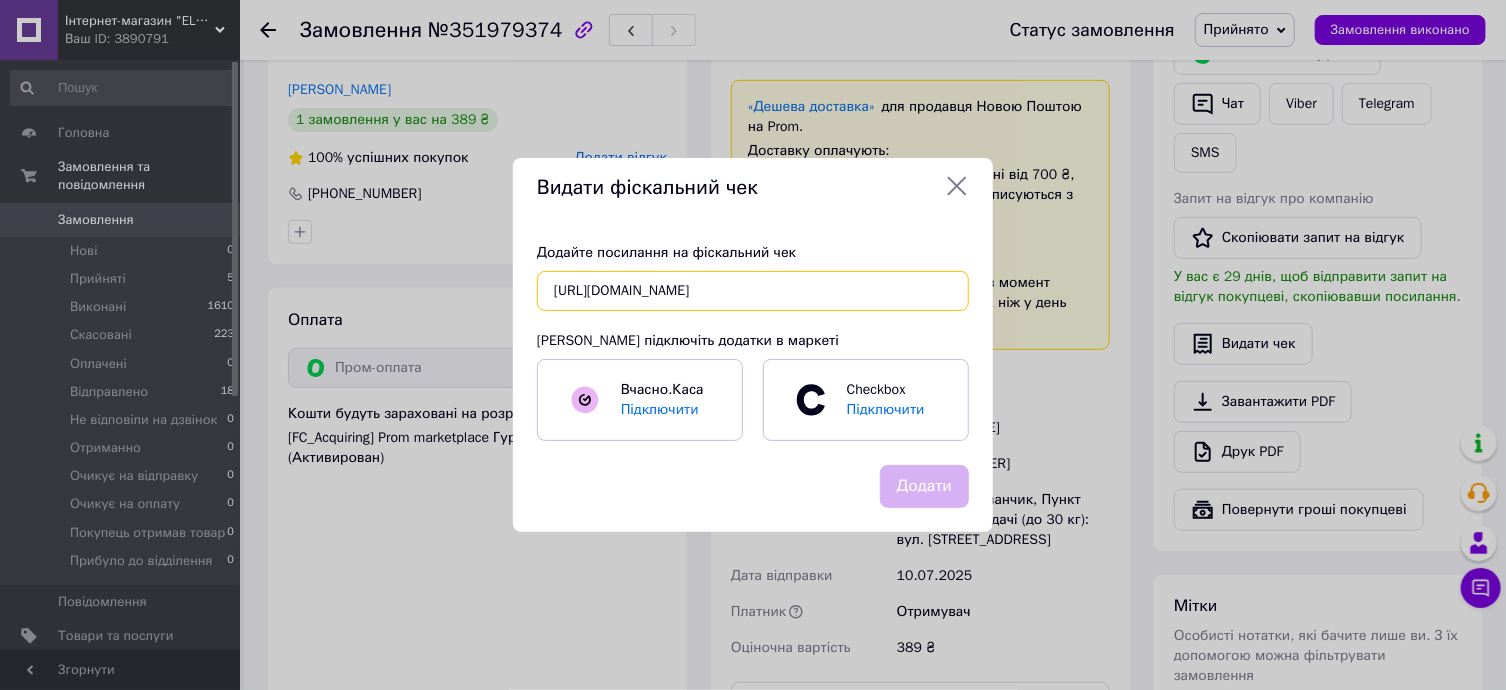 scroll, scrollTop: 0, scrollLeft: 17, axis: horizontal 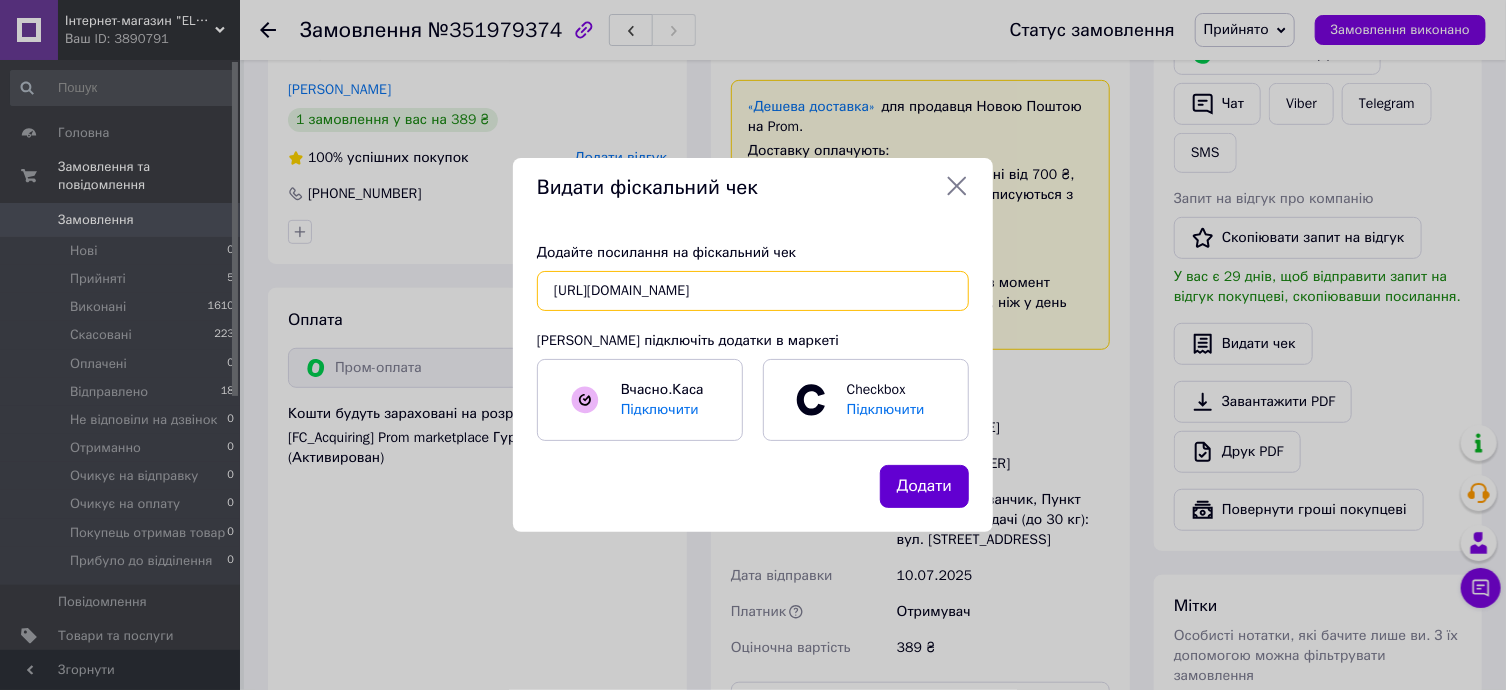 type on "[URL][DOMAIN_NAME]" 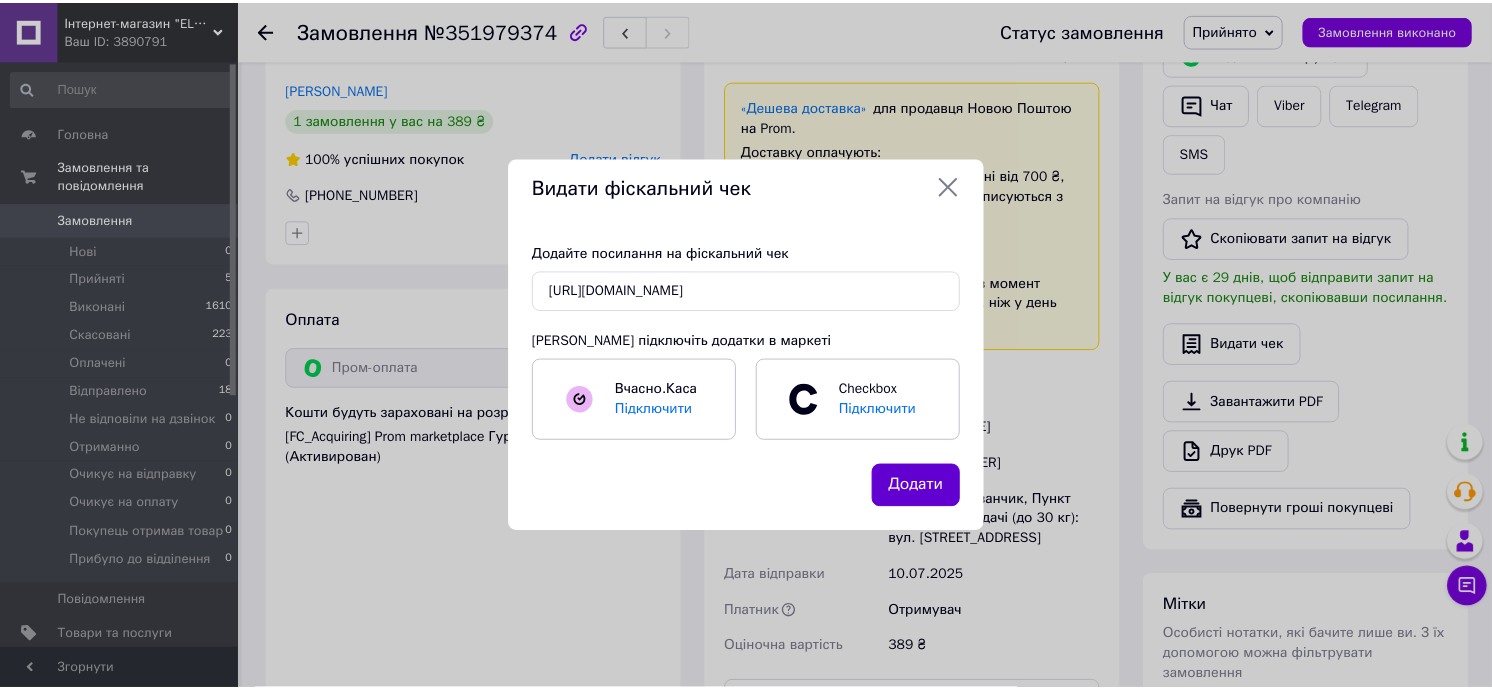 scroll, scrollTop: 0, scrollLeft: 0, axis: both 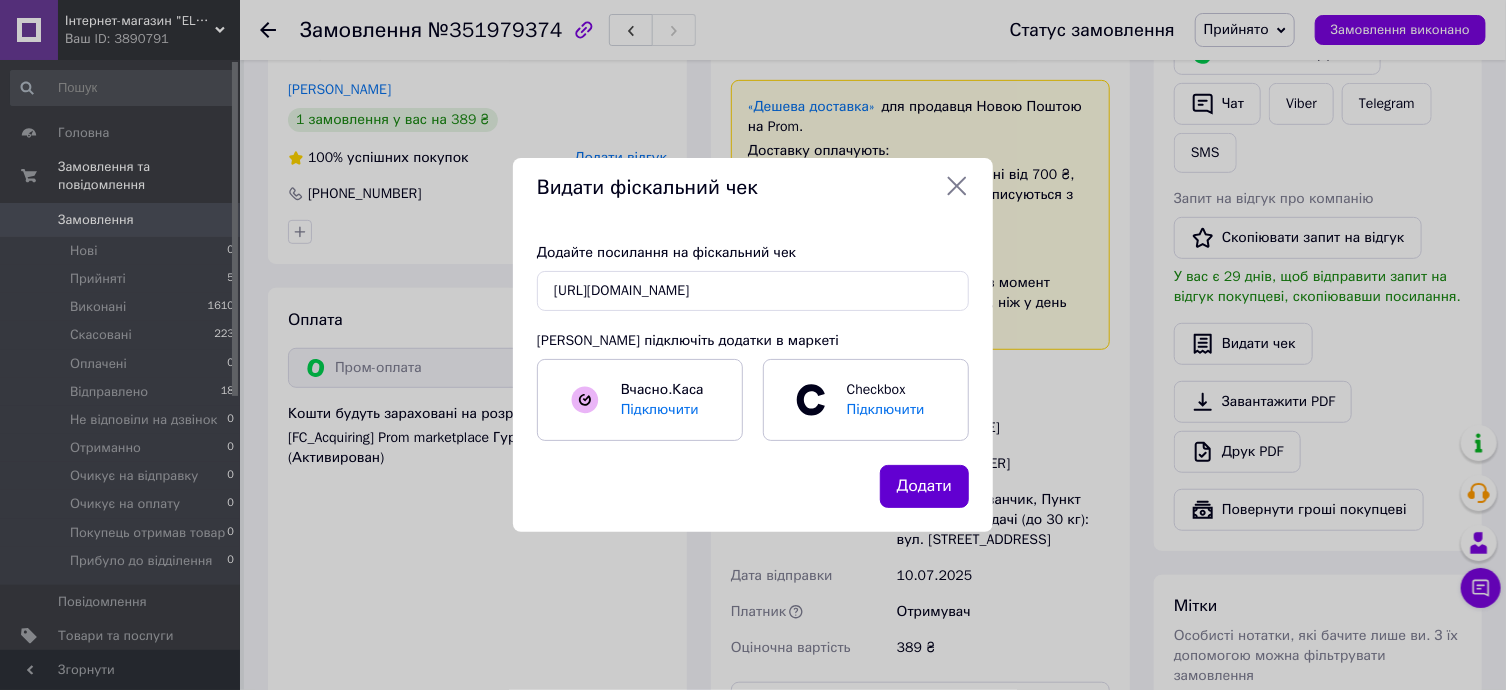 click on "Додати" at bounding box center (924, 486) 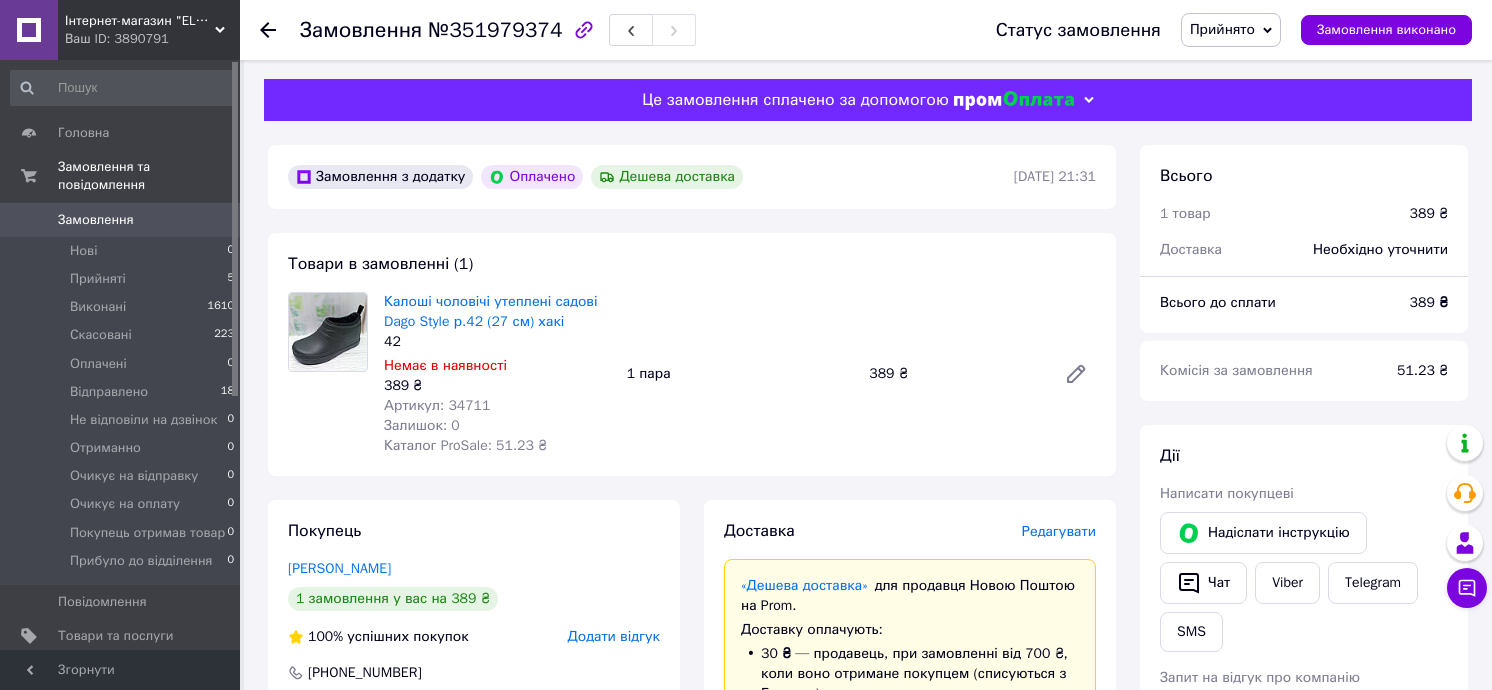 scroll, scrollTop: 0, scrollLeft: 0, axis: both 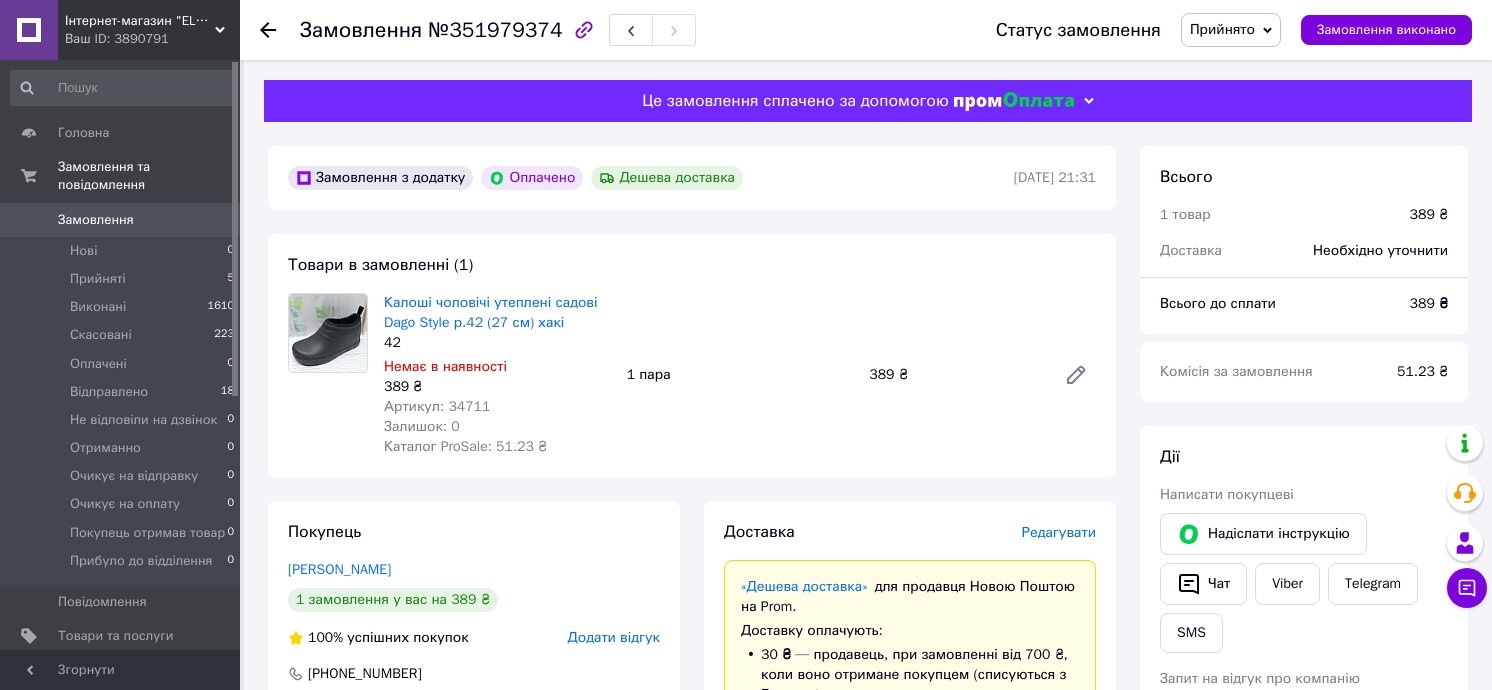 click 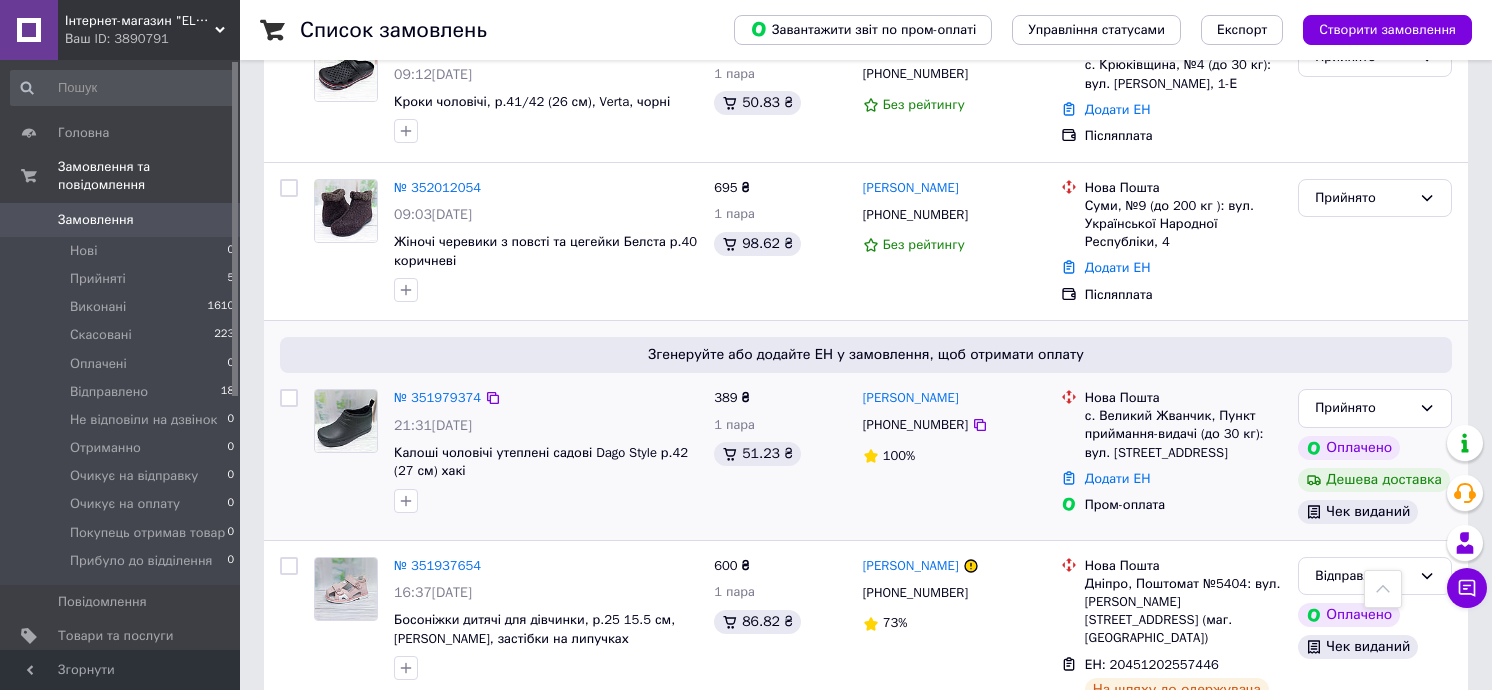 scroll, scrollTop: 600, scrollLeft: 0, axis: vertical 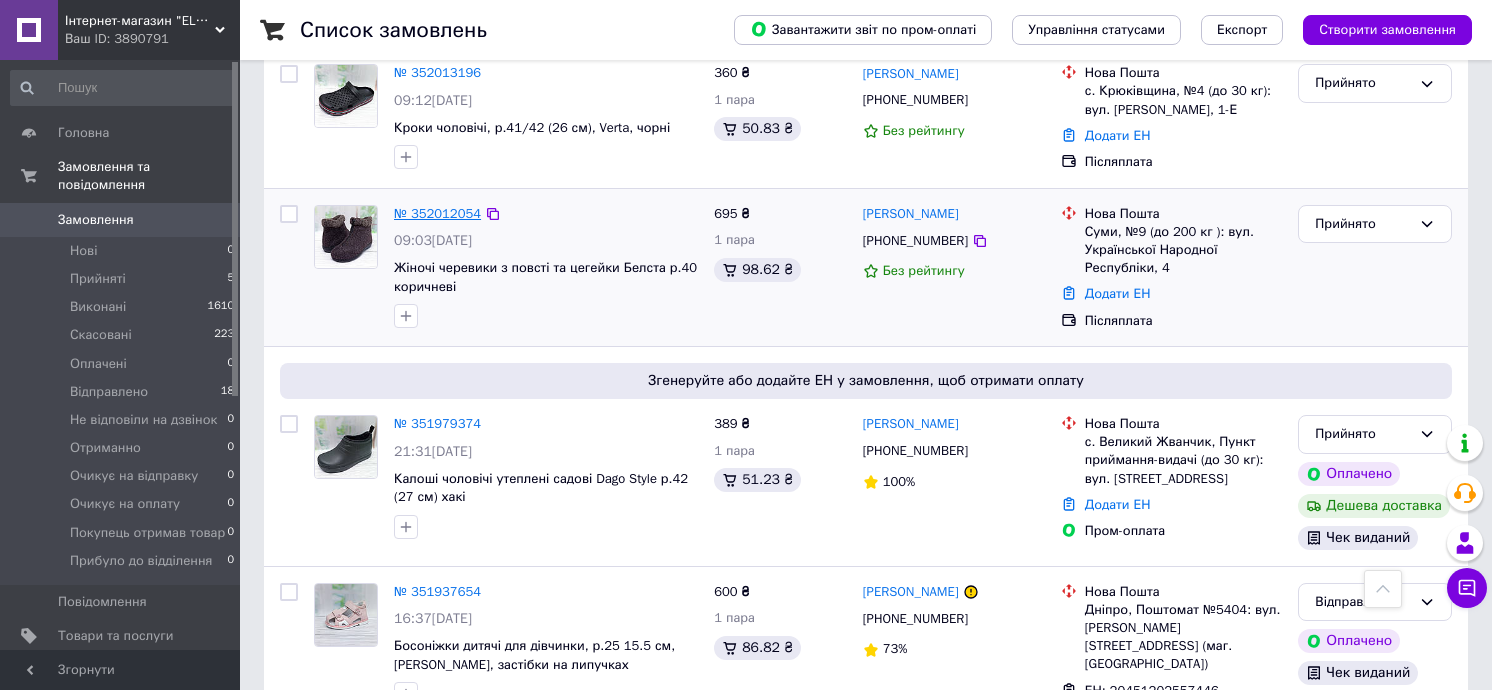 click on "№ 352012054" at bounding box center [437, 213] 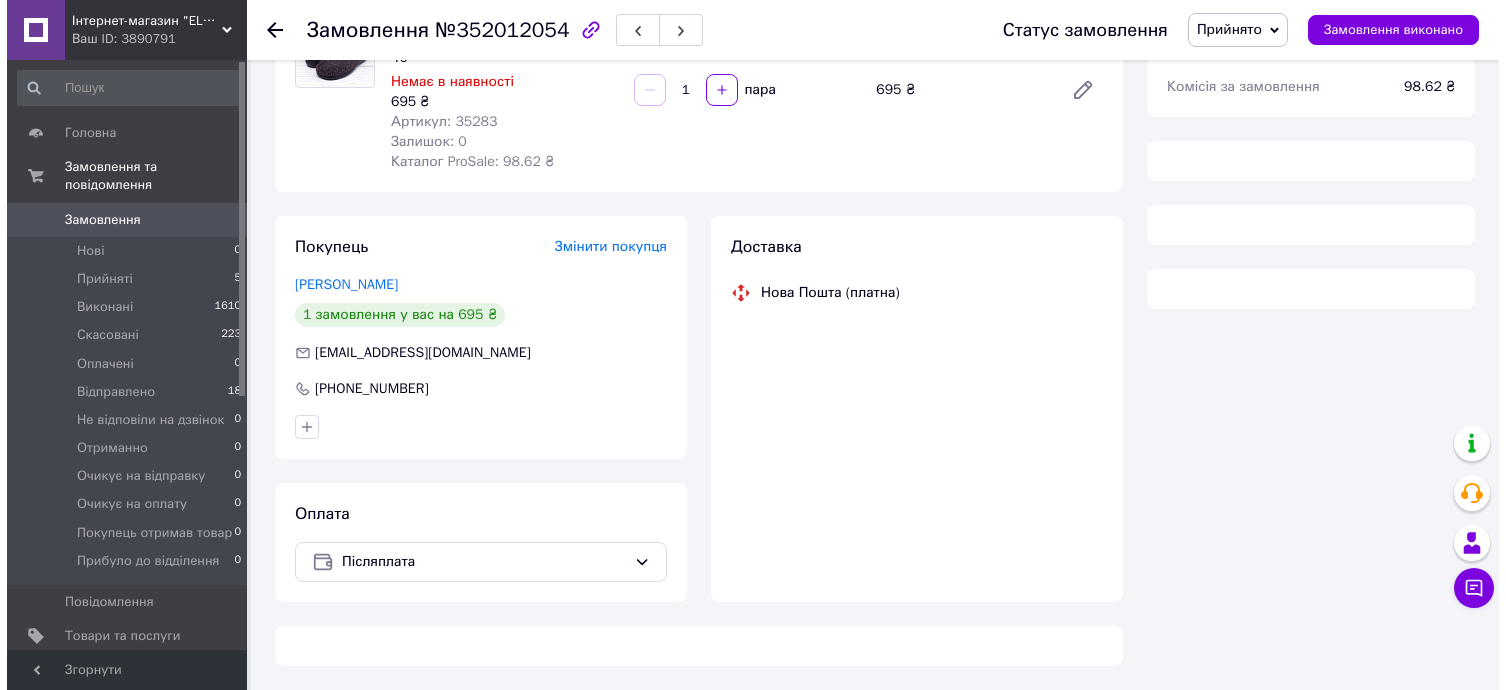 scroll, scrollTop: 600, scrollLeft: 0, axis: vertical 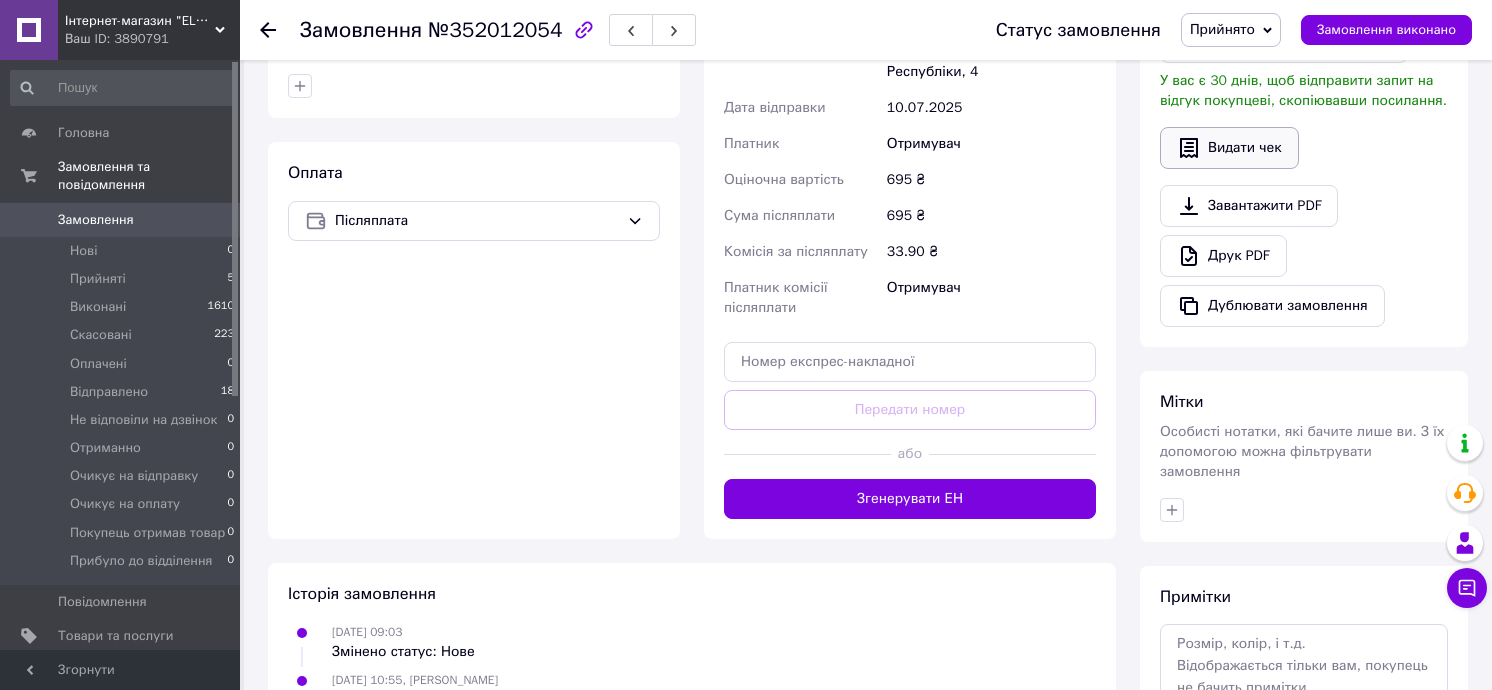 click on "Видати чек" at bounding box center (1229, 148) 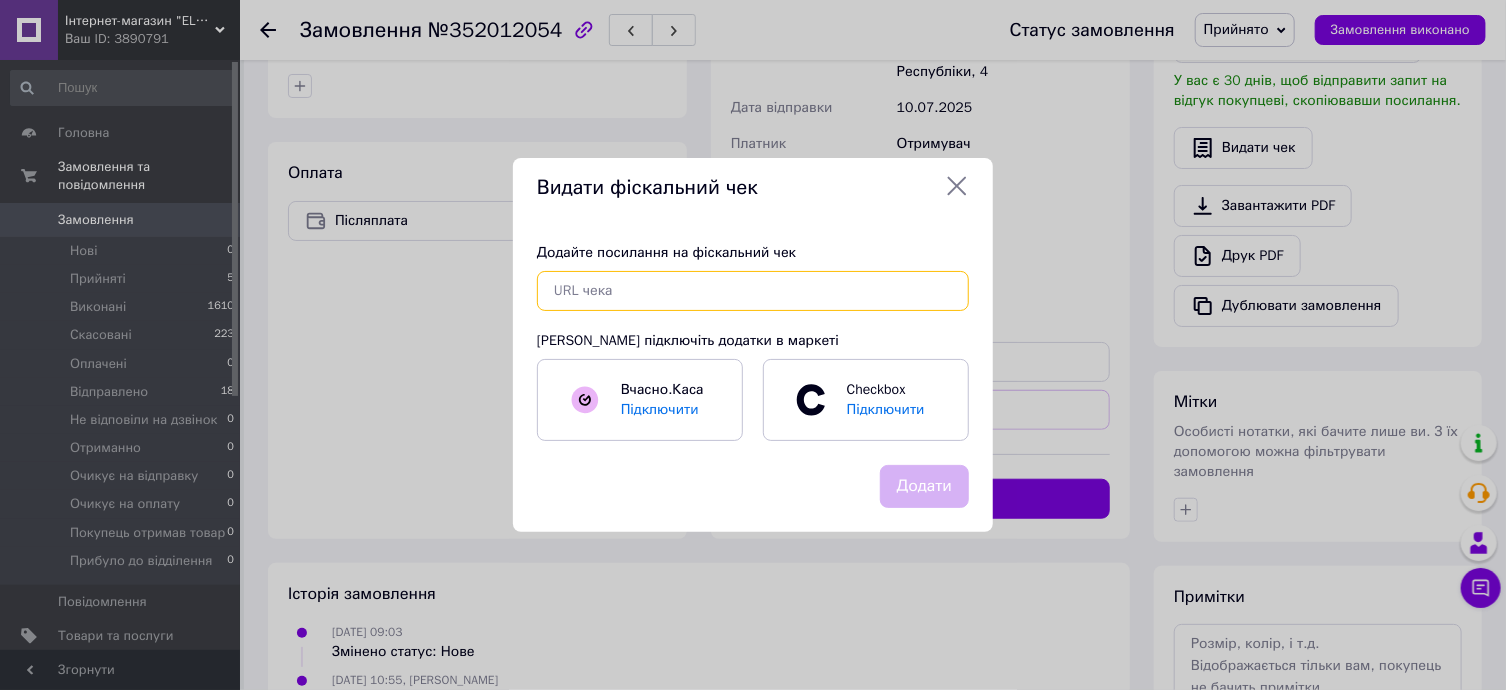 paste on "[URL][DOMAIN_NAME]" 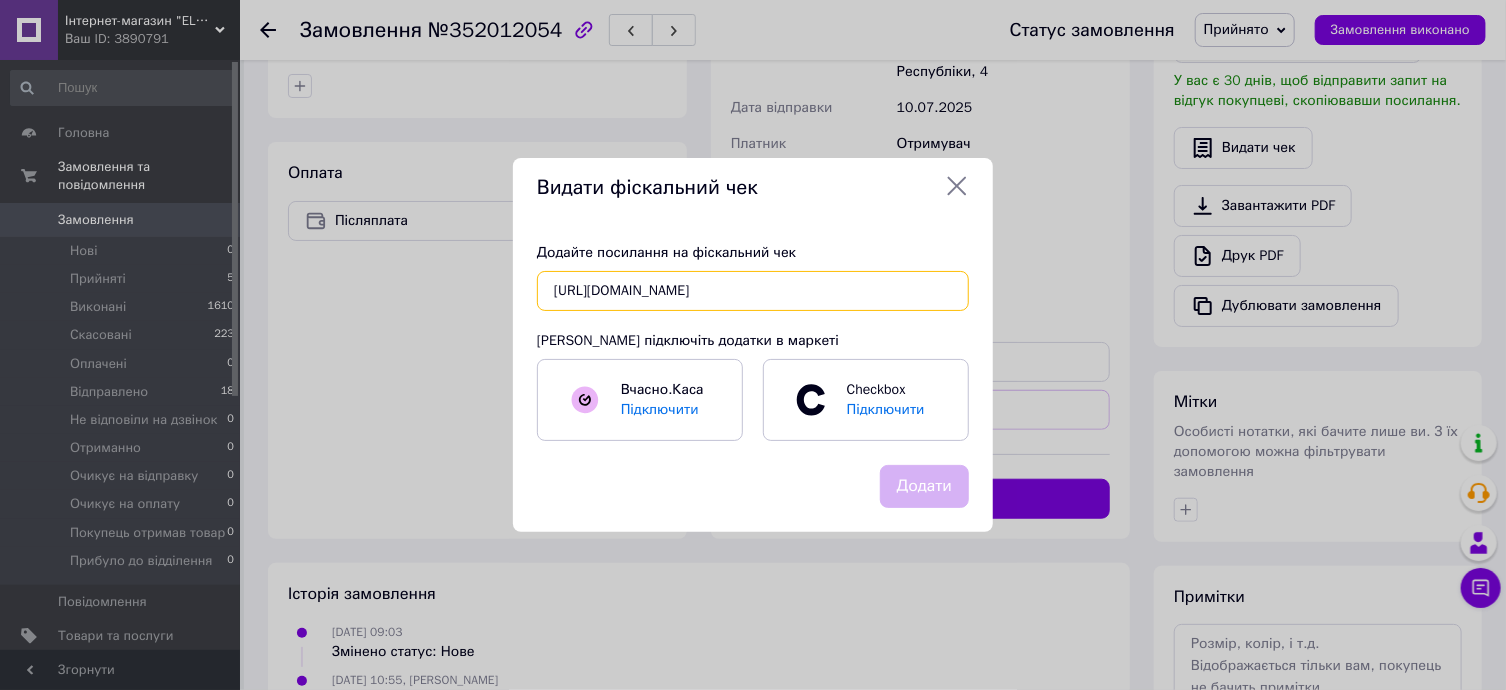 scroll, scrollTop: 0, scrollLeft: 16, axis: horizontal 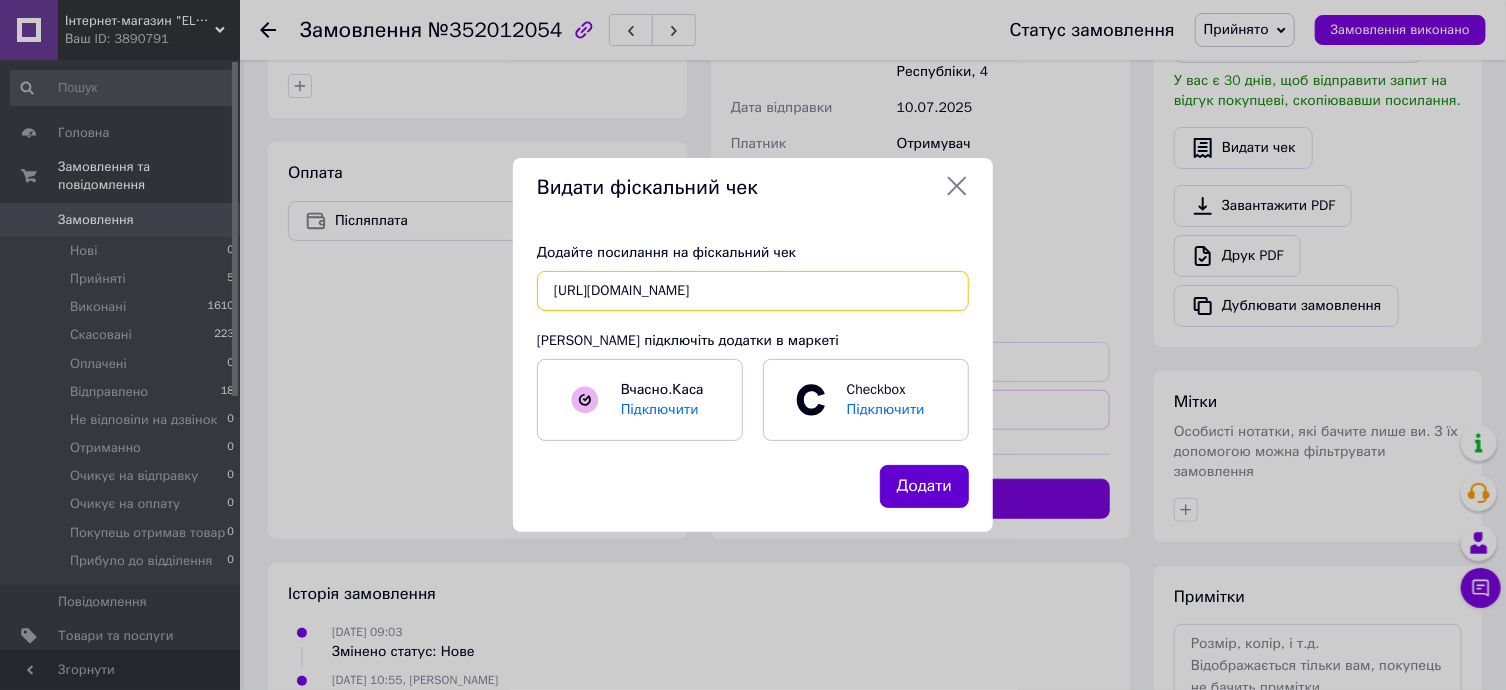 type on "[URL][DOMAIN_NAME]" 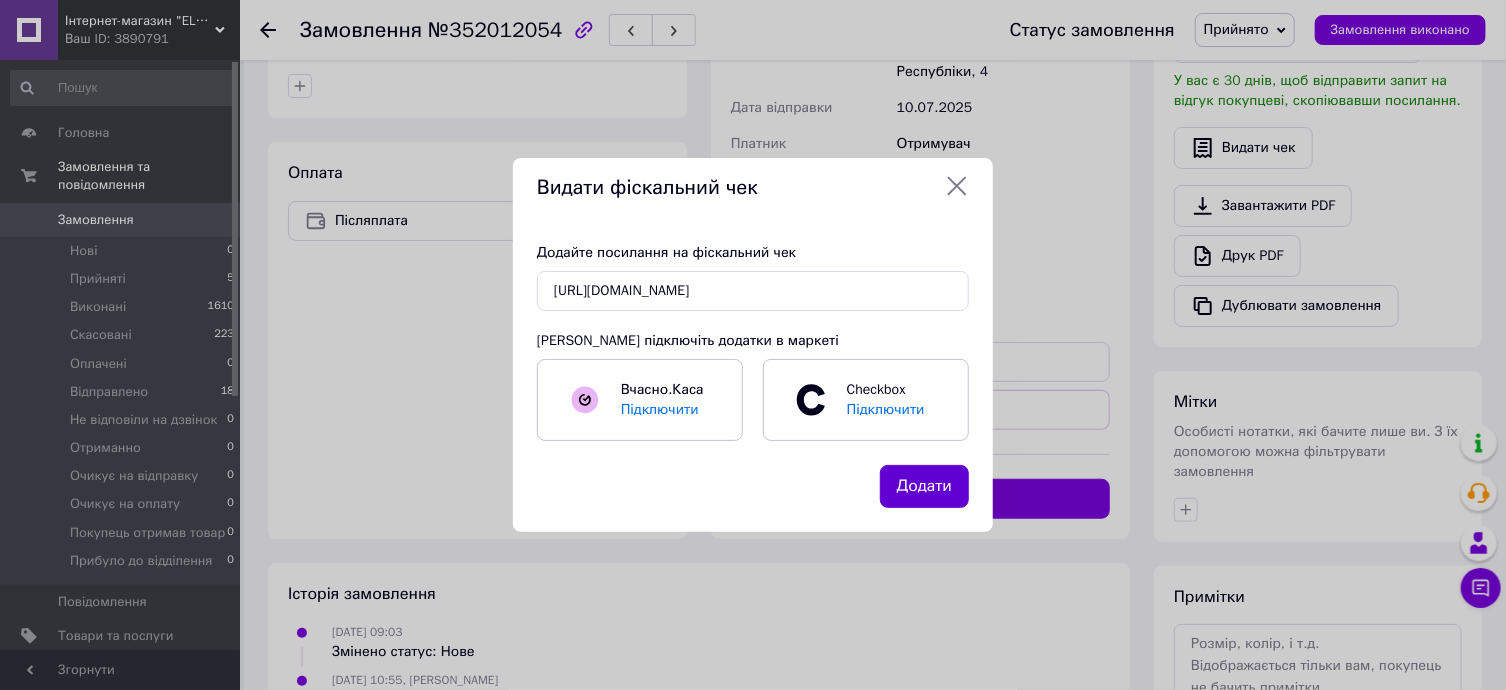 click on "Додати" at bounding box center (924, 486) 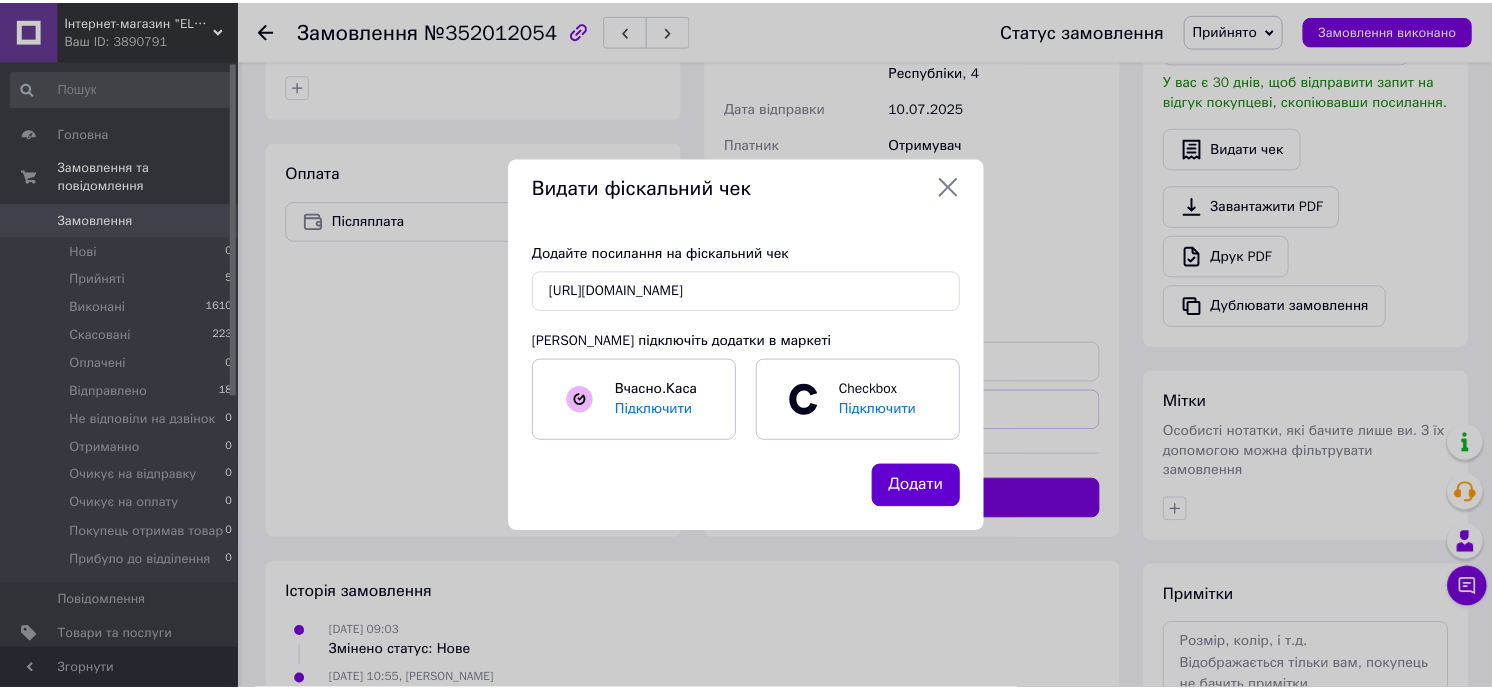 scroll, scrollTop: 0, scrollLeft: 0, axis: both 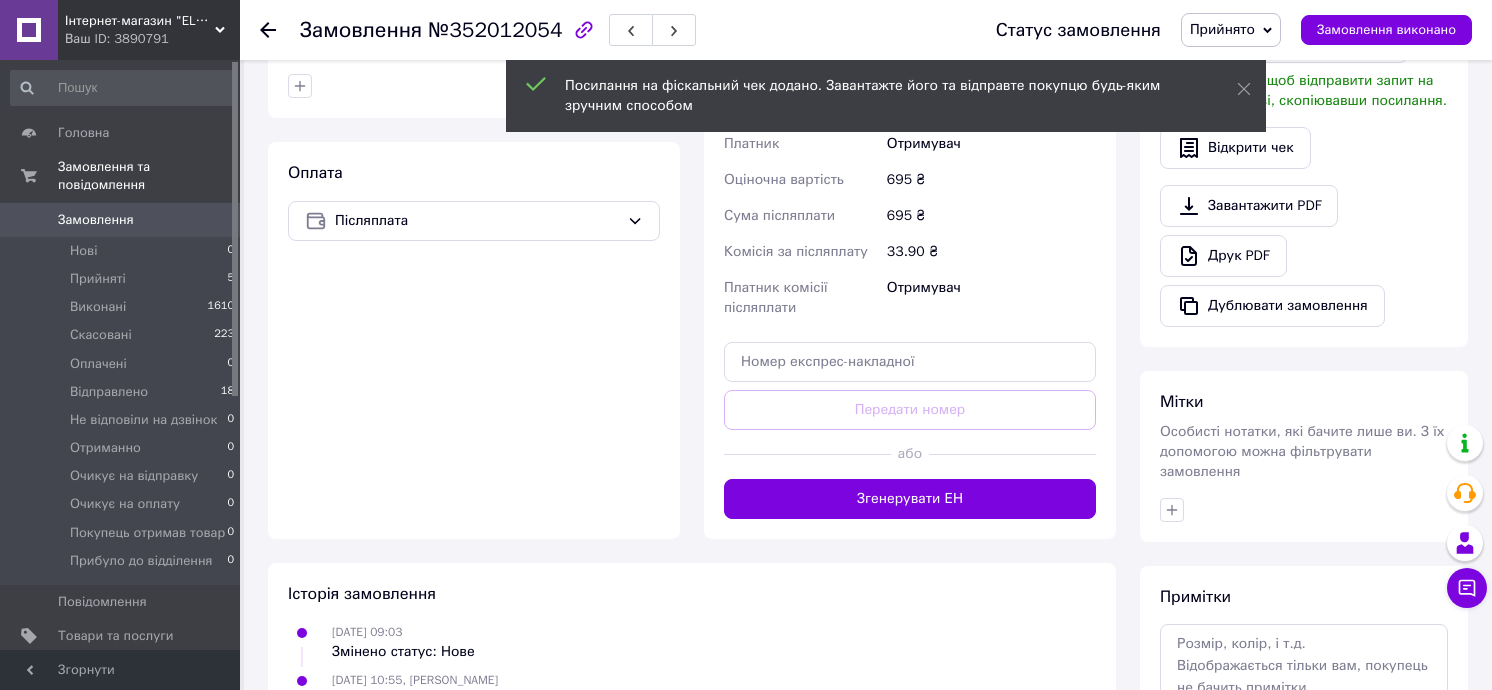 click 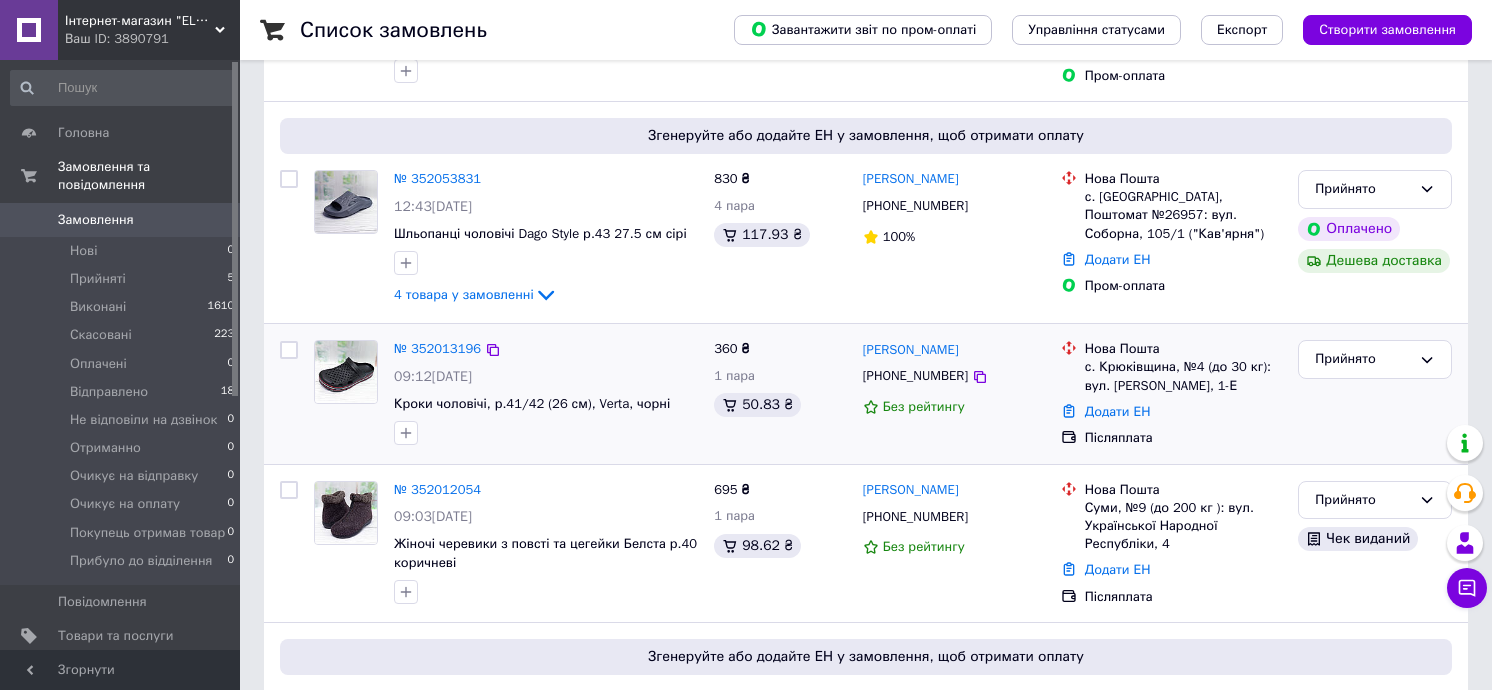 scroll, scrollTop: 400, scrollLeft: 0, axis: vertical 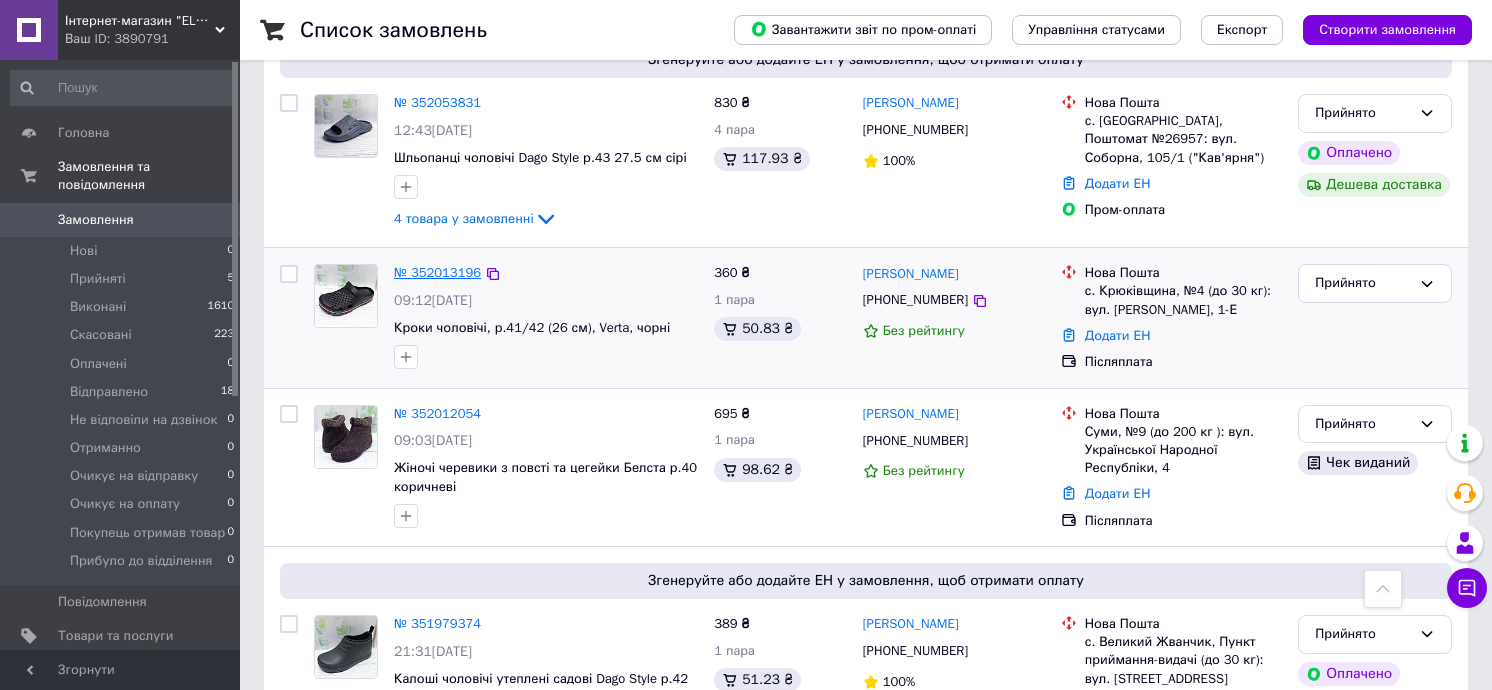 click on "№ 352013196" at bounding box center (437, 272) 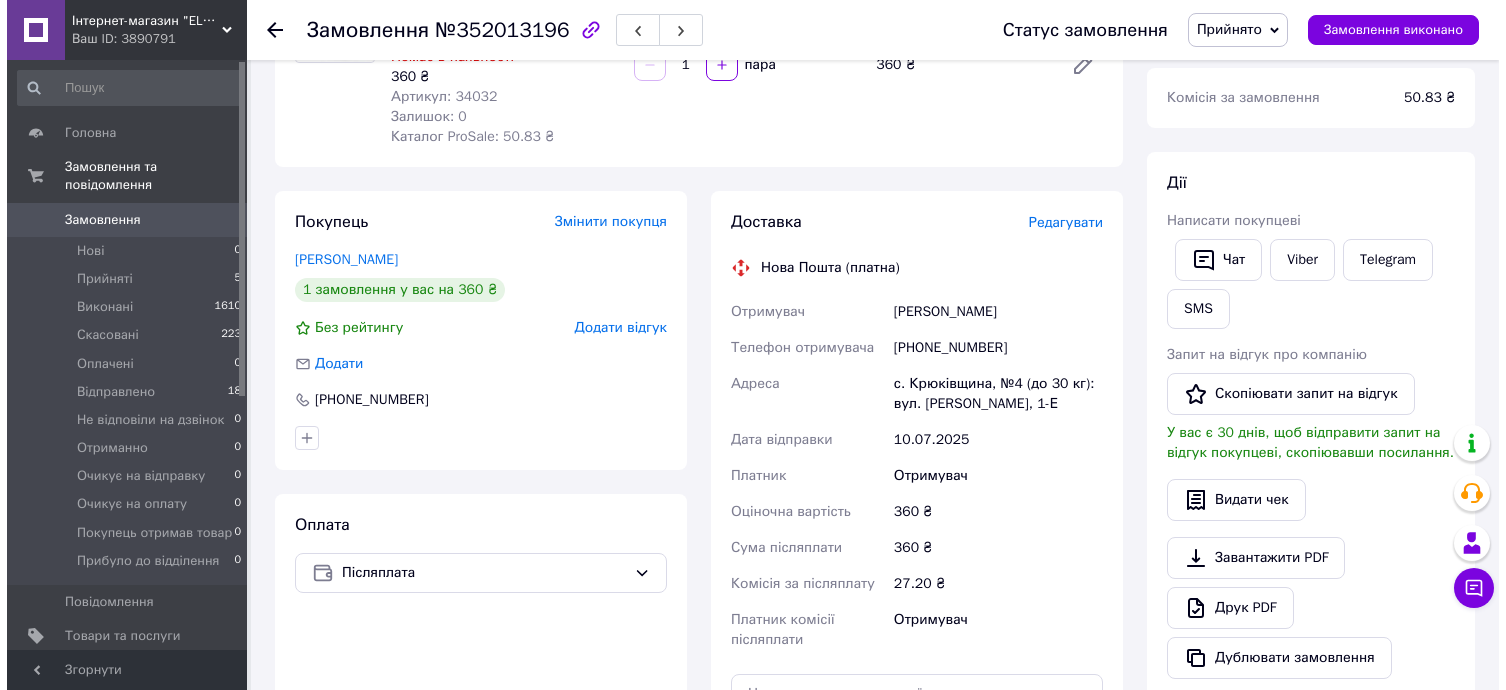 scroll, scrollTop: 300, scrollLeft: 0, axis: vertical 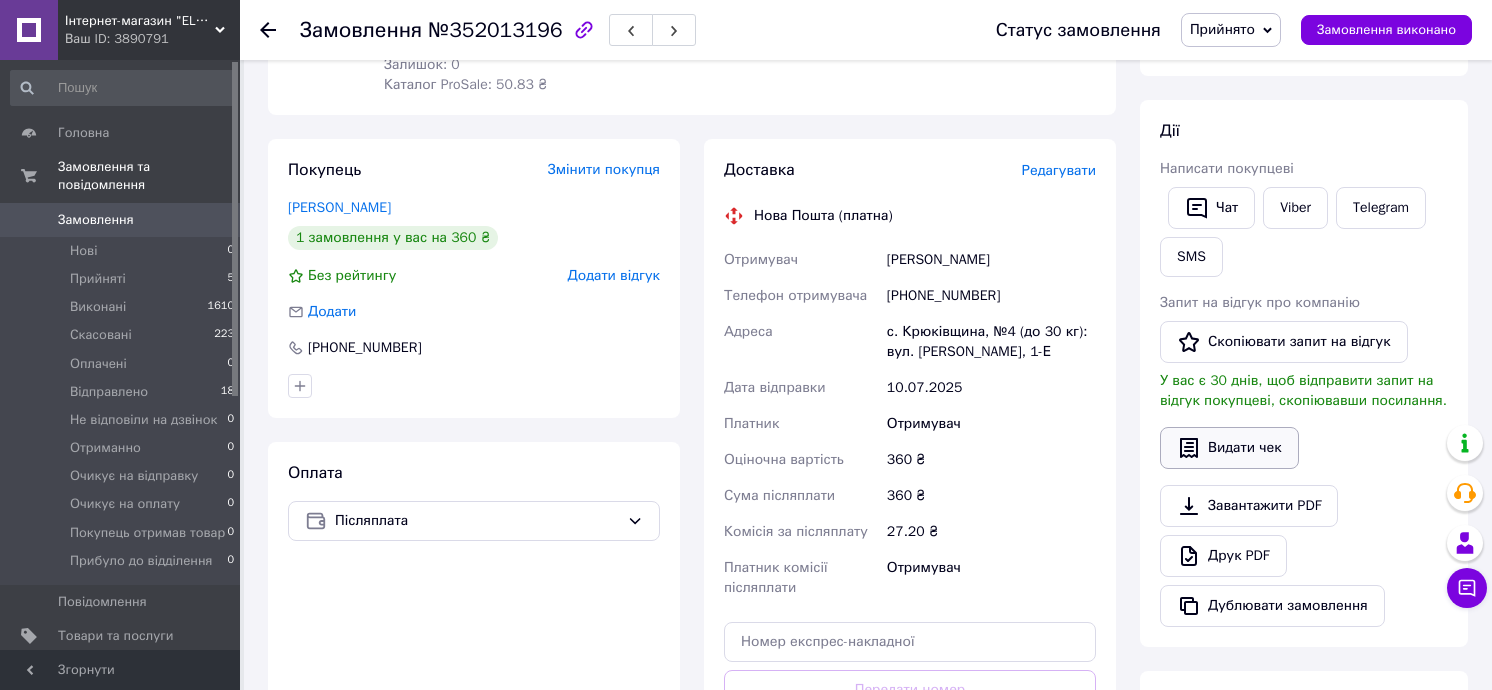 click on "Видати чек" at bounding box center [1229, 448] 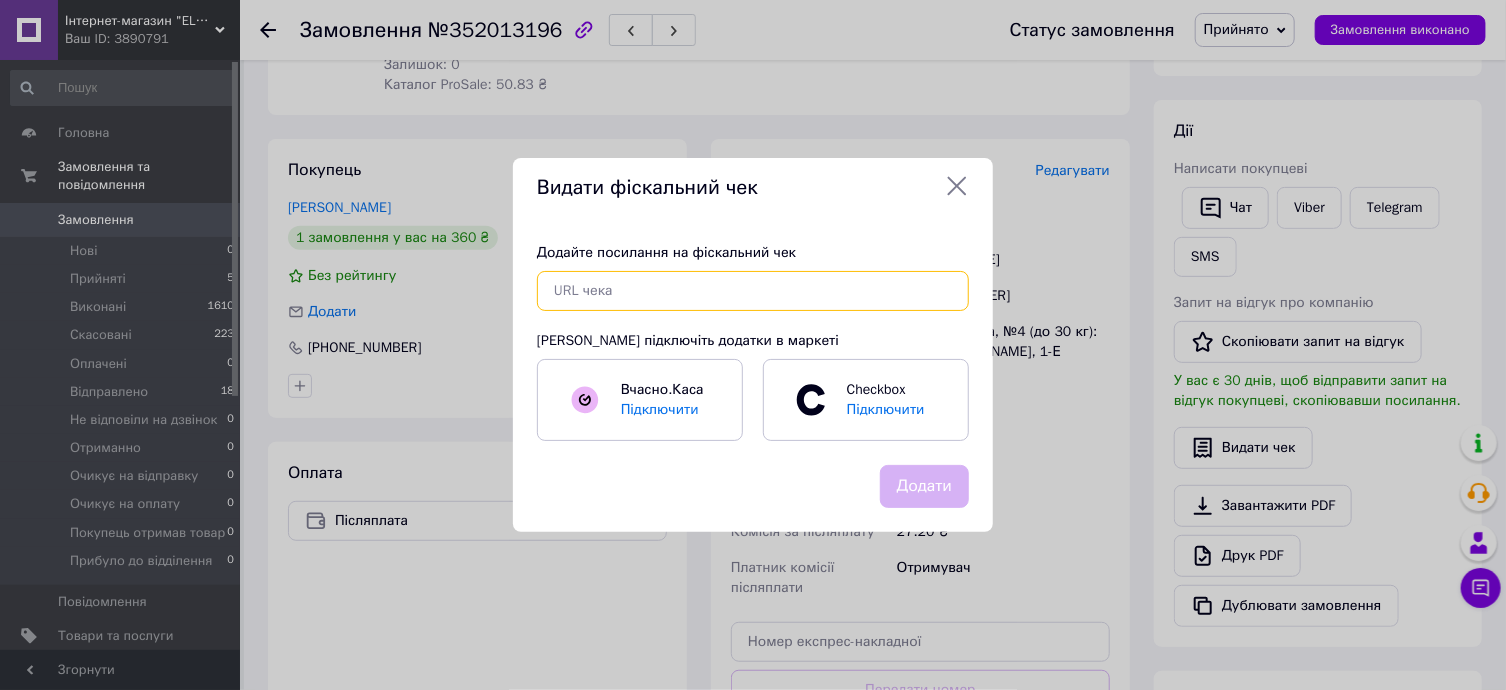 paste on "[URL][DOMAIN_NAME]" 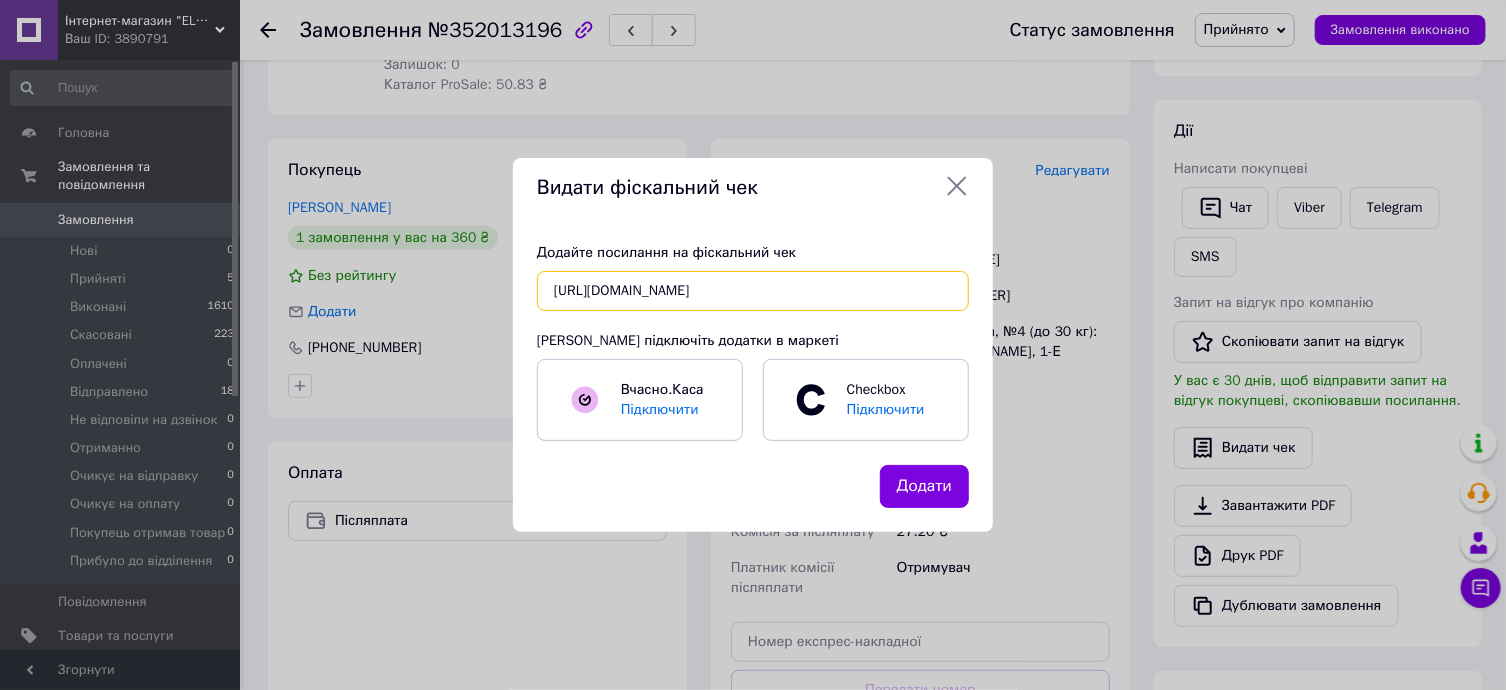 scroll, scrollTop: 0, scrollLeft: 14, axis: horizontal 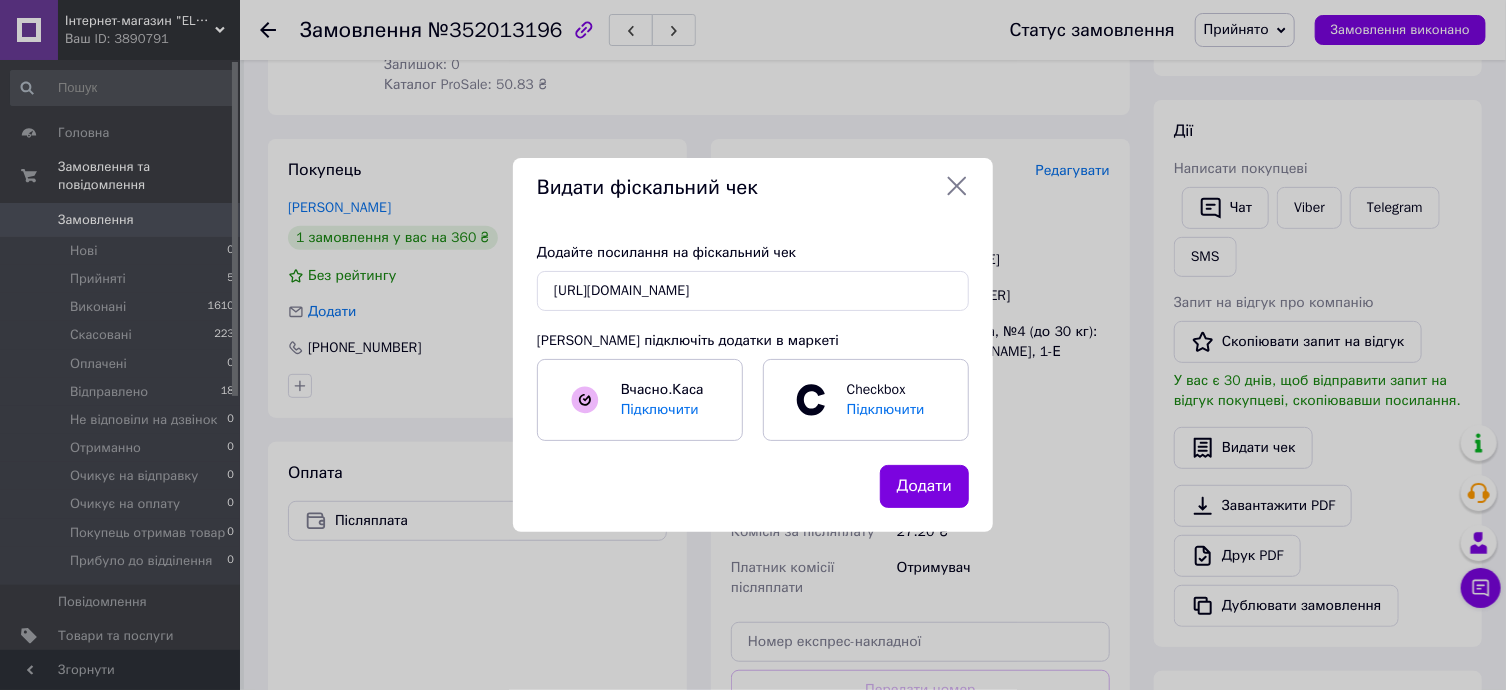 click on "Додати" at bounding box center [924, 486] 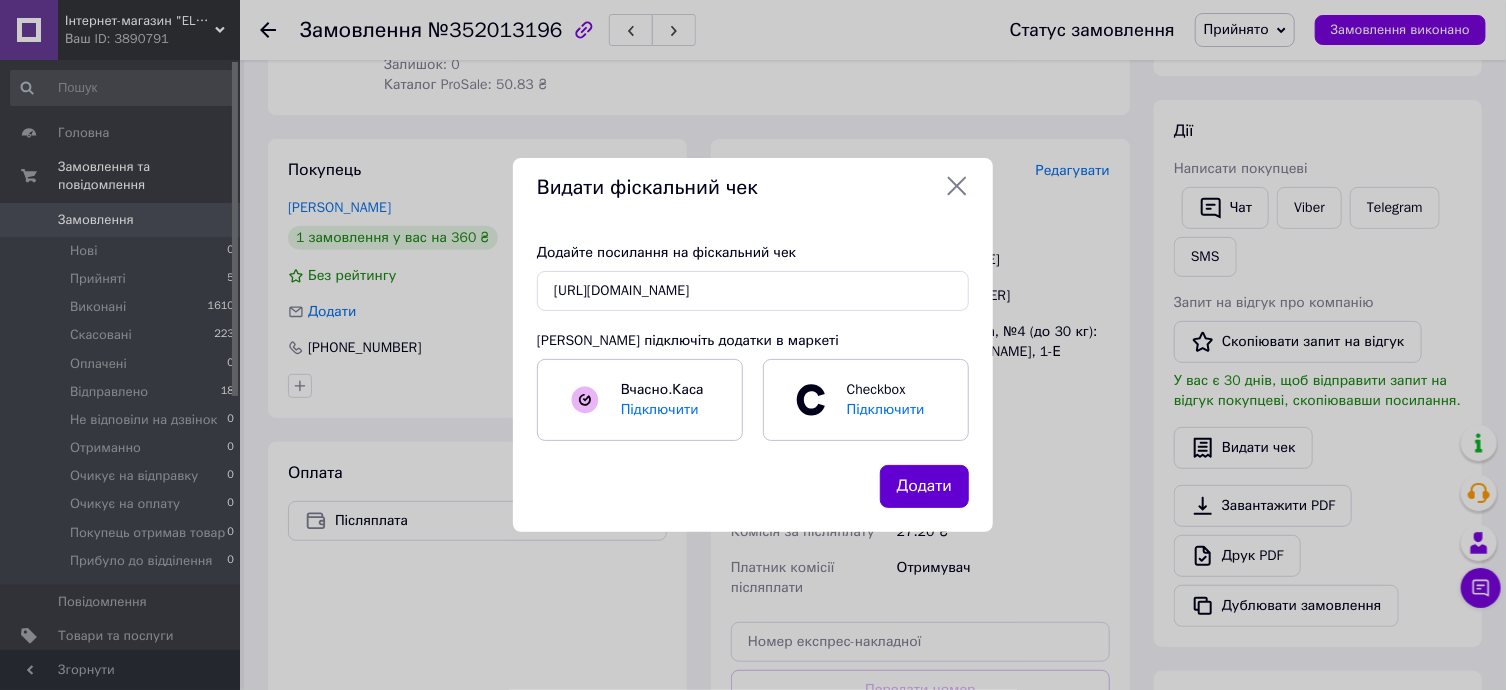 click on "Додати" at bounding box center [924, 486] 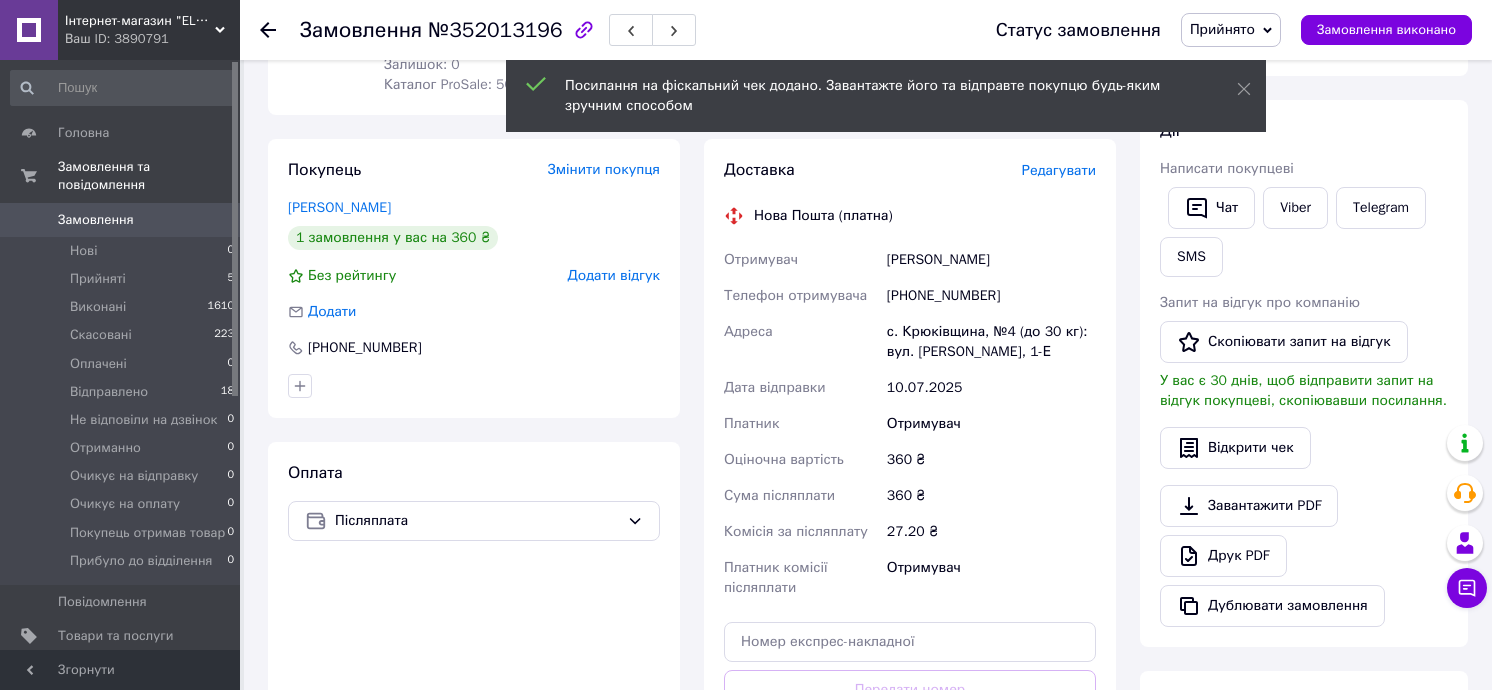 scroll, scrollTop: 0, scrollLeft: 0, axis: both 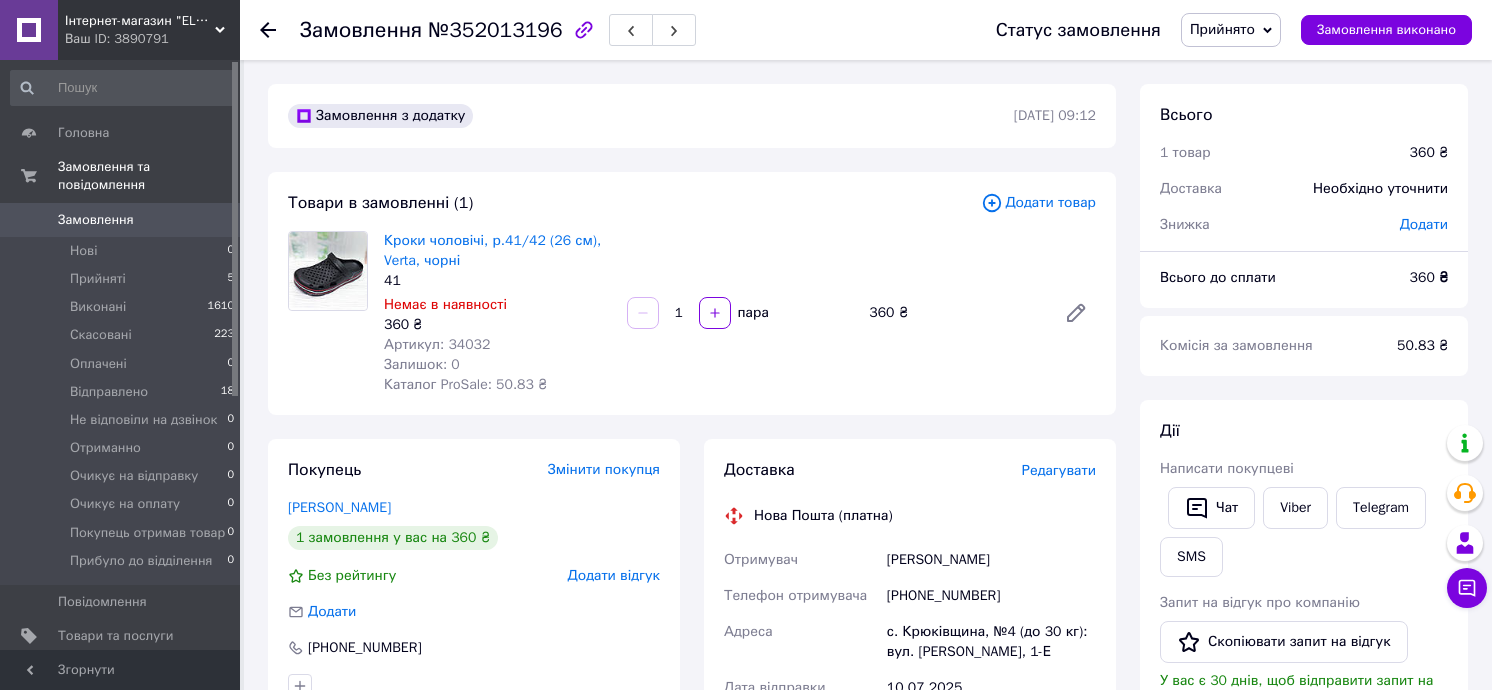 click 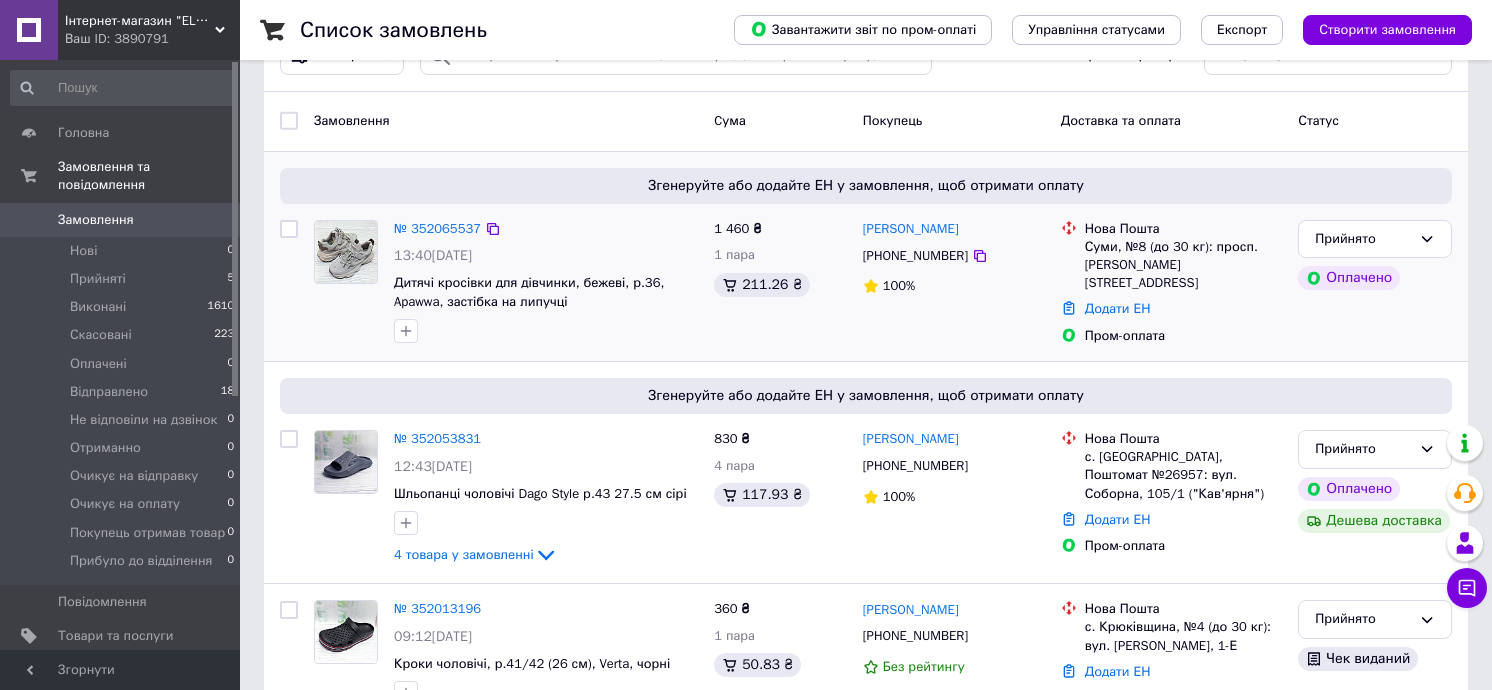 scroll, scrollTop: 100, scrollLeft: 0, axis: vertical 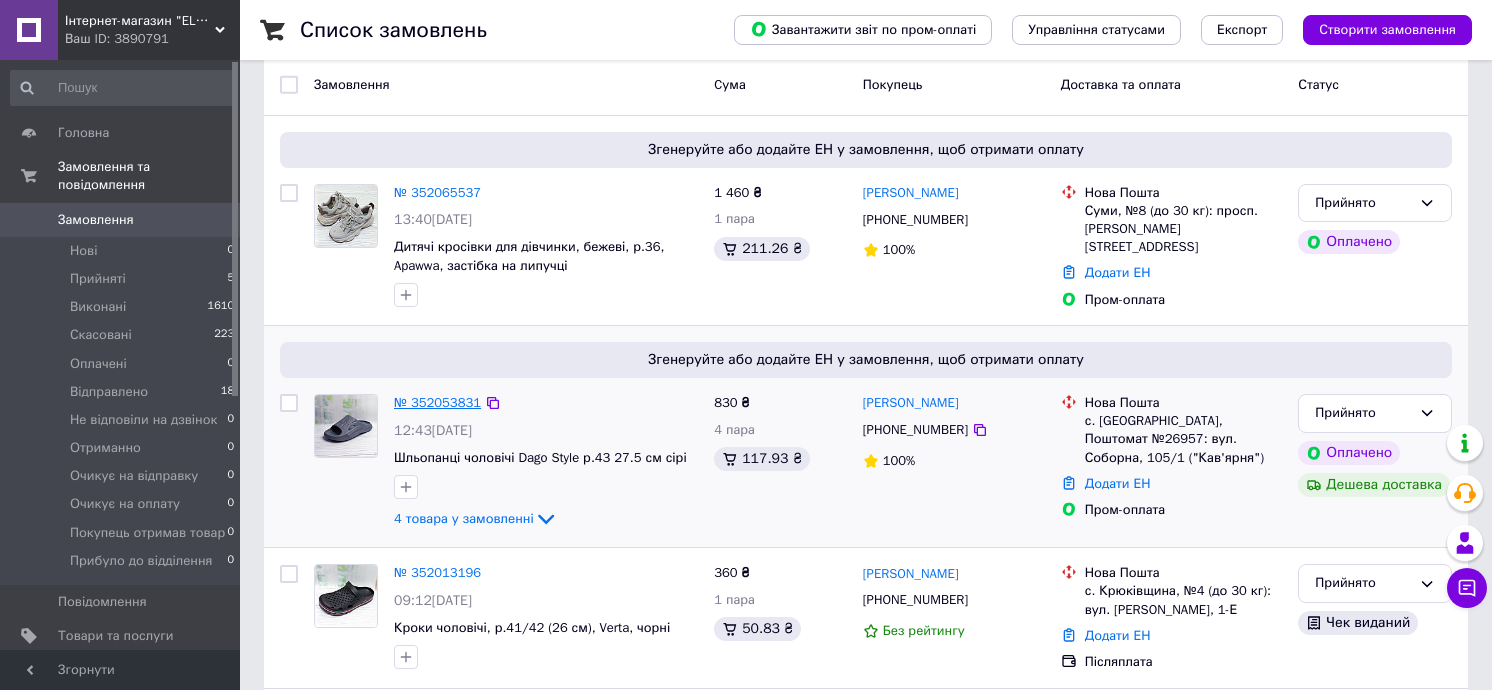 click on "№ 352053831" at bounding box center (437, 402) 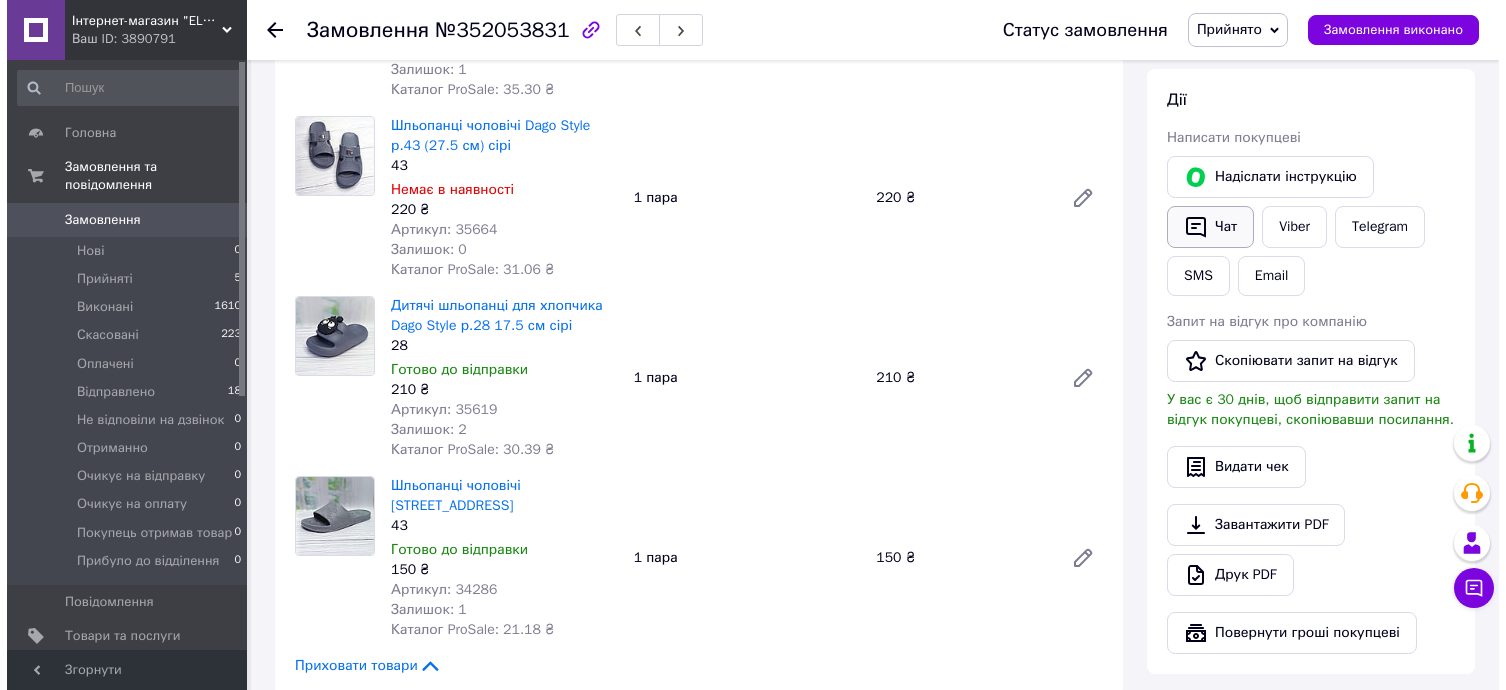 scroll, scrollTop: 400, scrollLeft: 0, axis: vertical 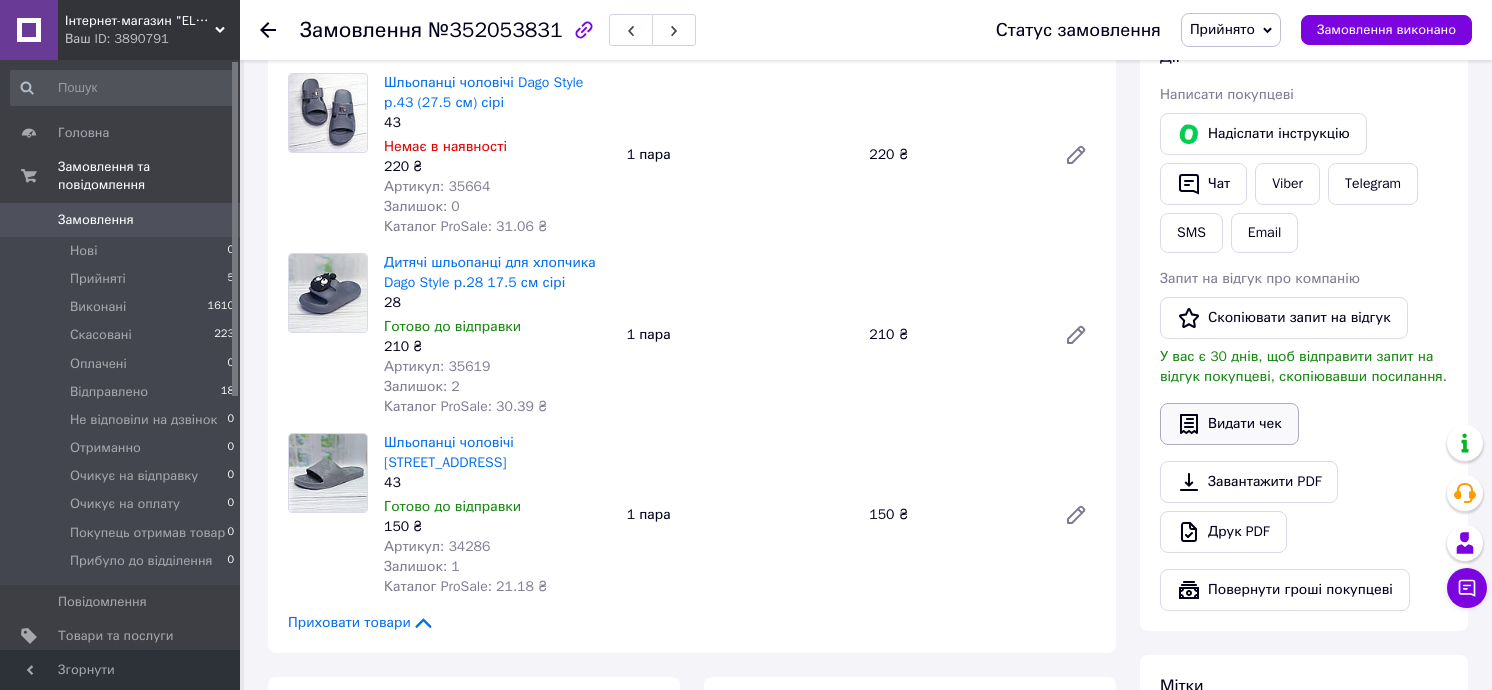 click on "Видати чек" at bounding box center (1229, 424) 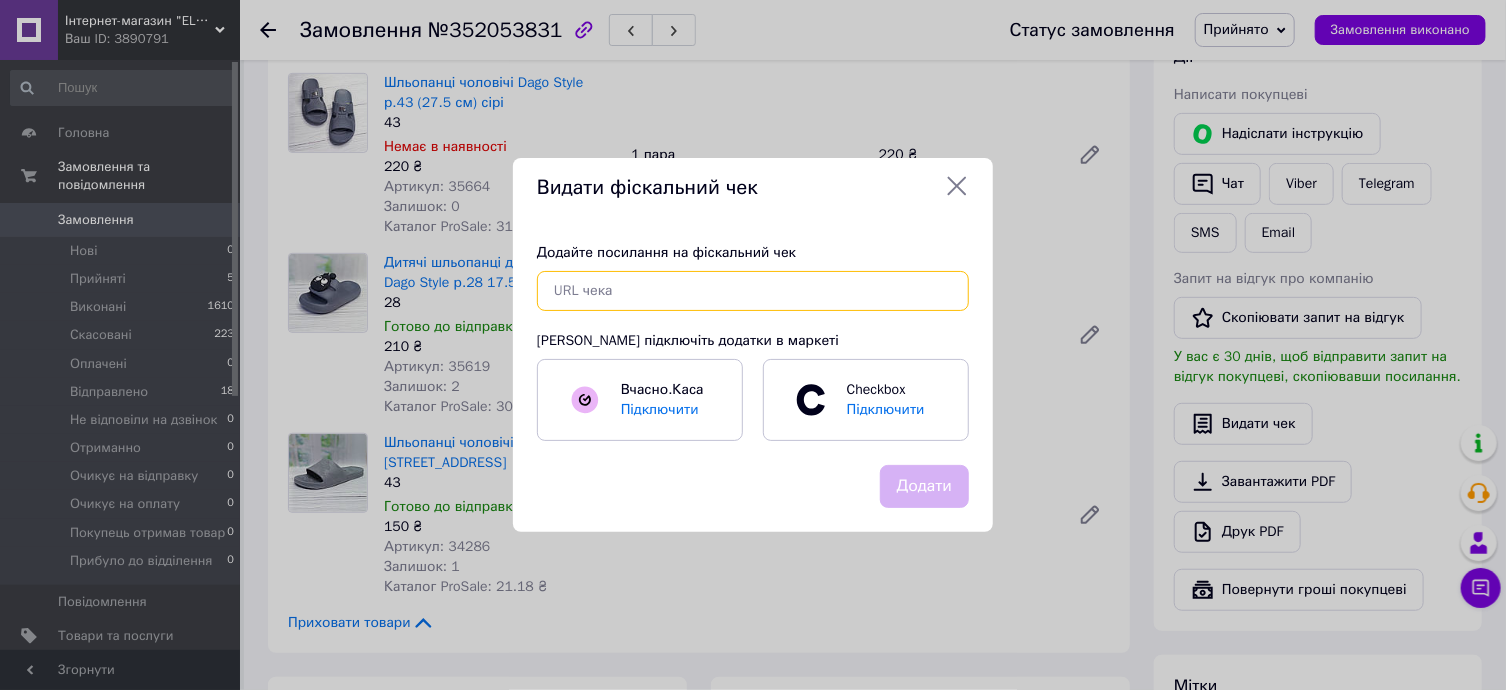paste on "[URL][DOMAIN_NAME]" 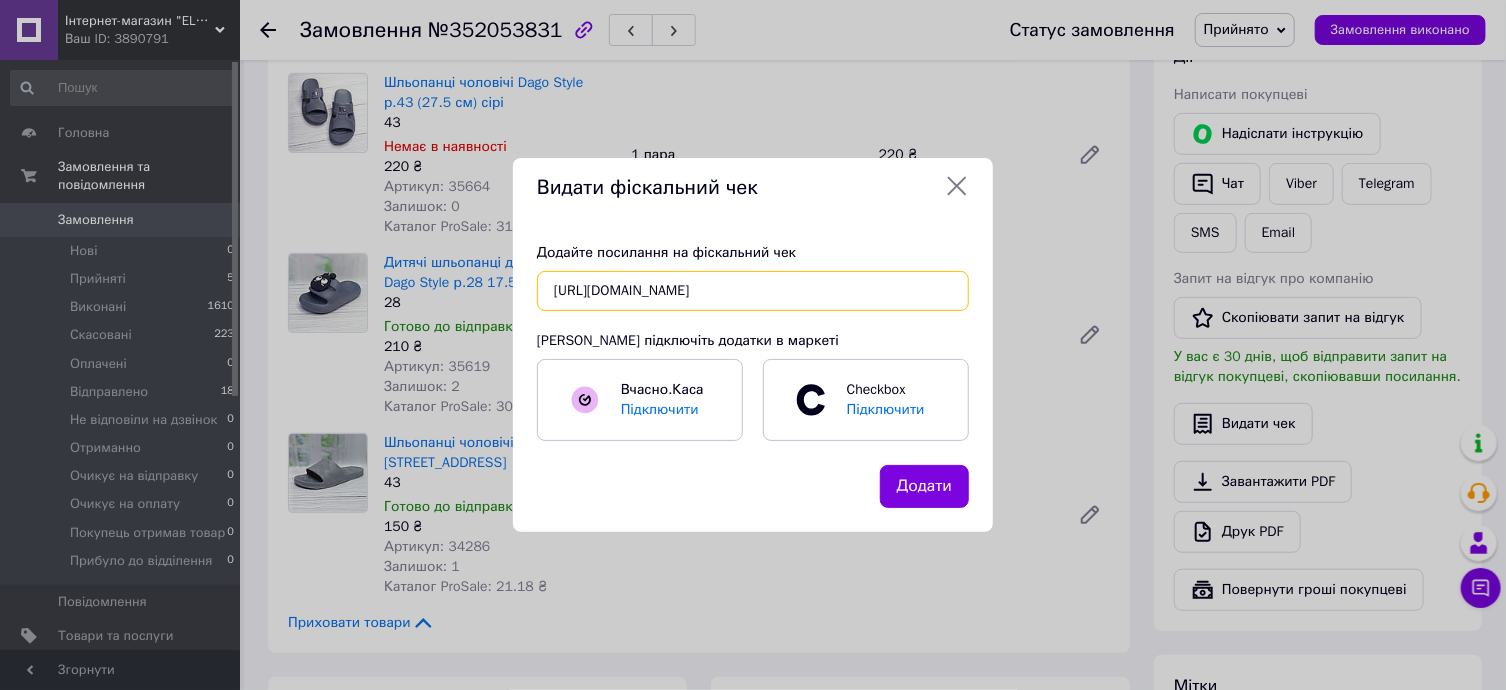 scroll, scrollTop: 0, scrollLeft: 17, axis: horizontal 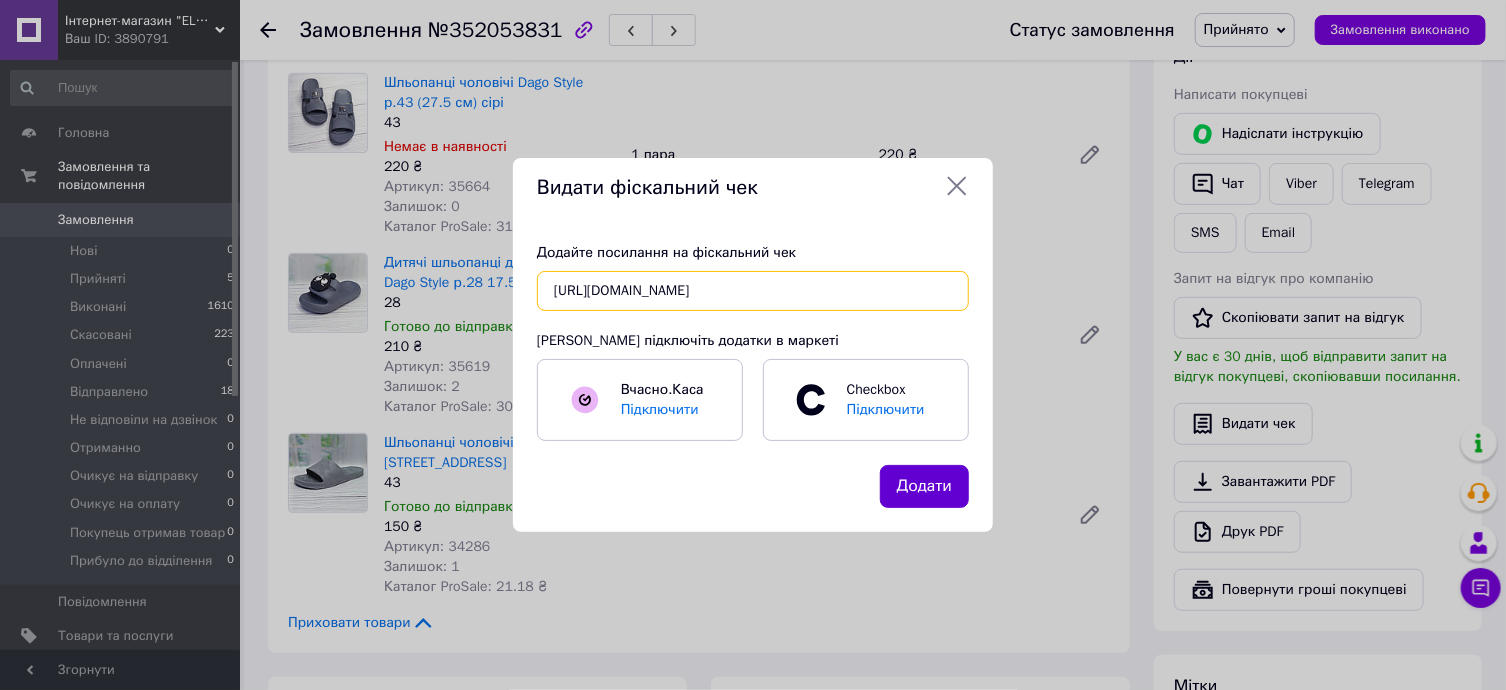 type on "[URL][DOMAIN_NAME]" 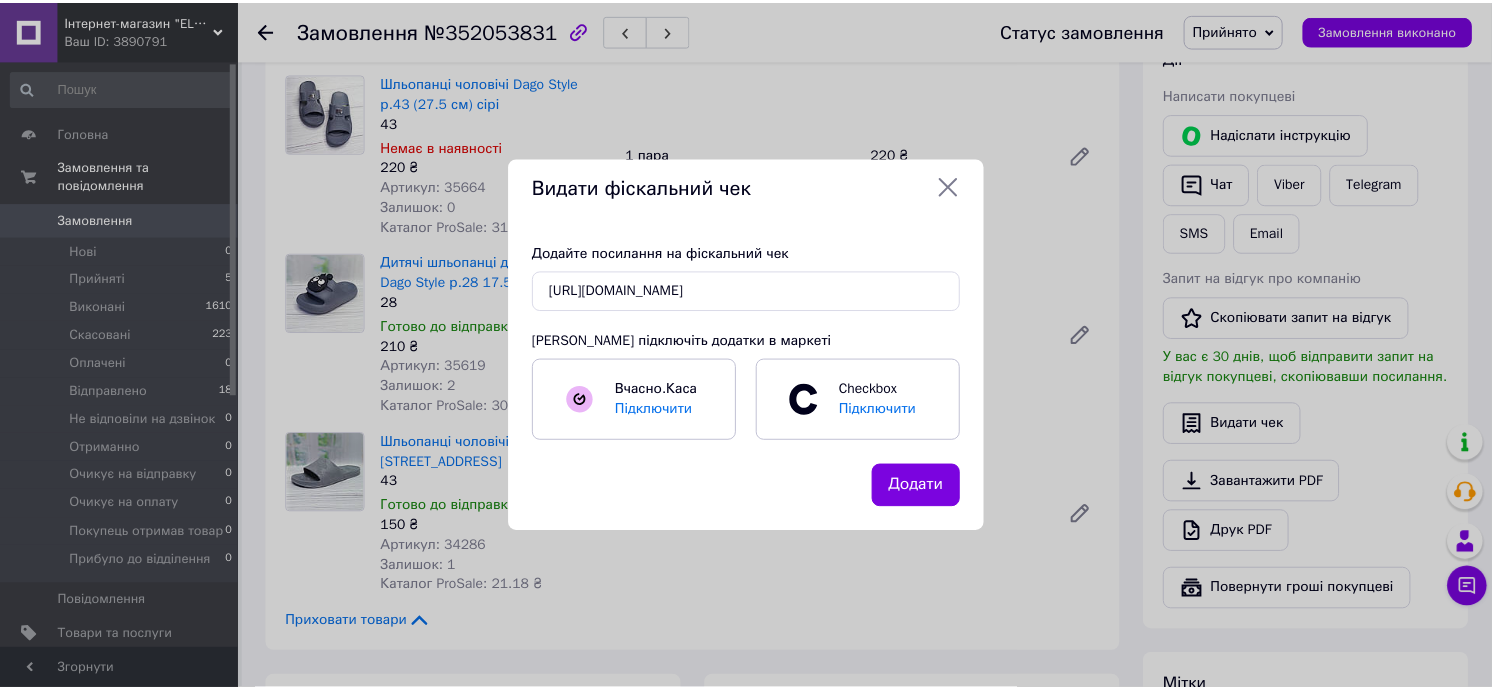 scroll, scrollTop: 0, scrollLeft: 0, axis: both 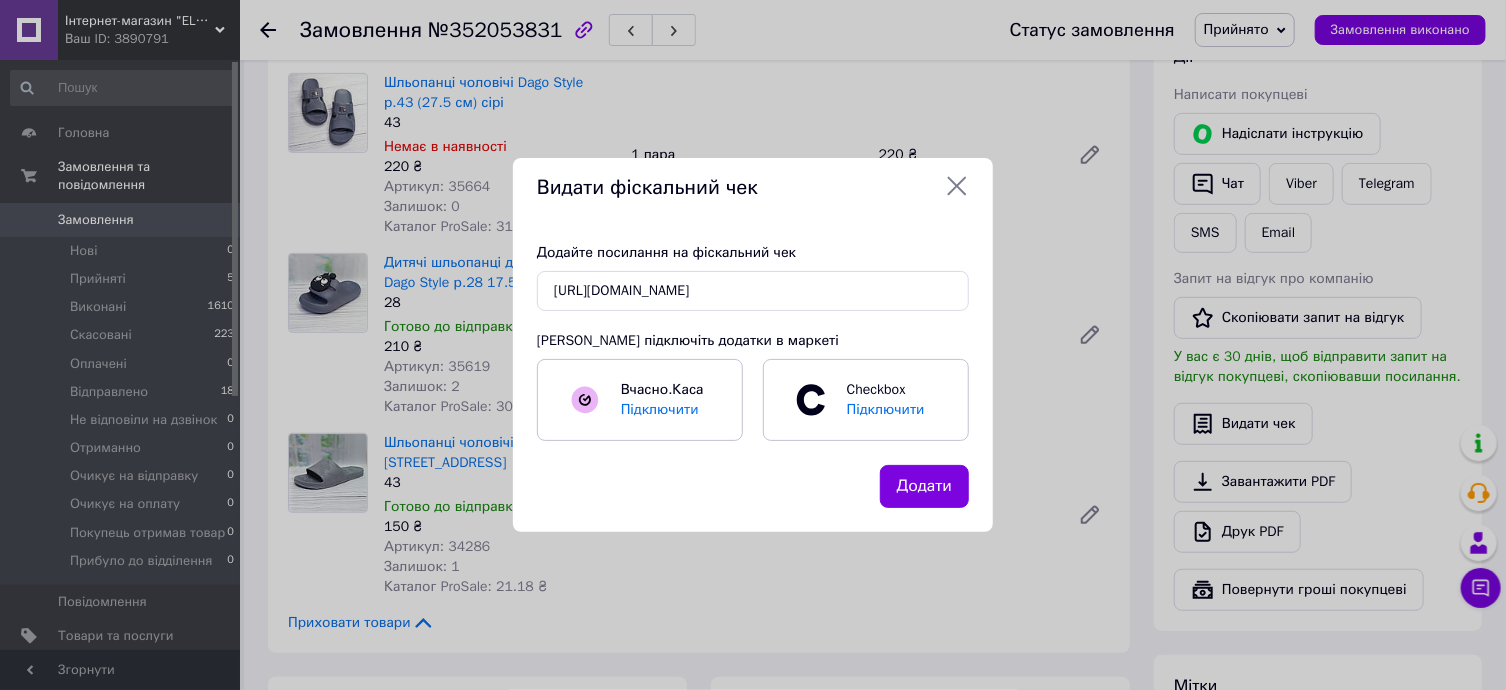 click on "Додати" at bounding box center (924, 486) 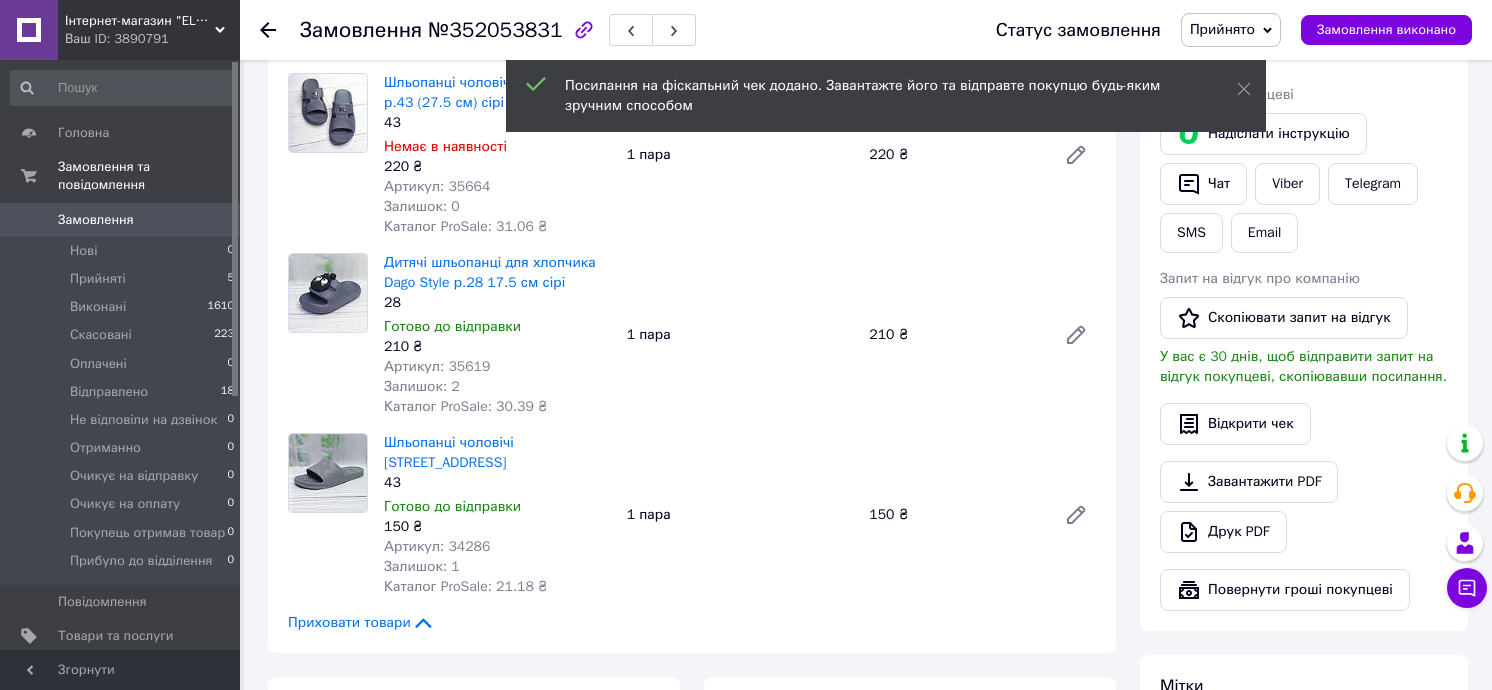 click 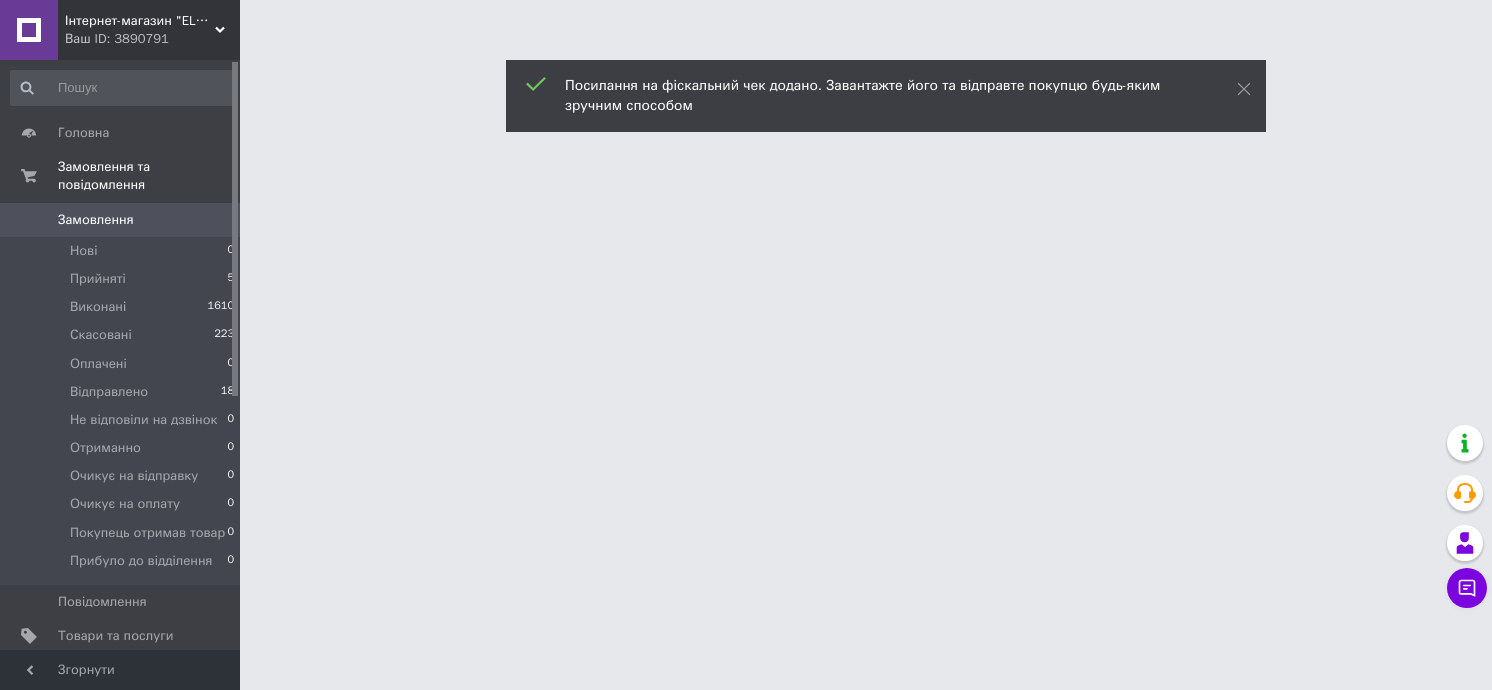 scroll, scrollTop: 0, scrollLeft: 0, axis: both 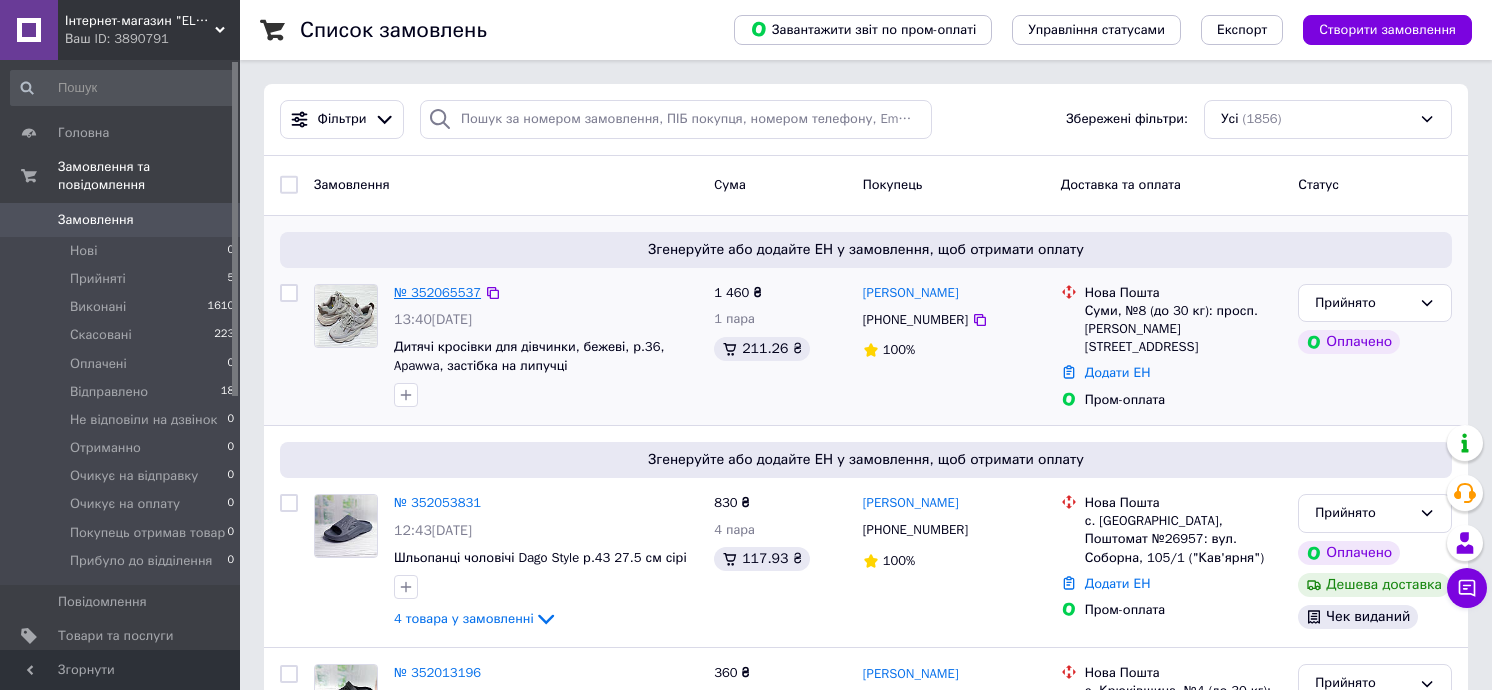 click on "№ 352065537" at bounding box center [437, 292] 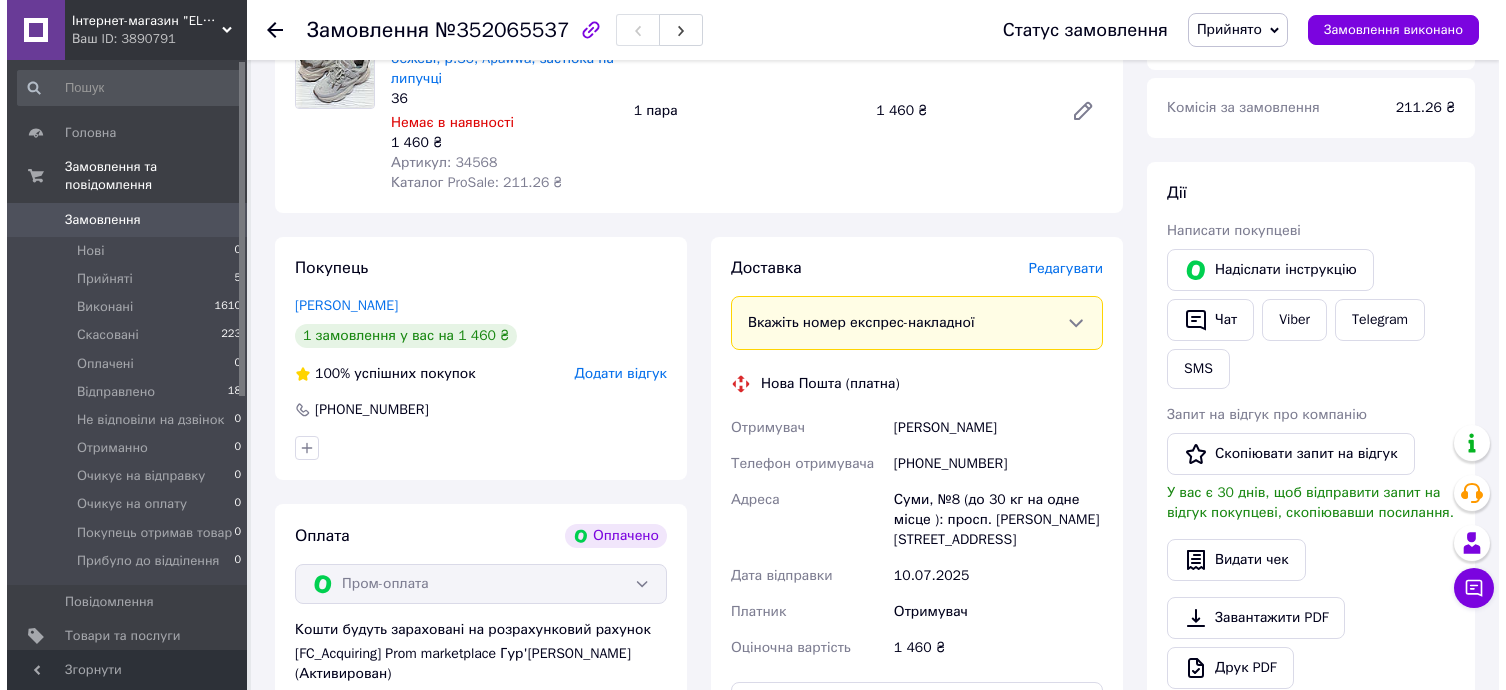 scroll, scrollTop: 300, scrollLeft: 0, axis: vertical 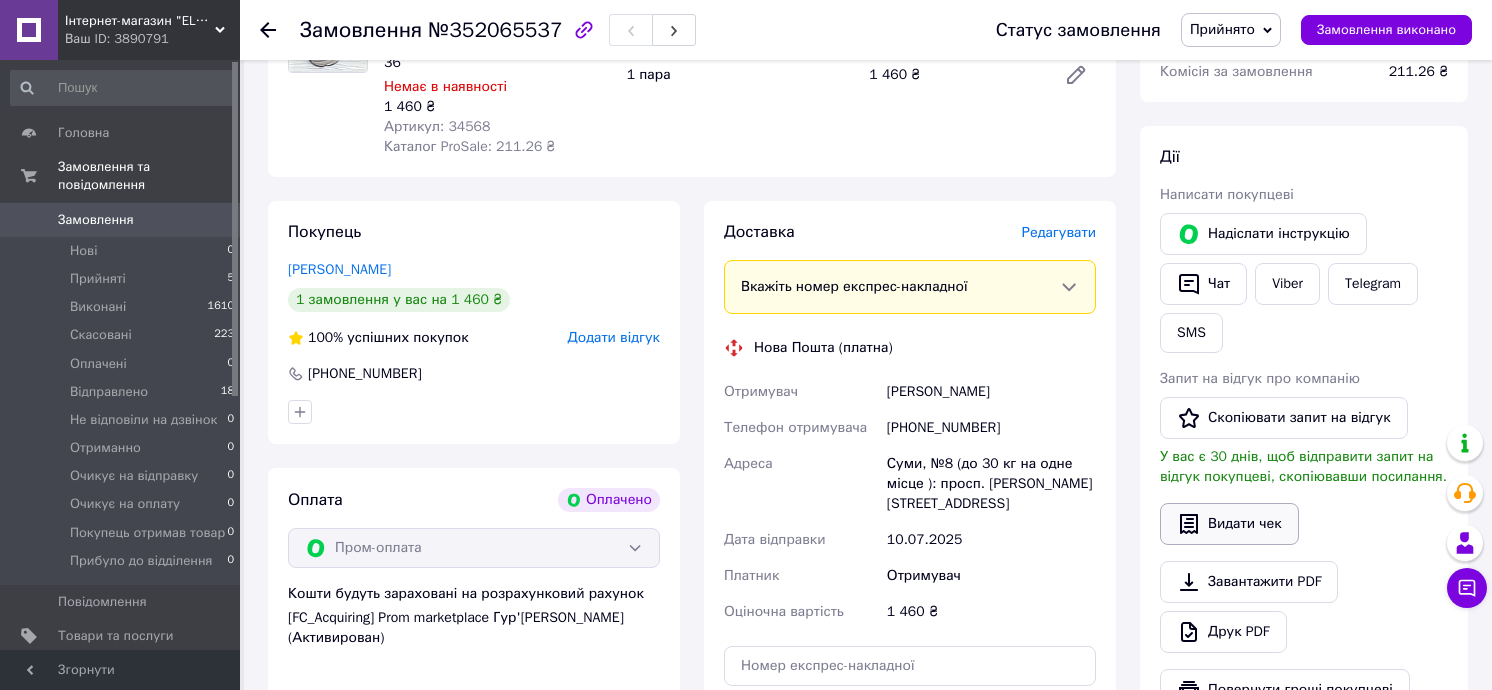 click on "Видати чек" at bounding box center [1229, 524] 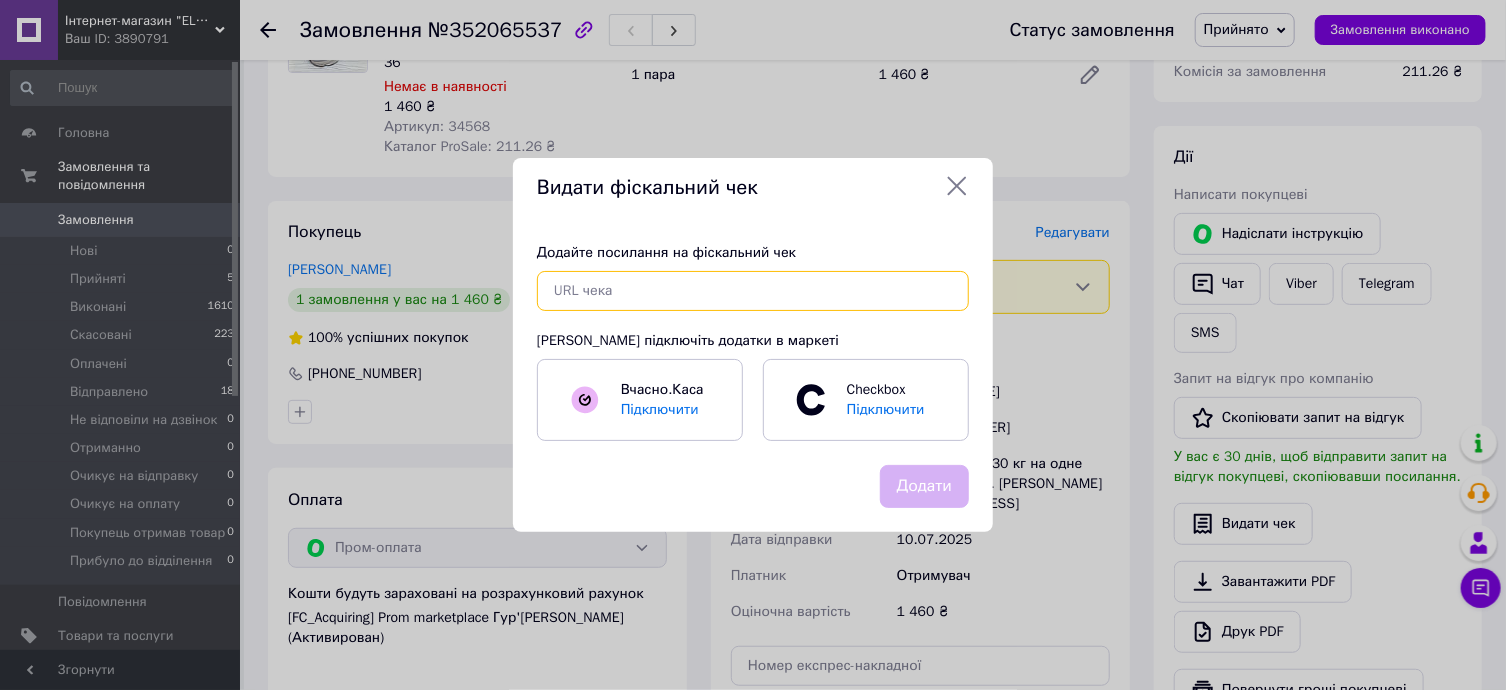 click at bounding box center (753, 291) 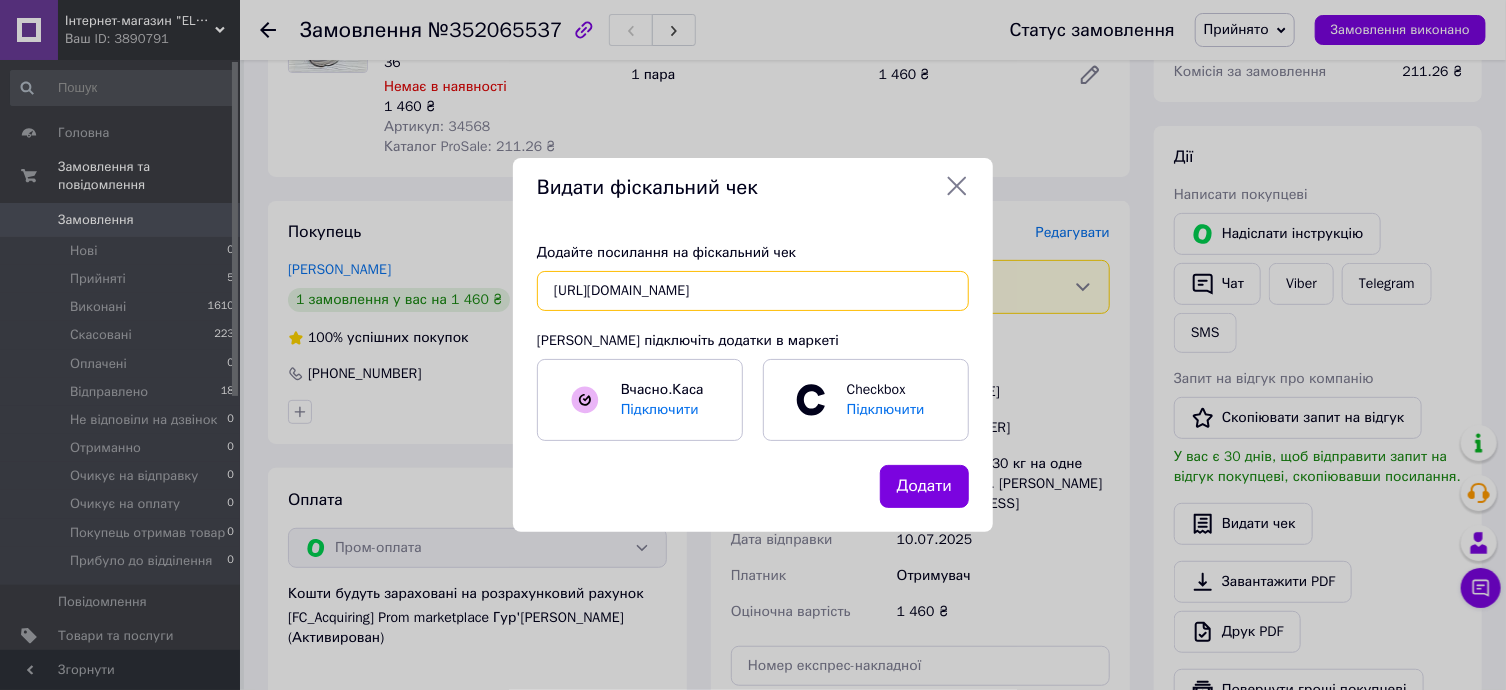 scroll, scrollTop: 0, scrollLeft: 28, axis: horizontal 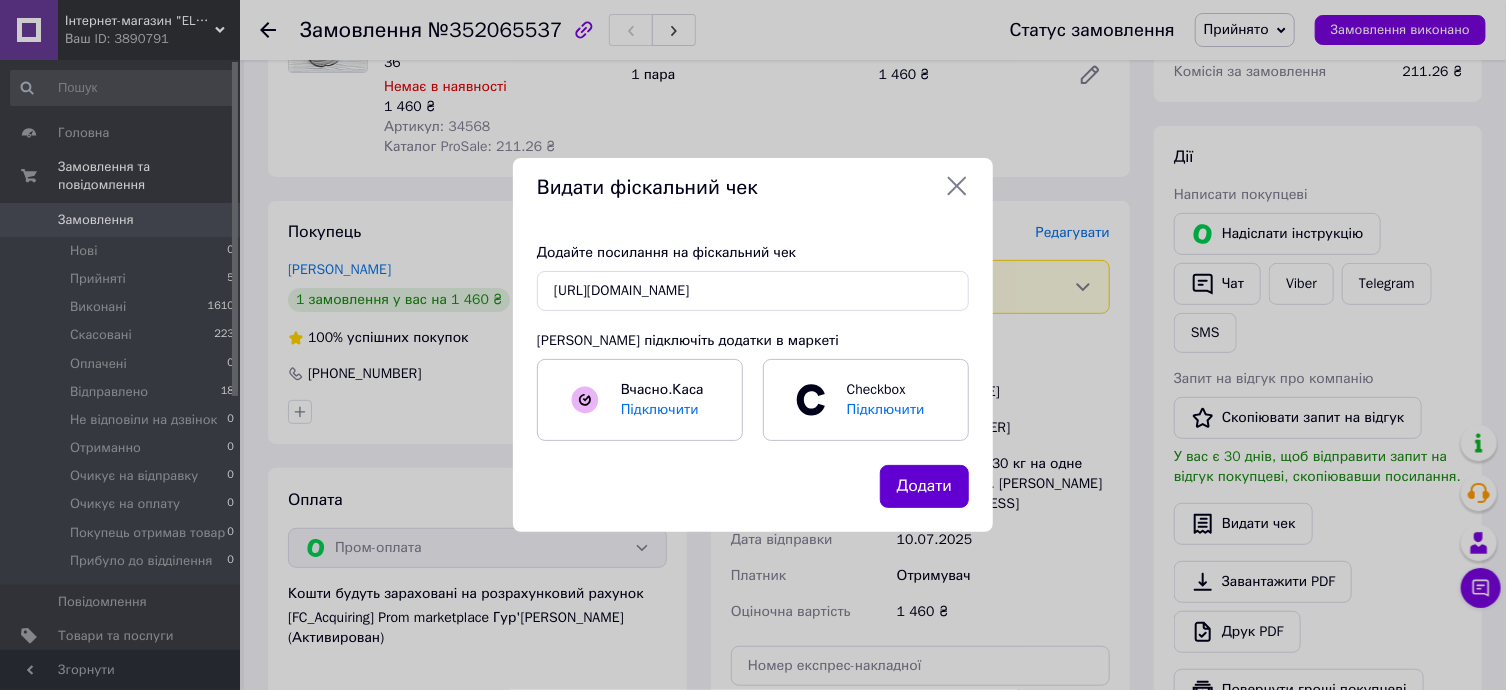 drag, startPoint x: 872, startPoint y: 473, endPoint x: 892, endPoint y: 482, distance: 21.931713 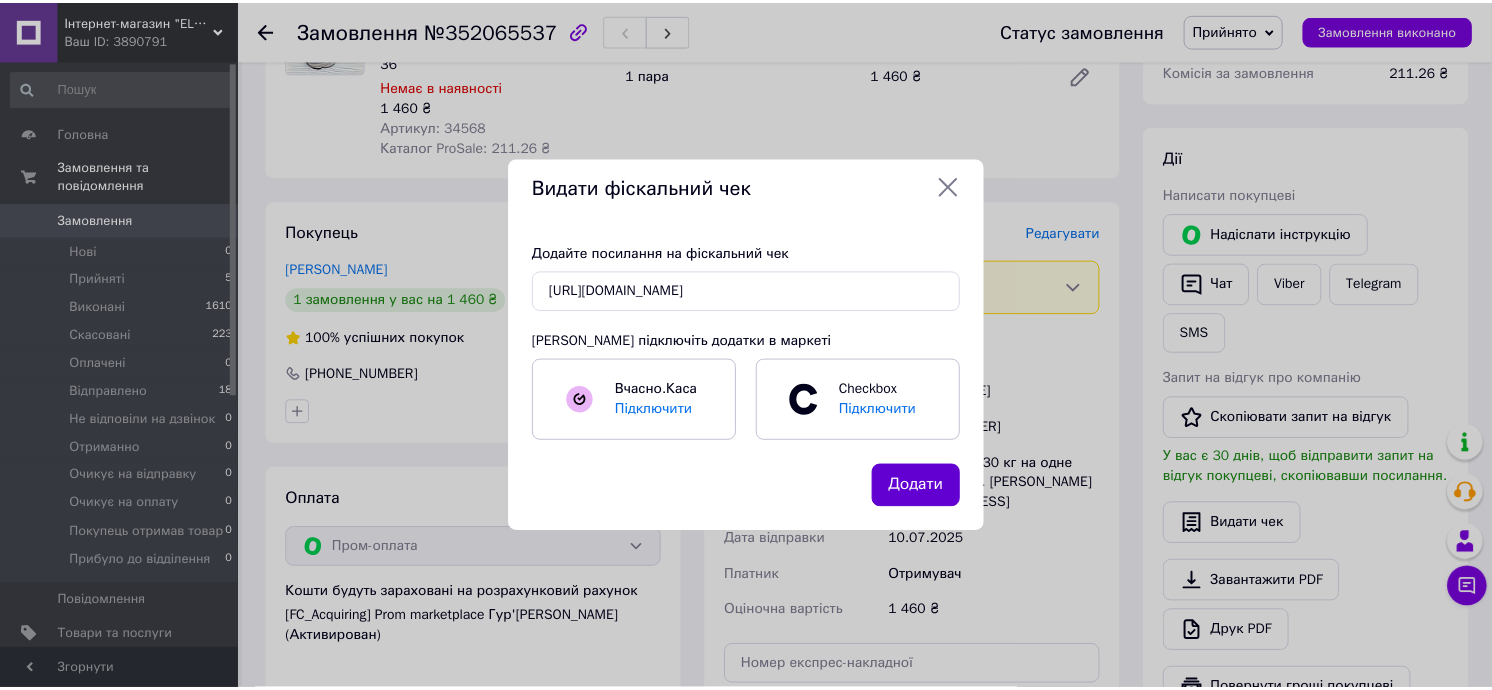 scroll, scrollTop: 0, scrollLeft: 0, axis: both 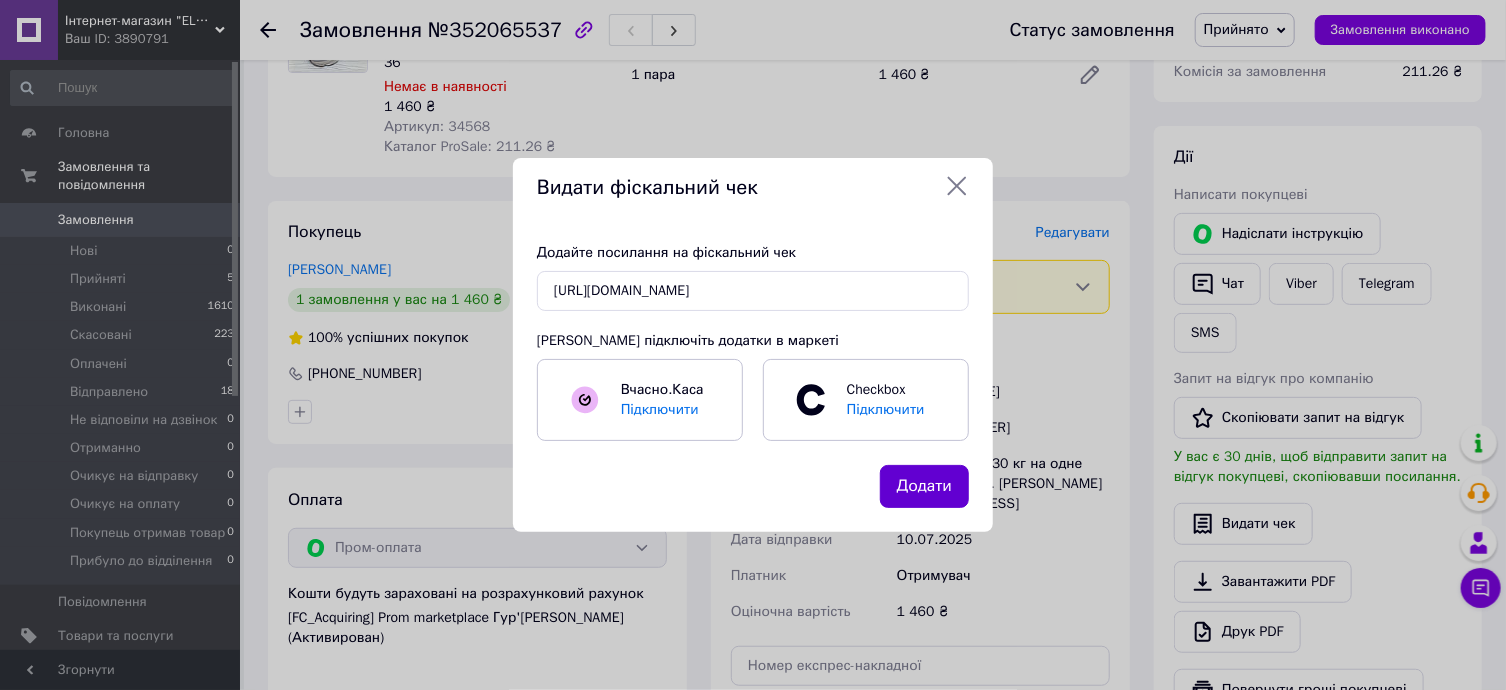 click on "Додати" at bounding box center [924, 486] 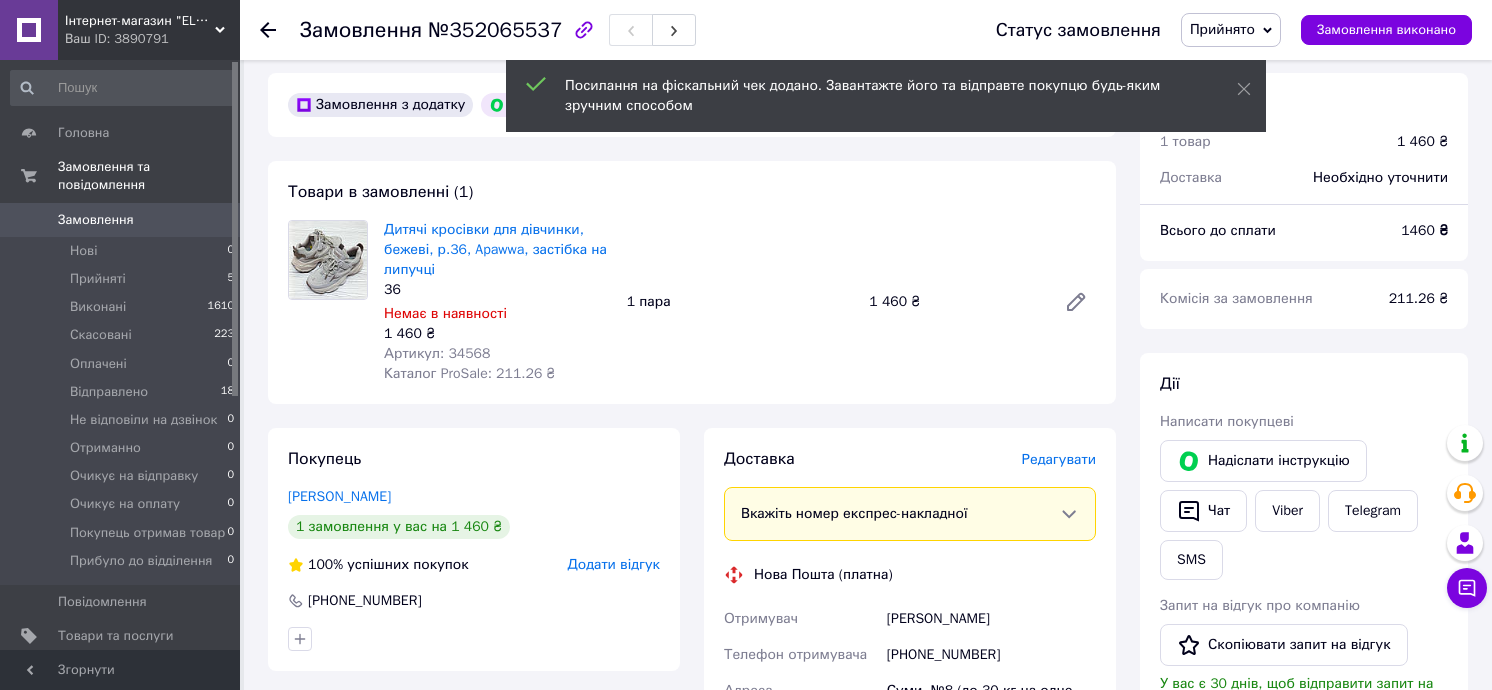 scroll, scrollTop: 0, scrollLeft: 0, axis: both 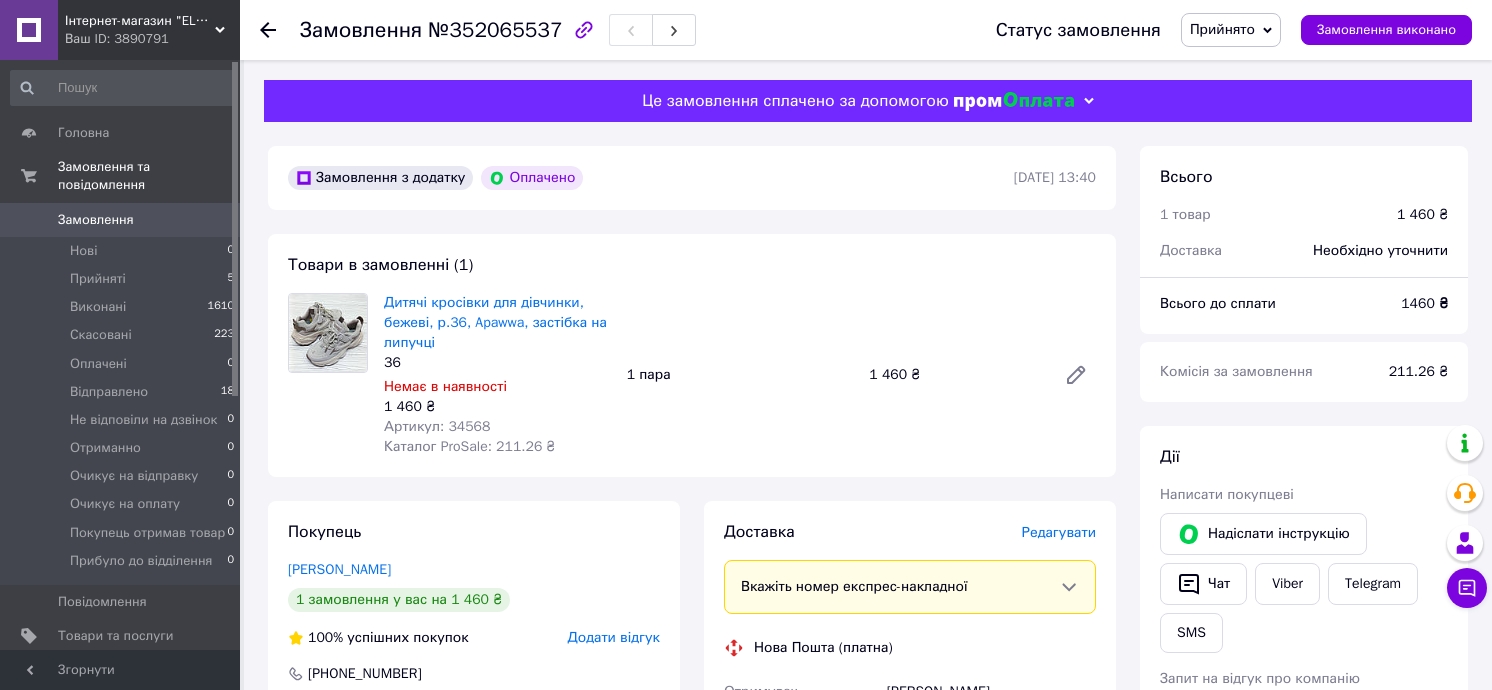 click 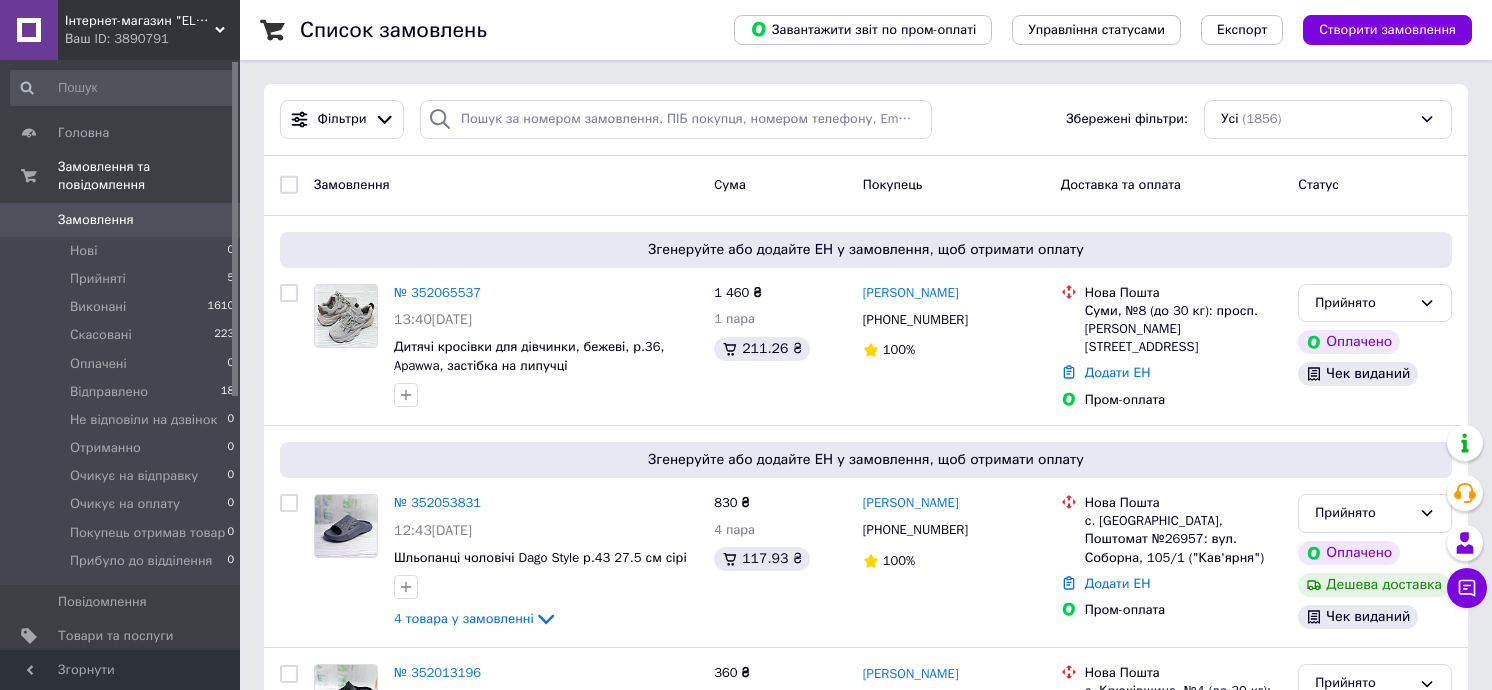 click on "Фільтри Збережені фільтри: Усі (1856)" at bounding box center [866, 120] 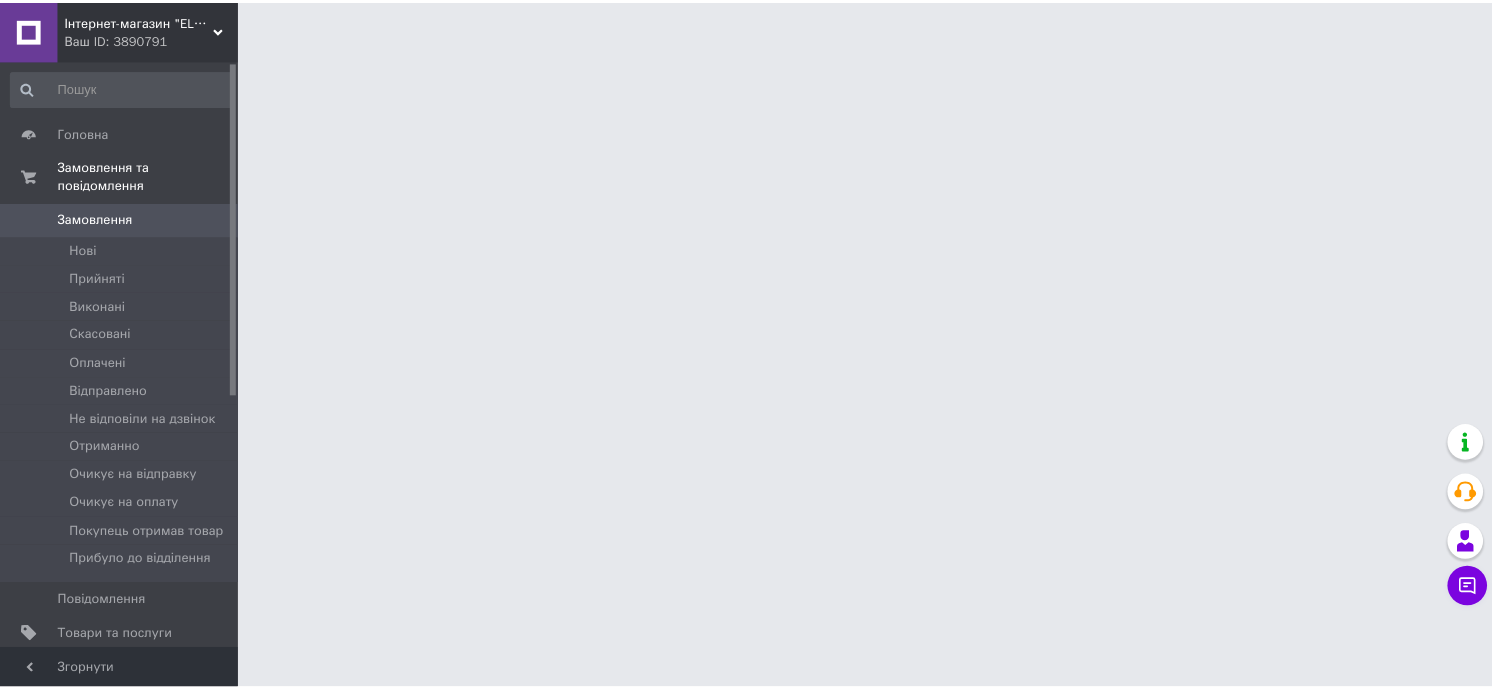 scroll, scrollTop: 0, scrollLeft: 0, axis: both 